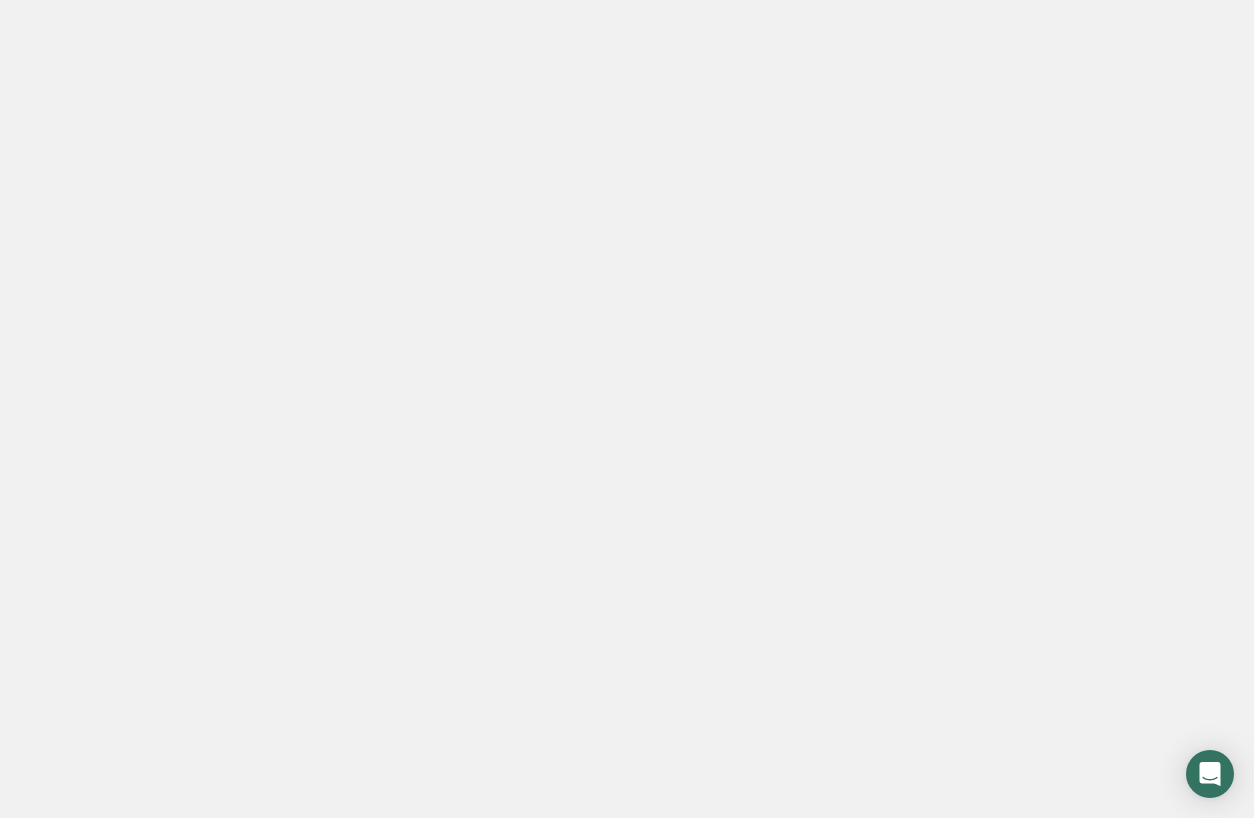 scroll, scrollTop: 0, scrollLeft: 0, axis: both 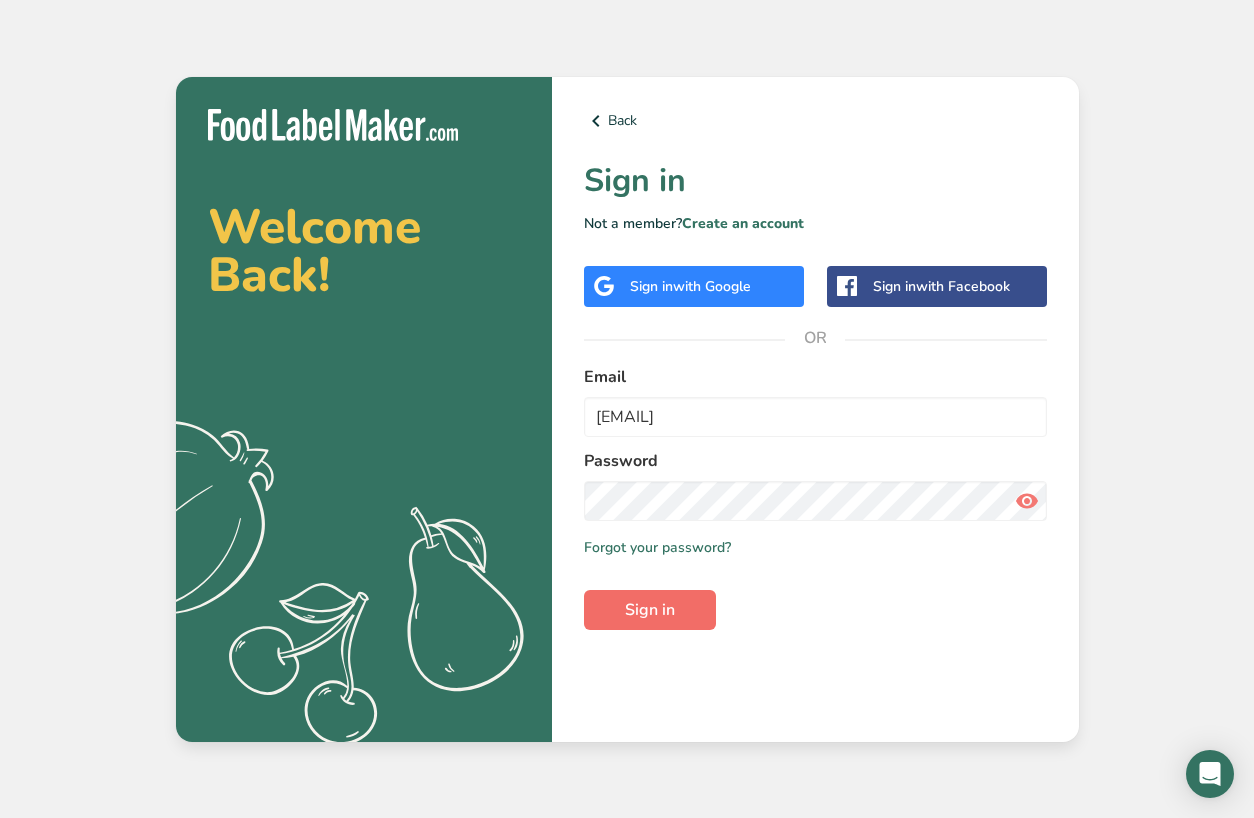 click on "Sign in" at bounding box center (650, 610) 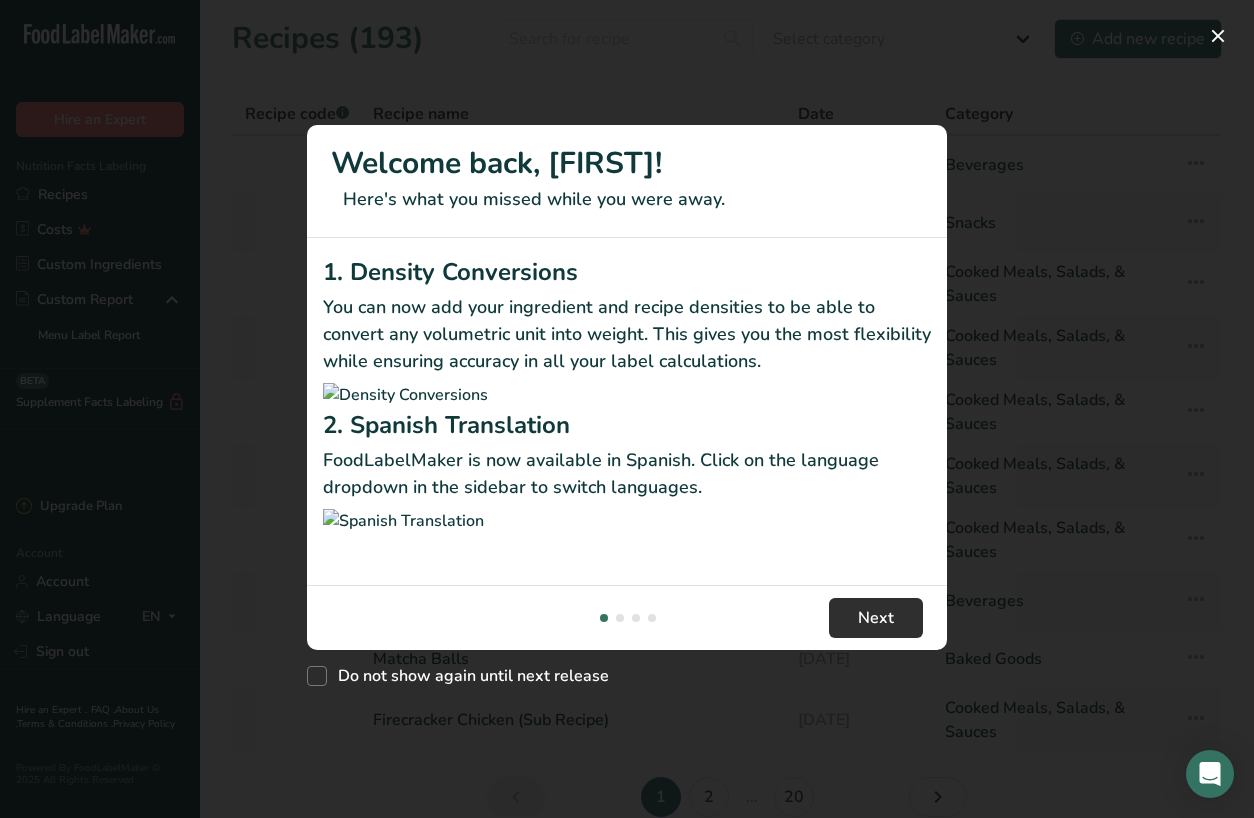 click on "Next" at bounding box center [876, 618] 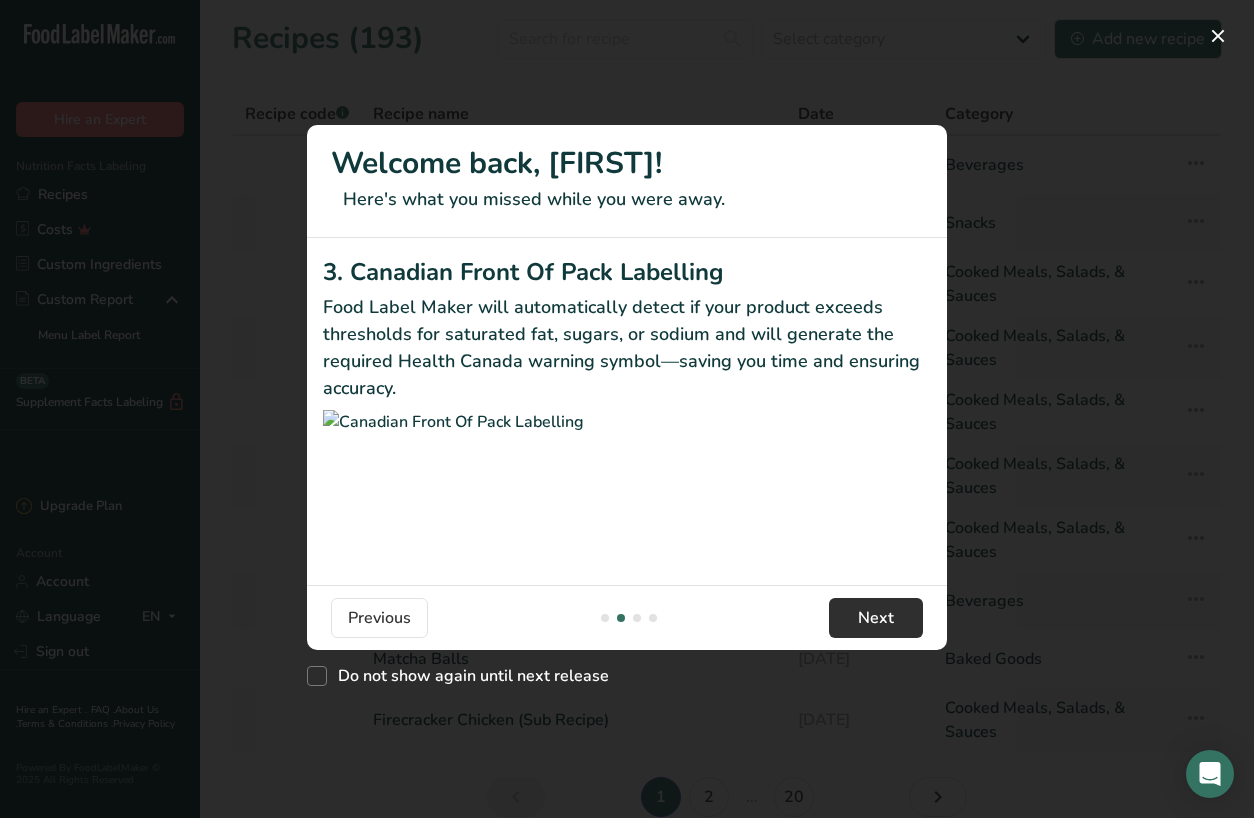 click on "Next" at bounding box center (876, 618) 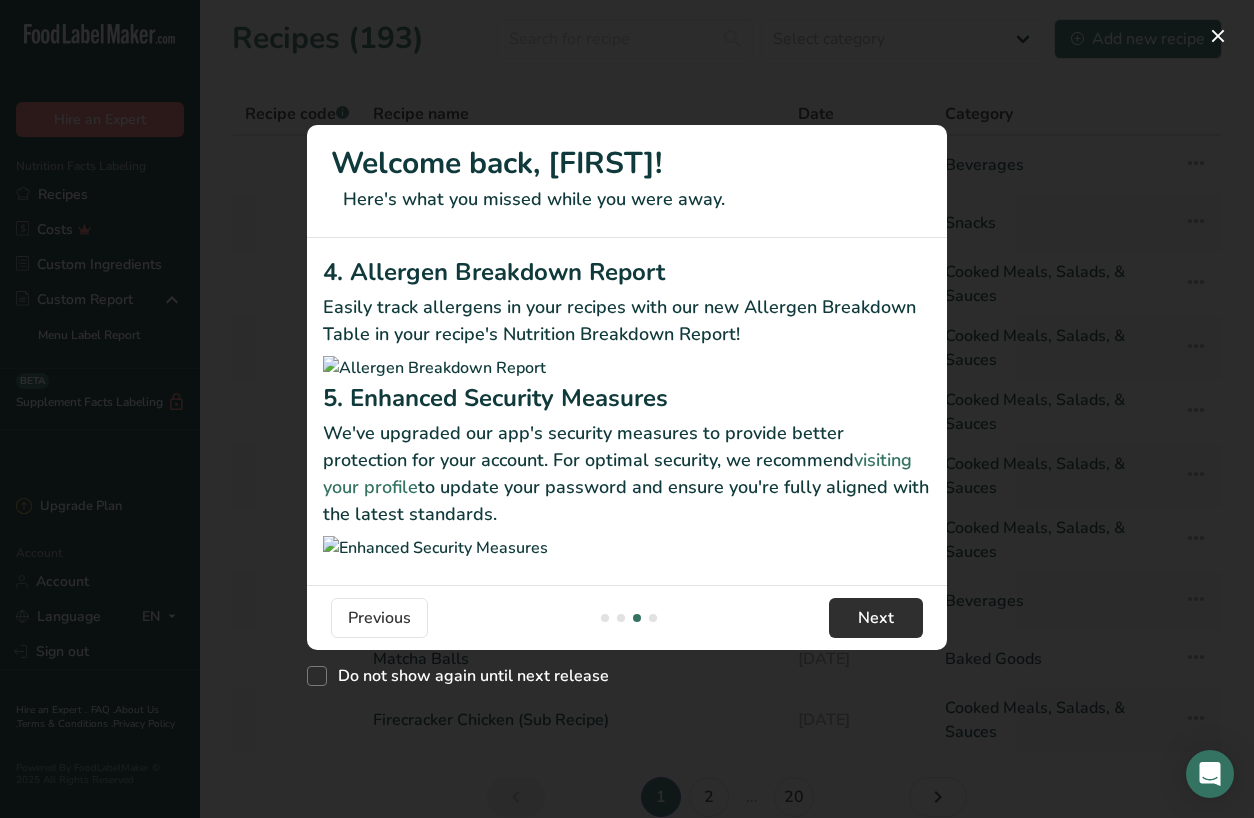 click on "Next" at bounding box center [876, 618] 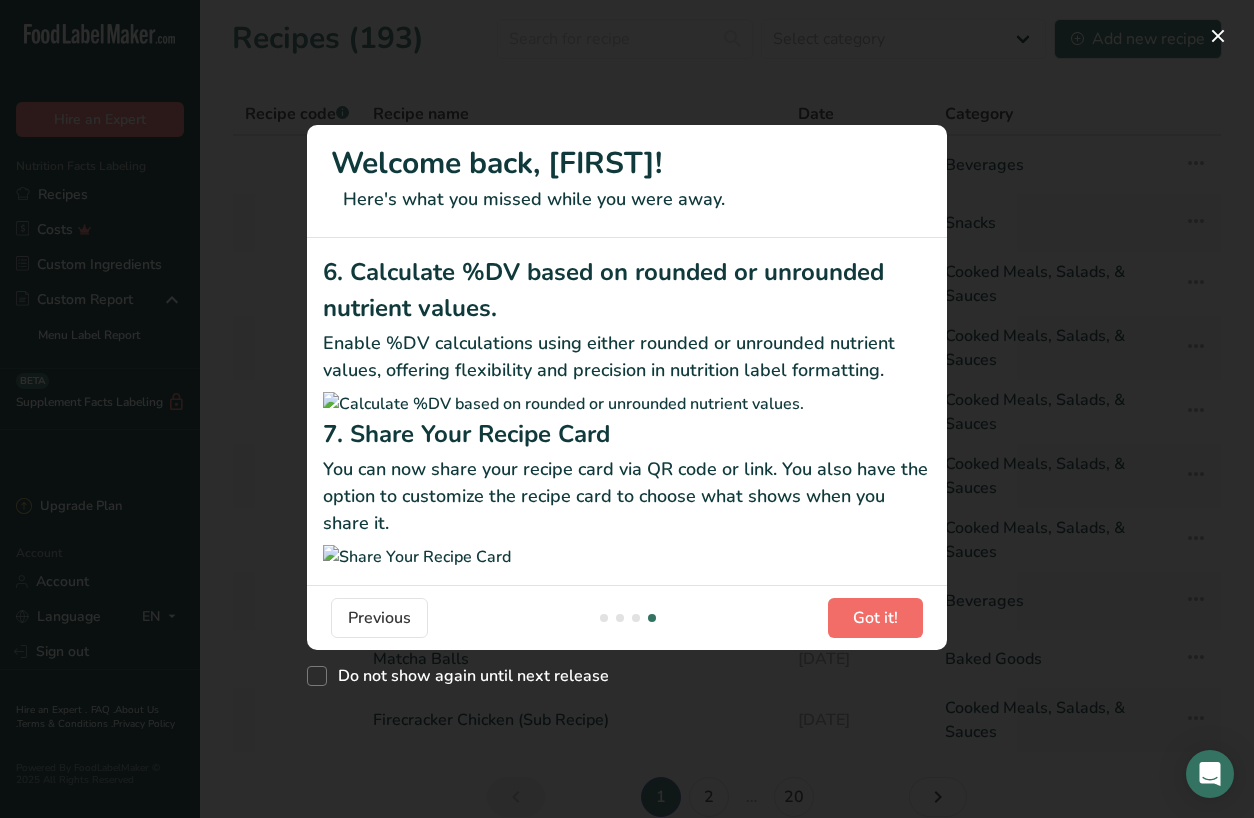 click on "Got it!" at bounding box center (875, 618) 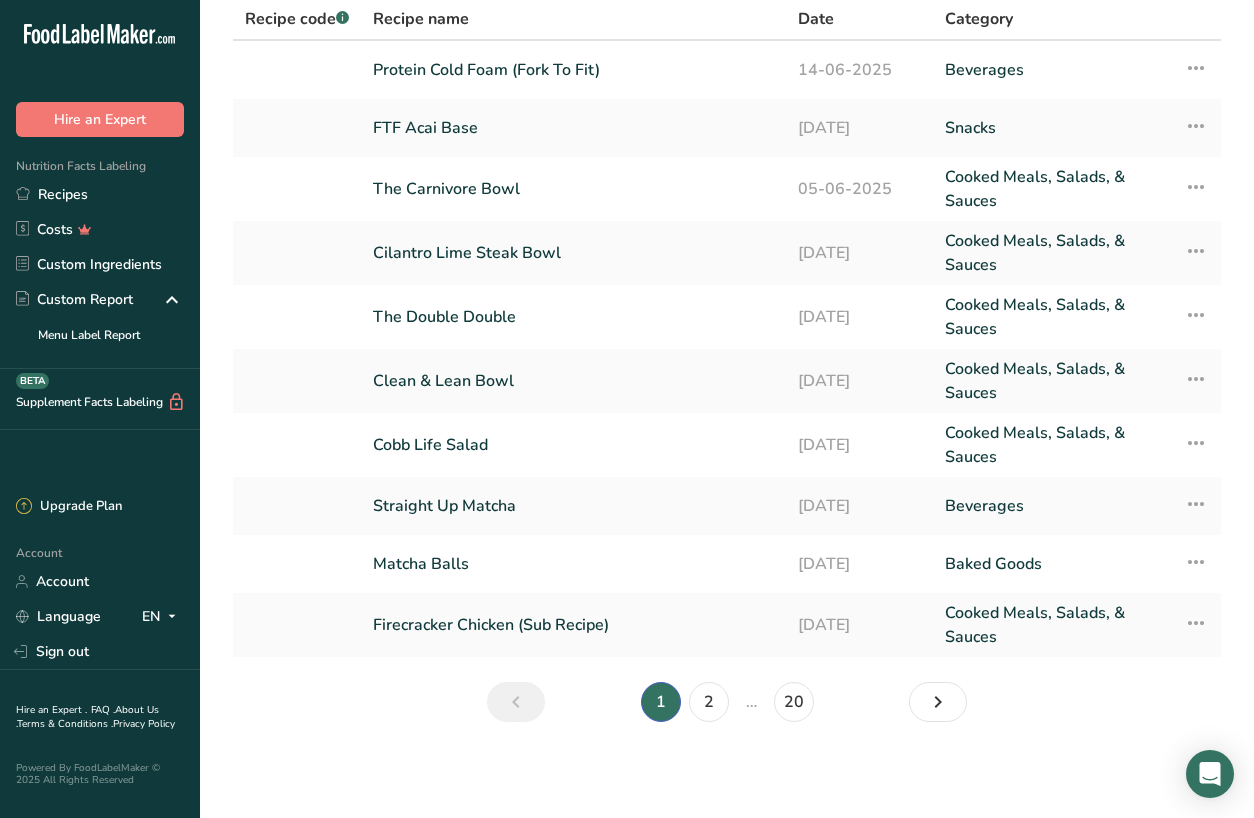 scroll, scrollTop: 95, scrollLeft: 0, axis: vertical 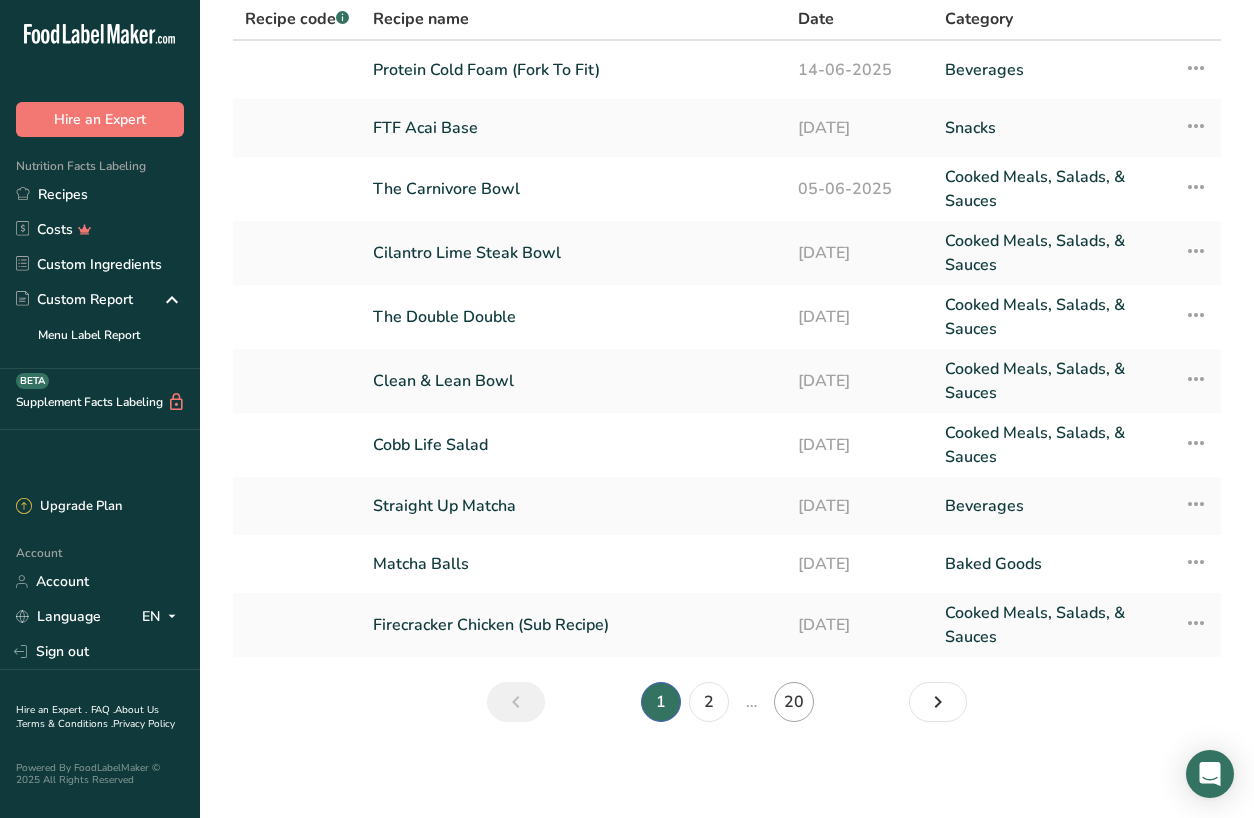 click on "20" at bounding box center [794, 702] 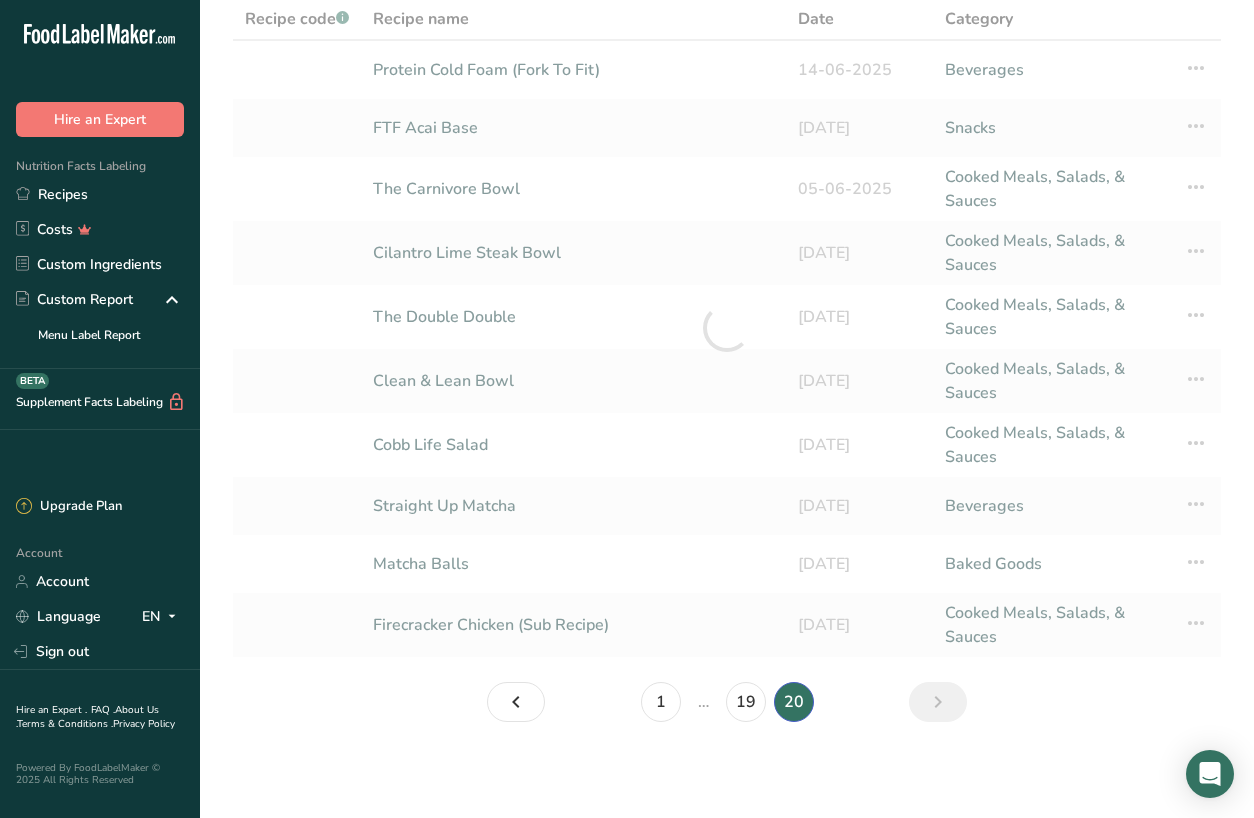 scroll, scrollTop: 0, scrollLeft: 0, axis: both 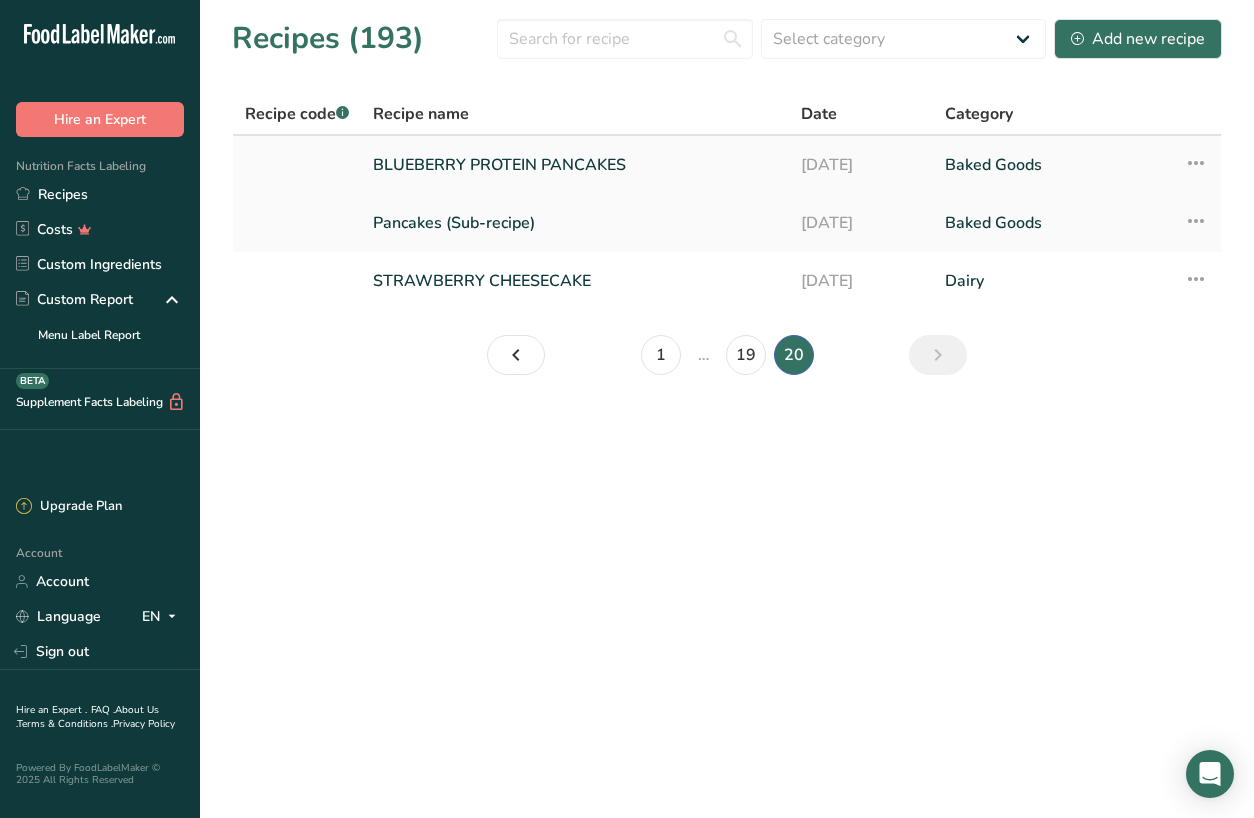 click on "BLUEBERRY PROTEIN PANCAKES" at bounding box center (297, 165) 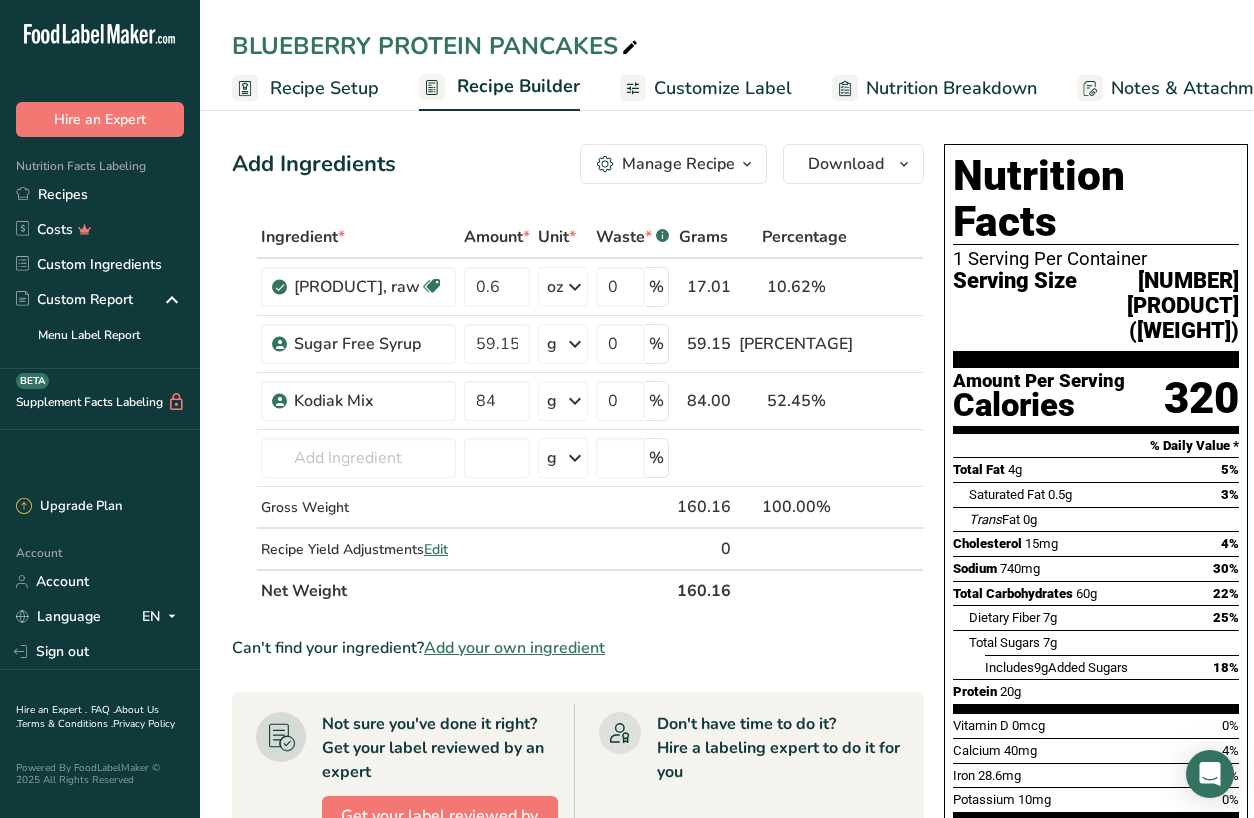 scroll, scrollTop: 0, scrollLeft: 0, axis: both 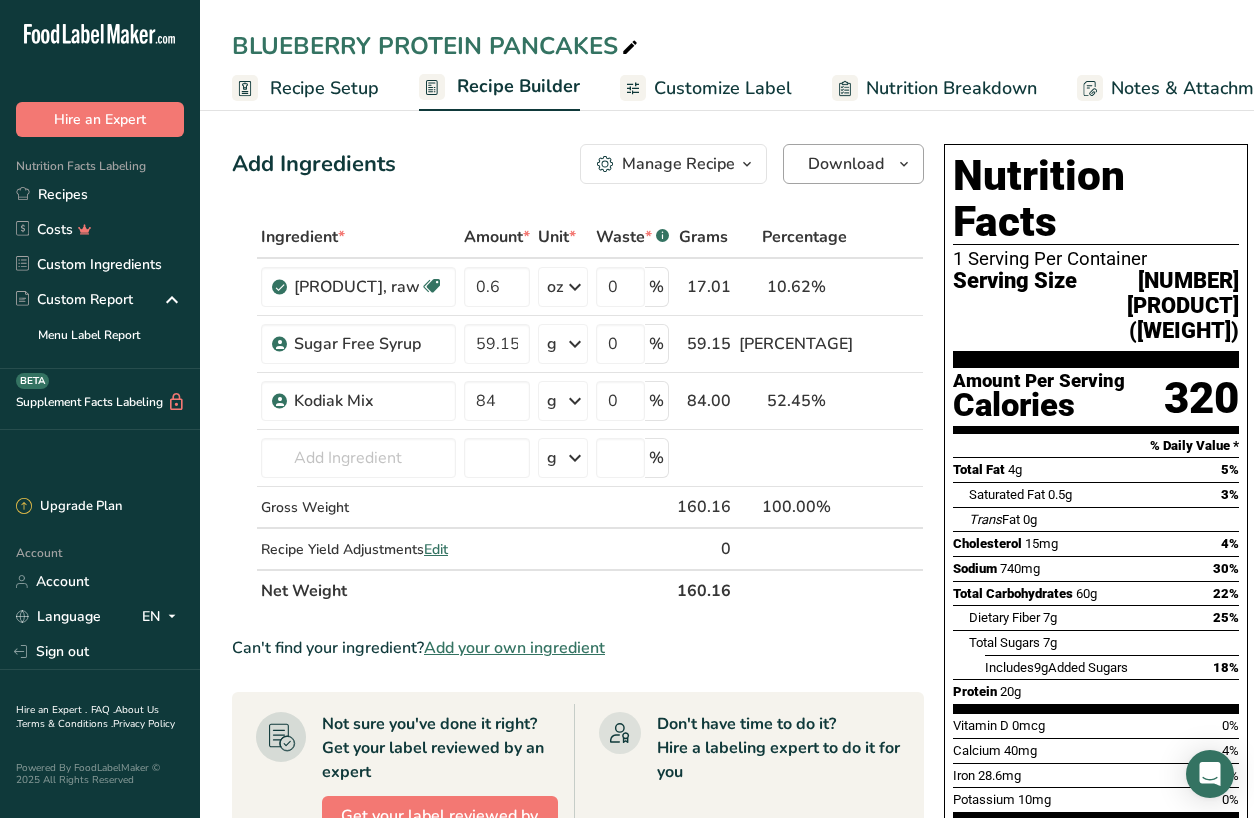click on "Download" at bounding box center (846, 164) 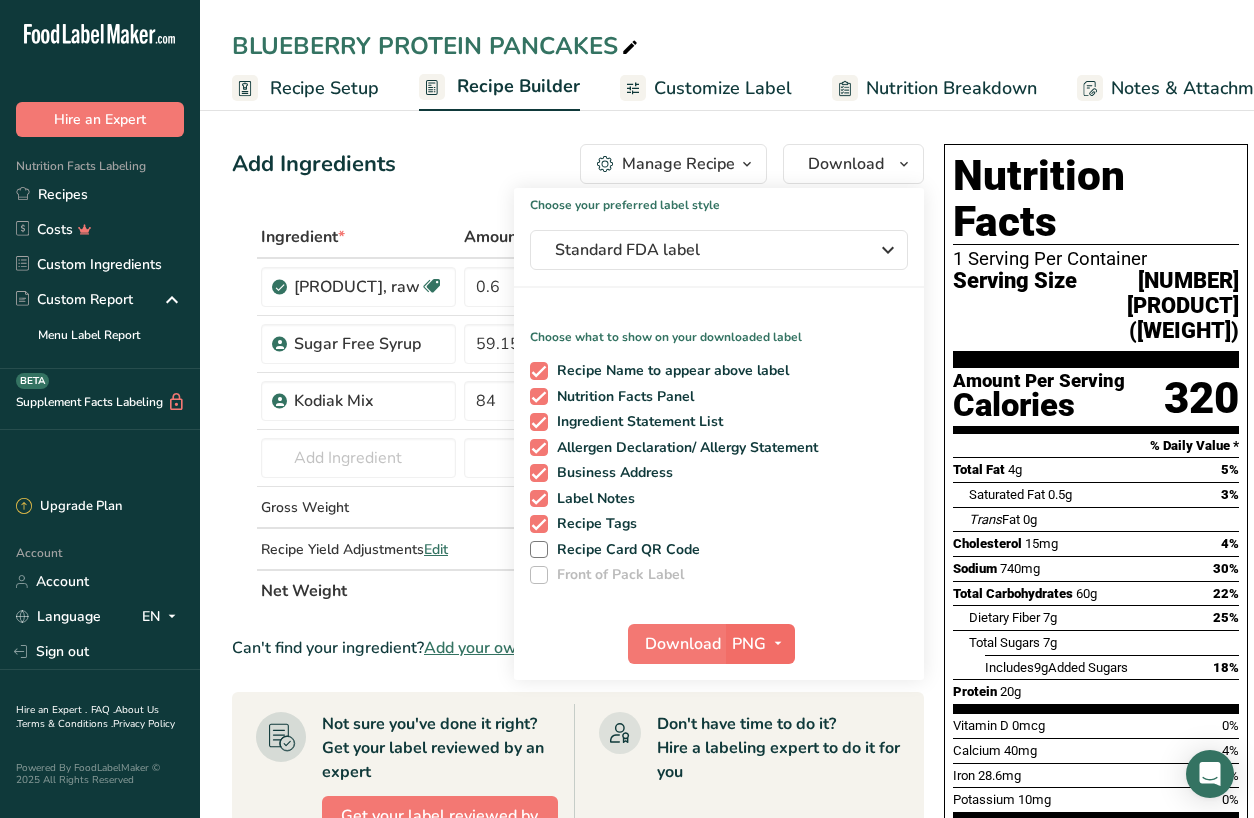 click at bounding box center [778, 643] 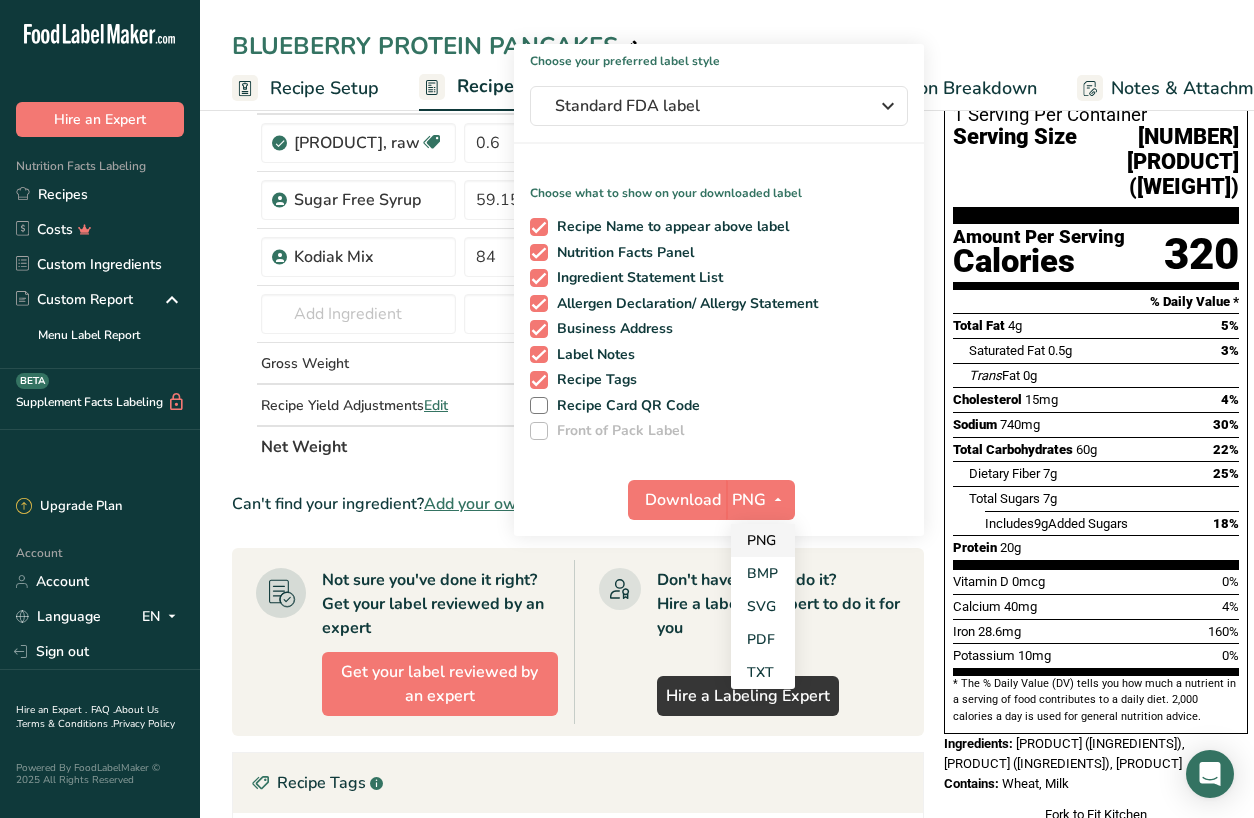 scroll, scrollTop: 216, scrollLeft: 0, axis: vertical 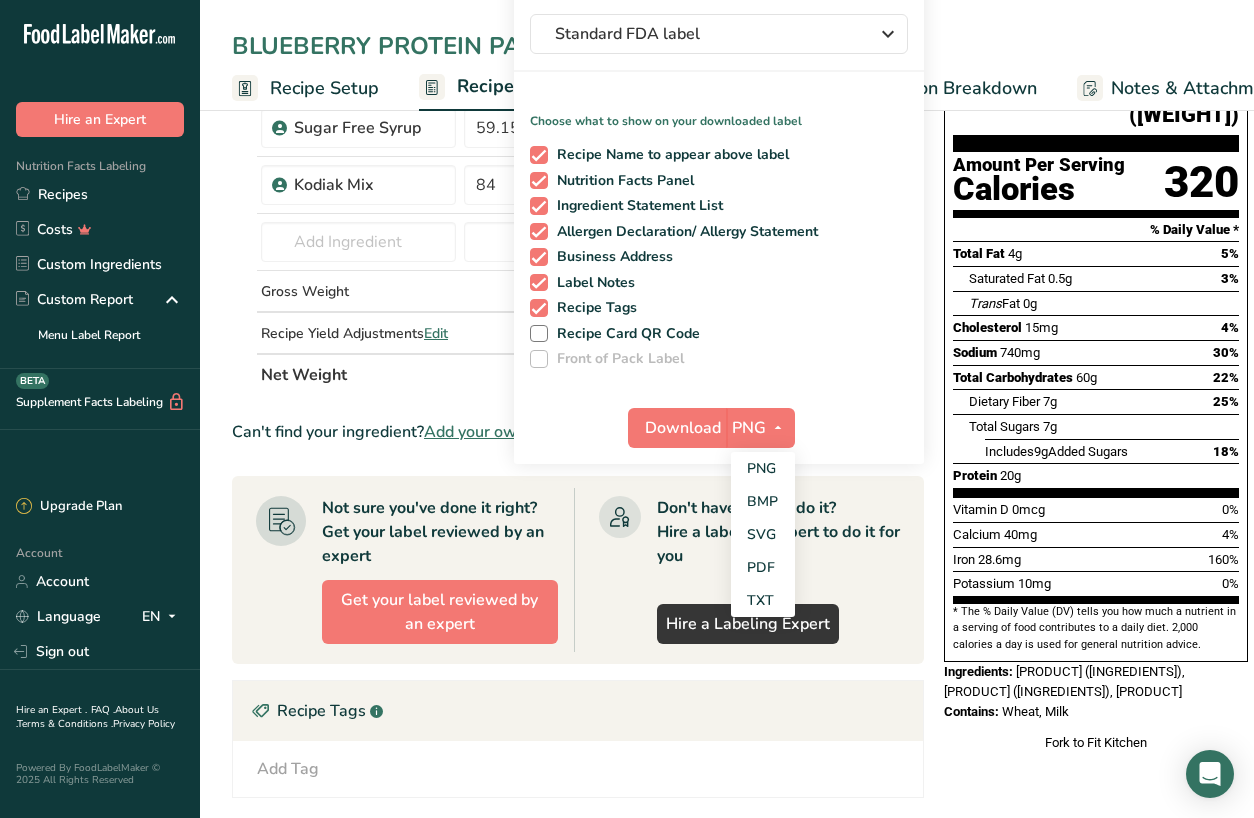 click on "[PRODUCT], raw" at bounding box center (578, 551) 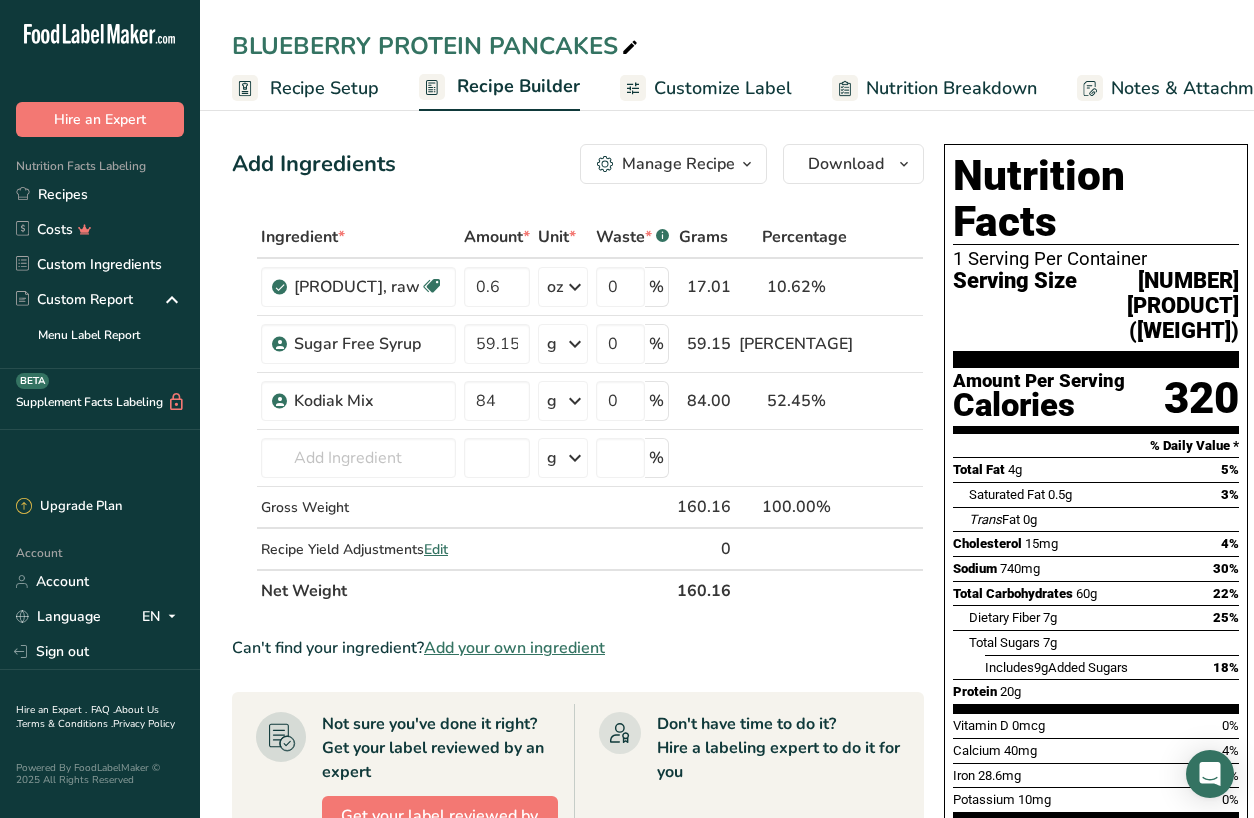 scroll, scrollTop: 0, scrollLeft: 0, axis: both 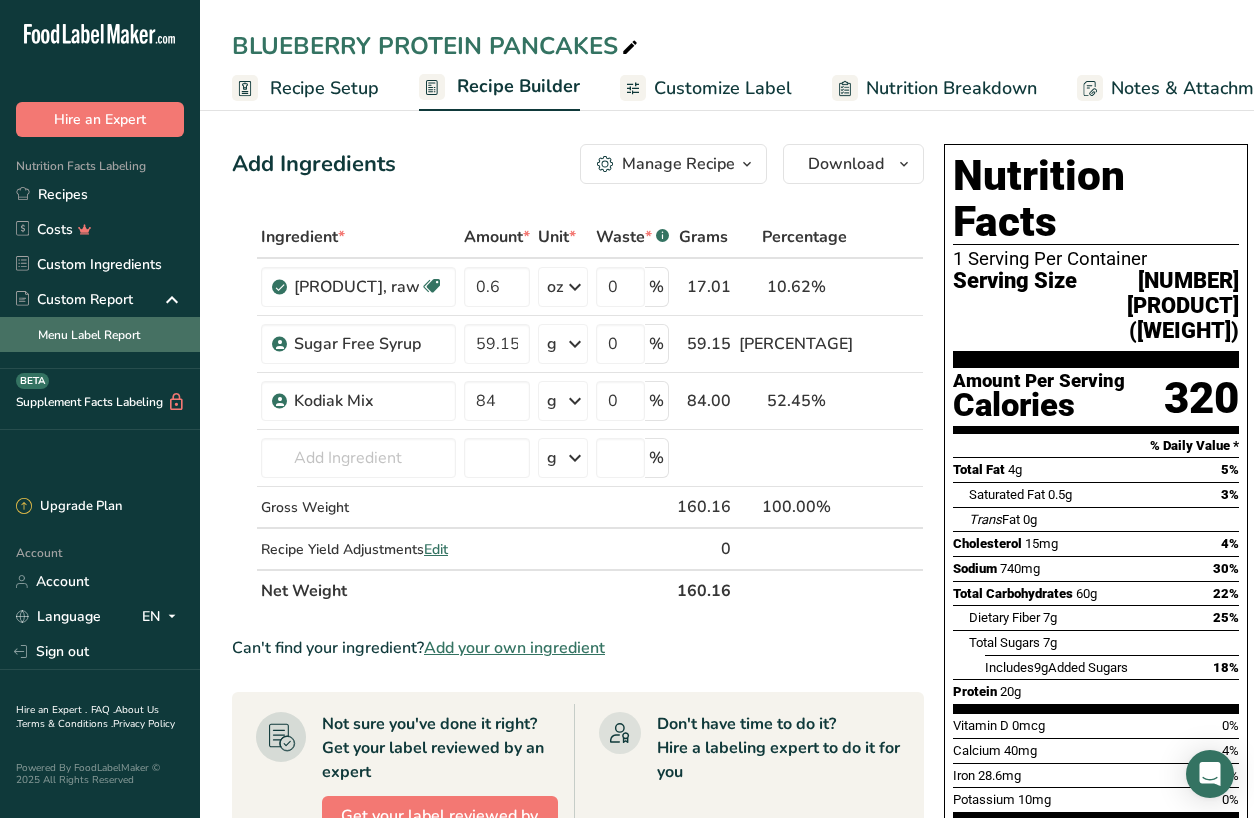 click on "Menu Label Report" at bounding box center (100, 334) 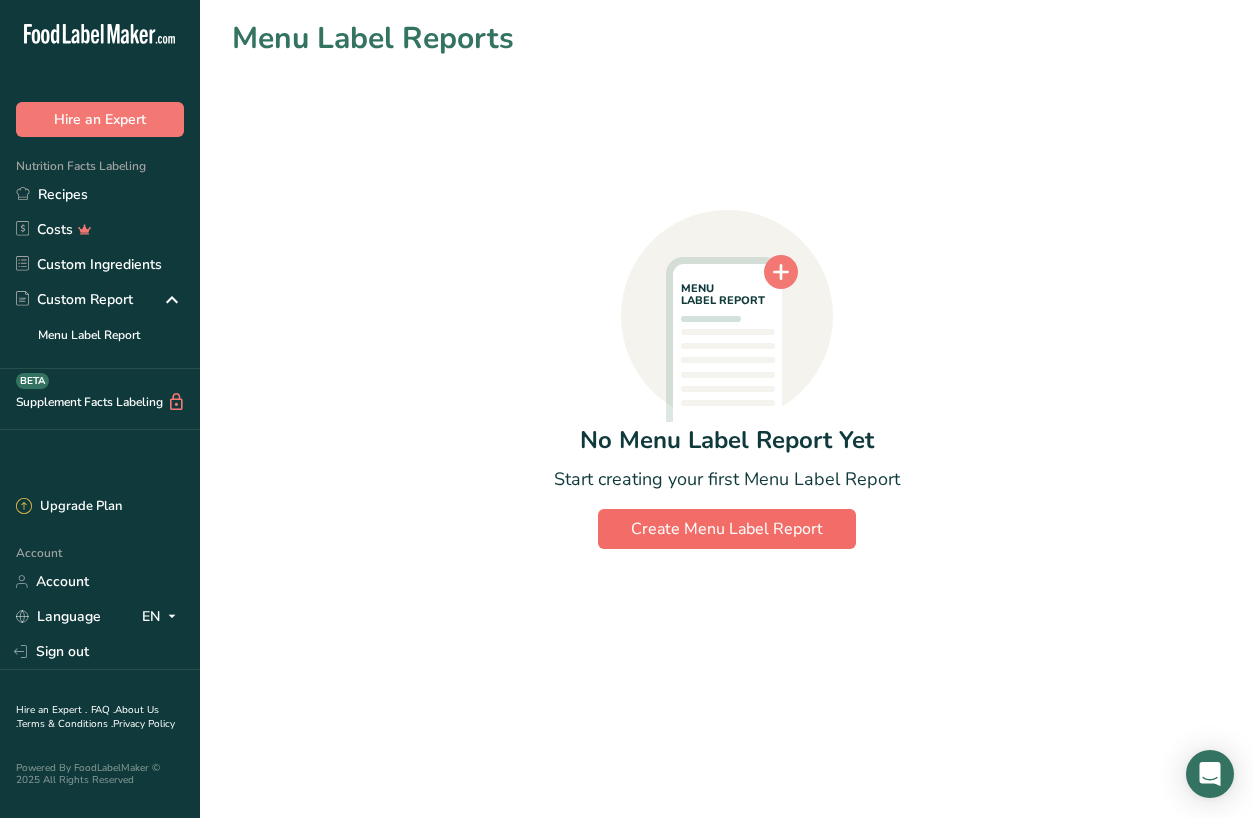 click on "Create Menu Label Report" at bounding box center [727, 529] 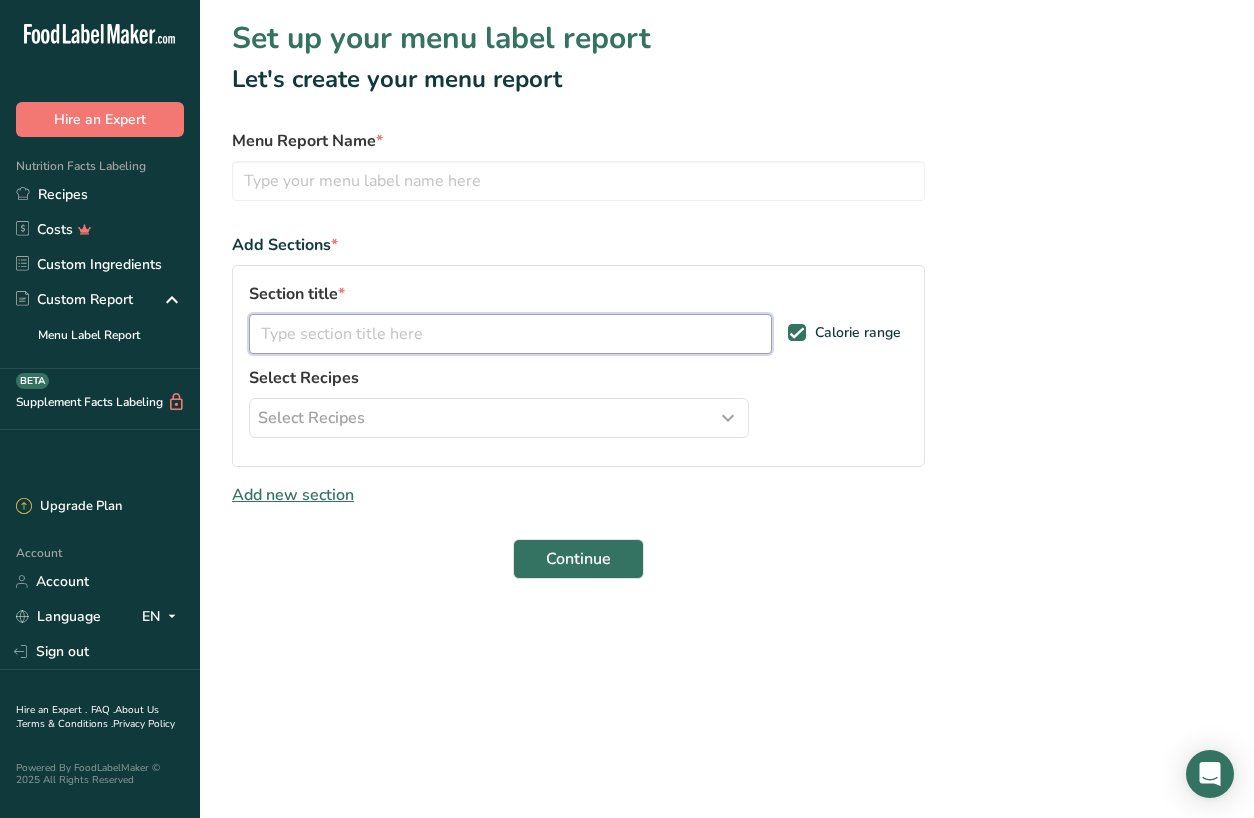 click at bounding box center [510, 334] 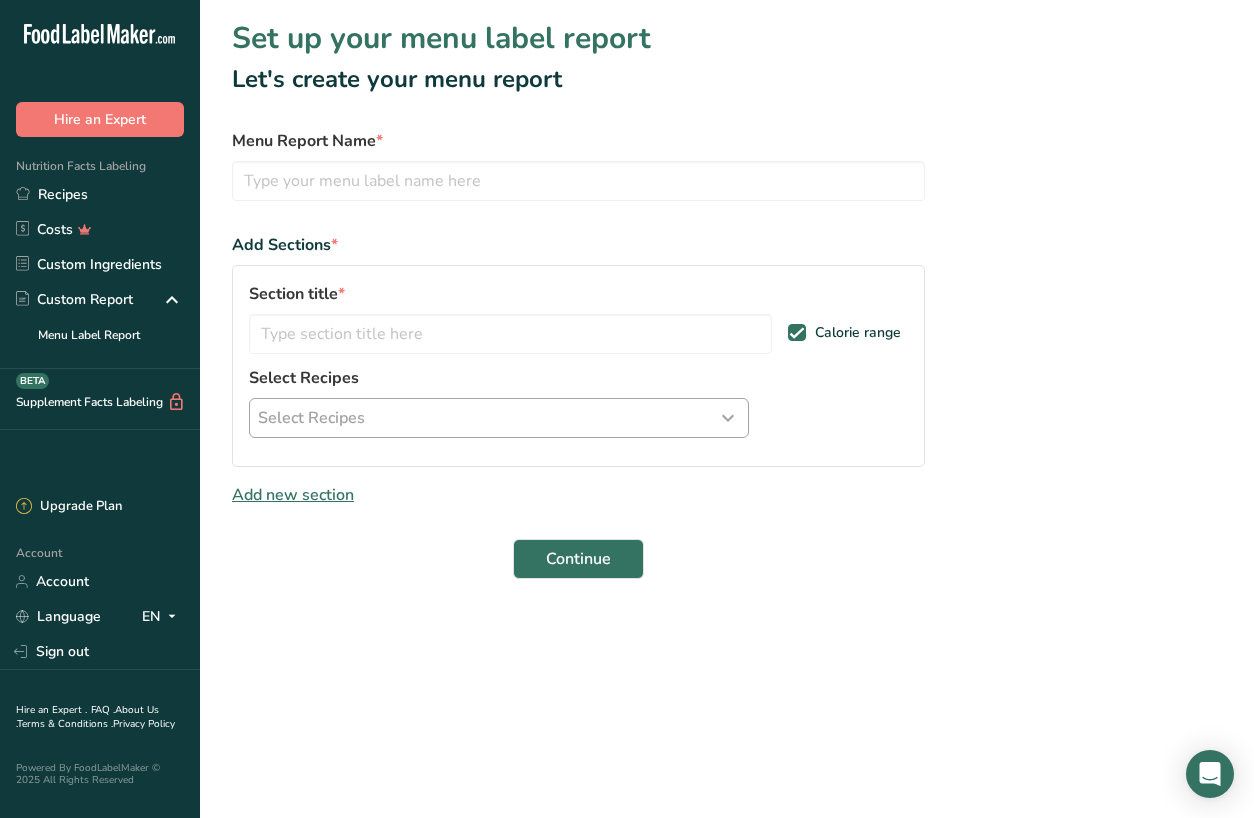 click on "Select Recipes" at bounding box center (499, 418) 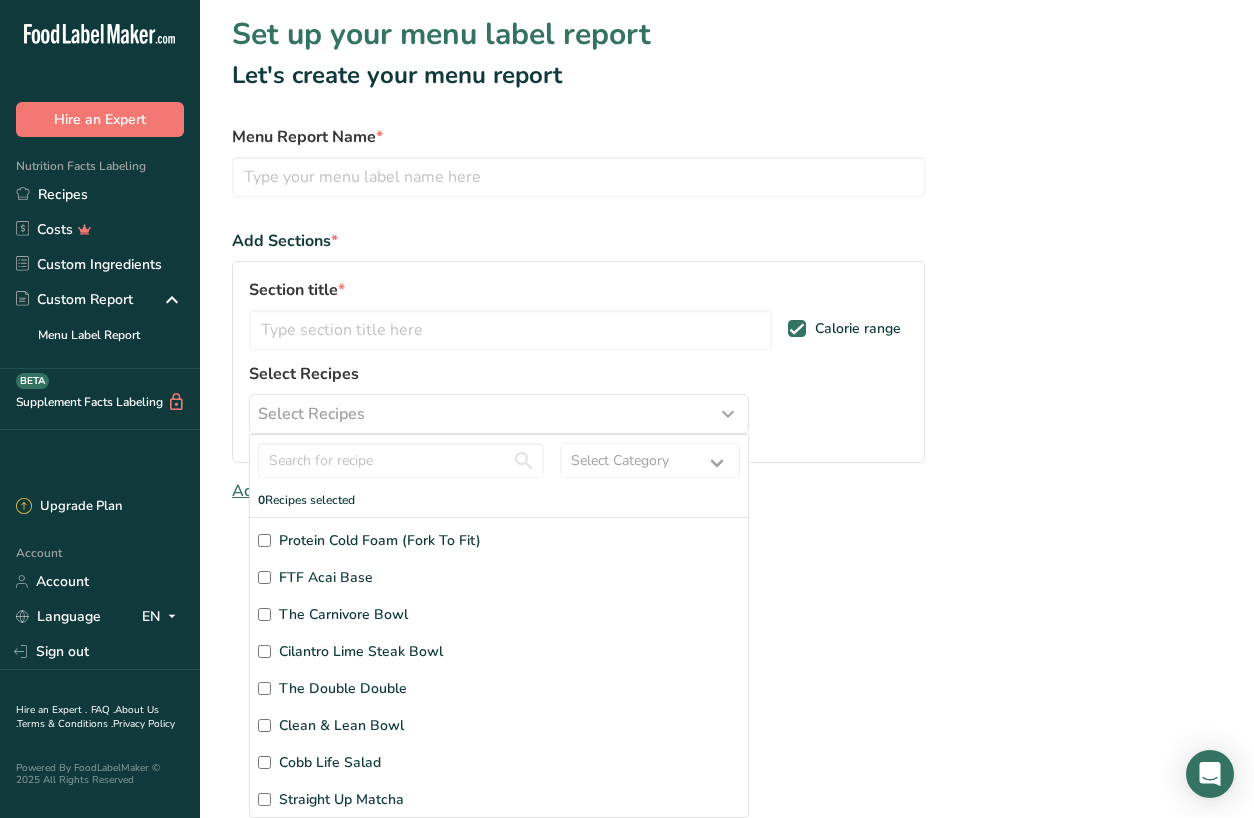 scroll, scrollTop: 4, scrollLeft: 0, axis: vertical 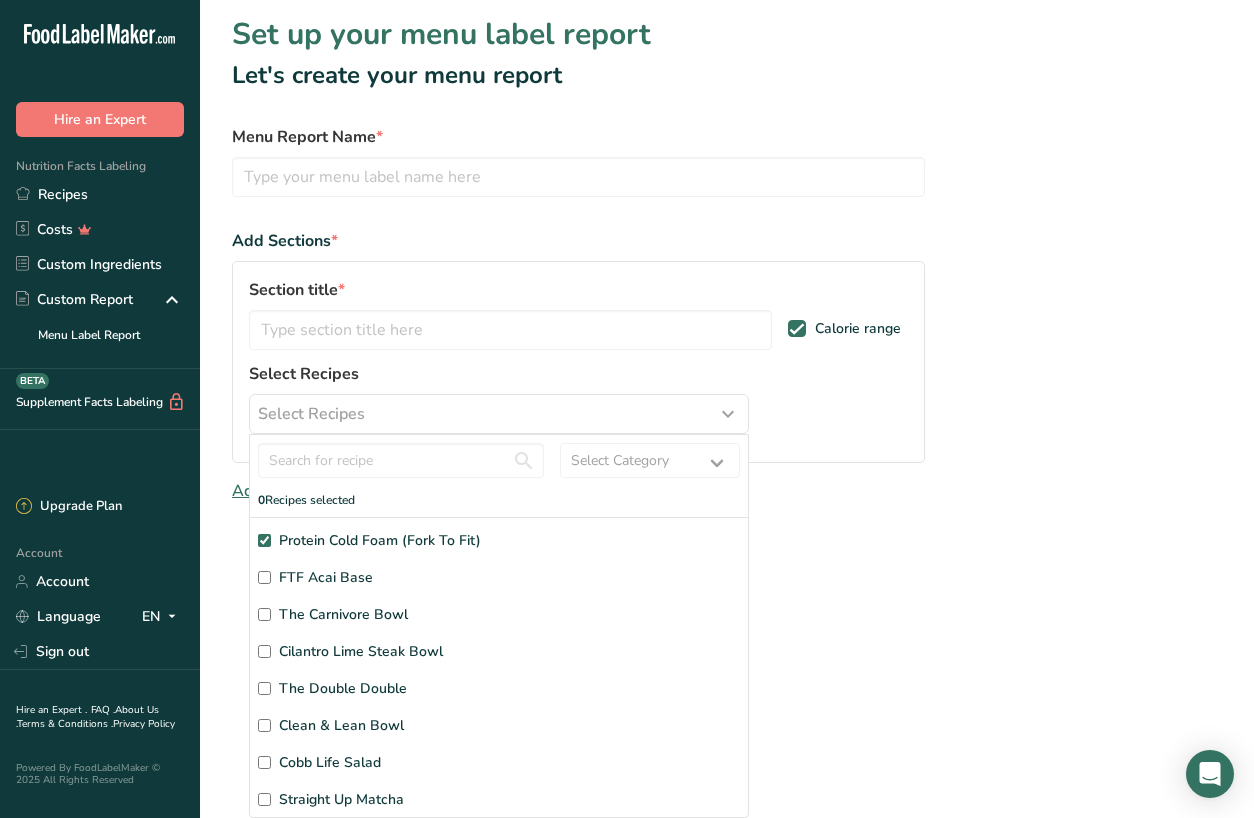 checkbox on "true" 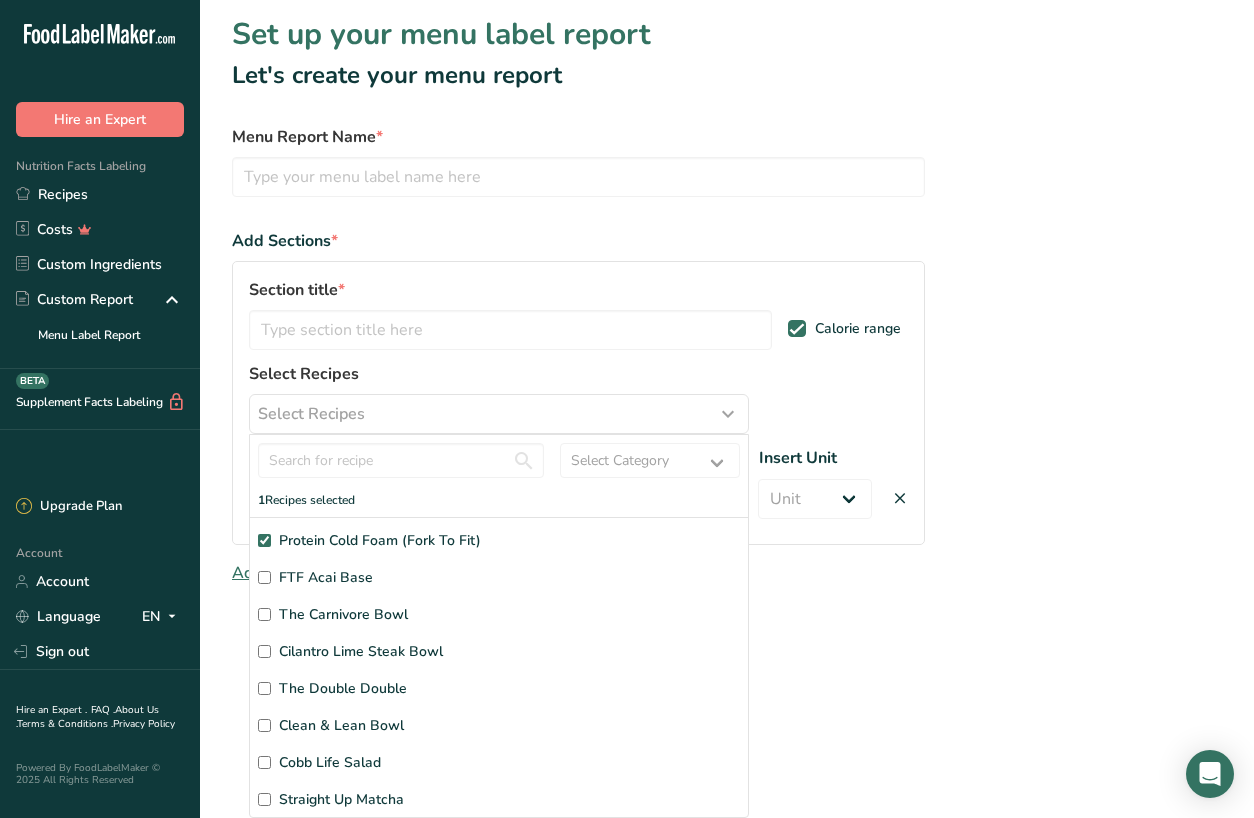click on "FTF Acai Base" at bounding box center (499, 577) 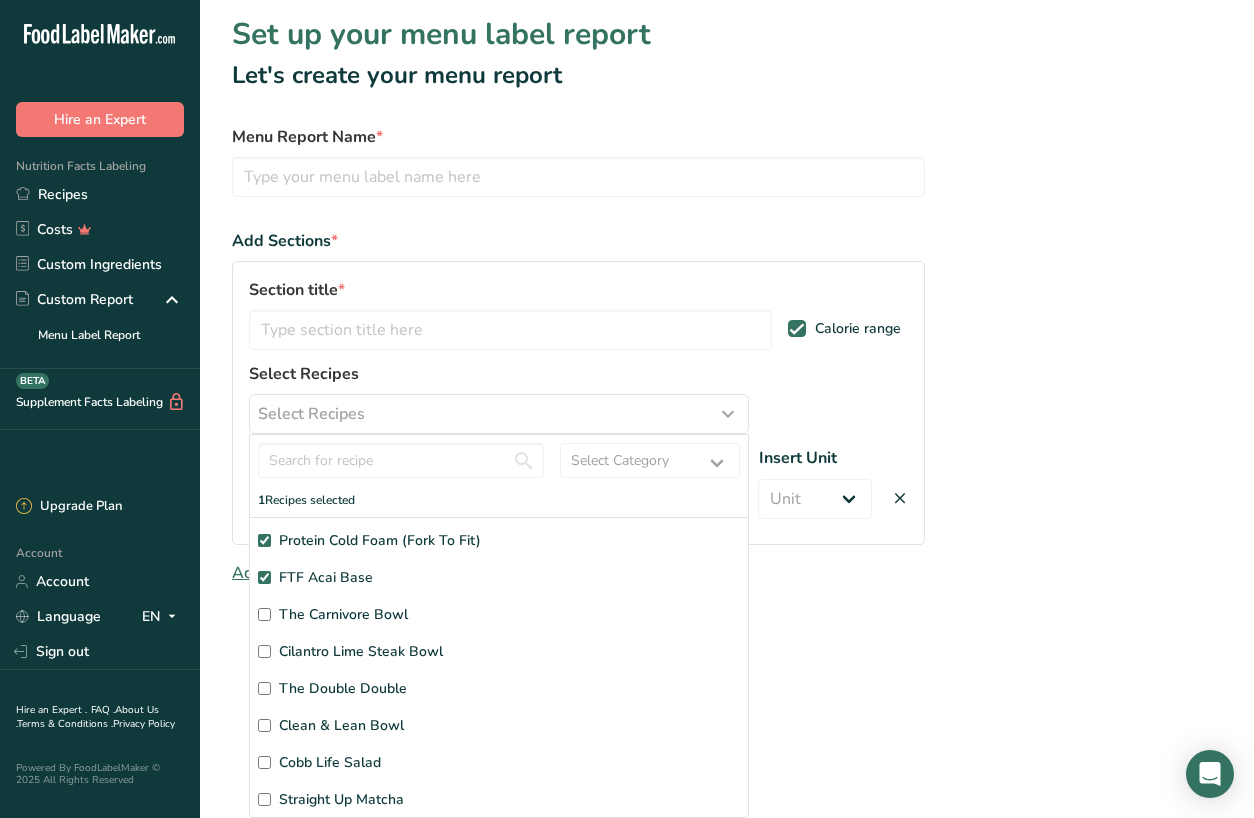 checkbox on "true" 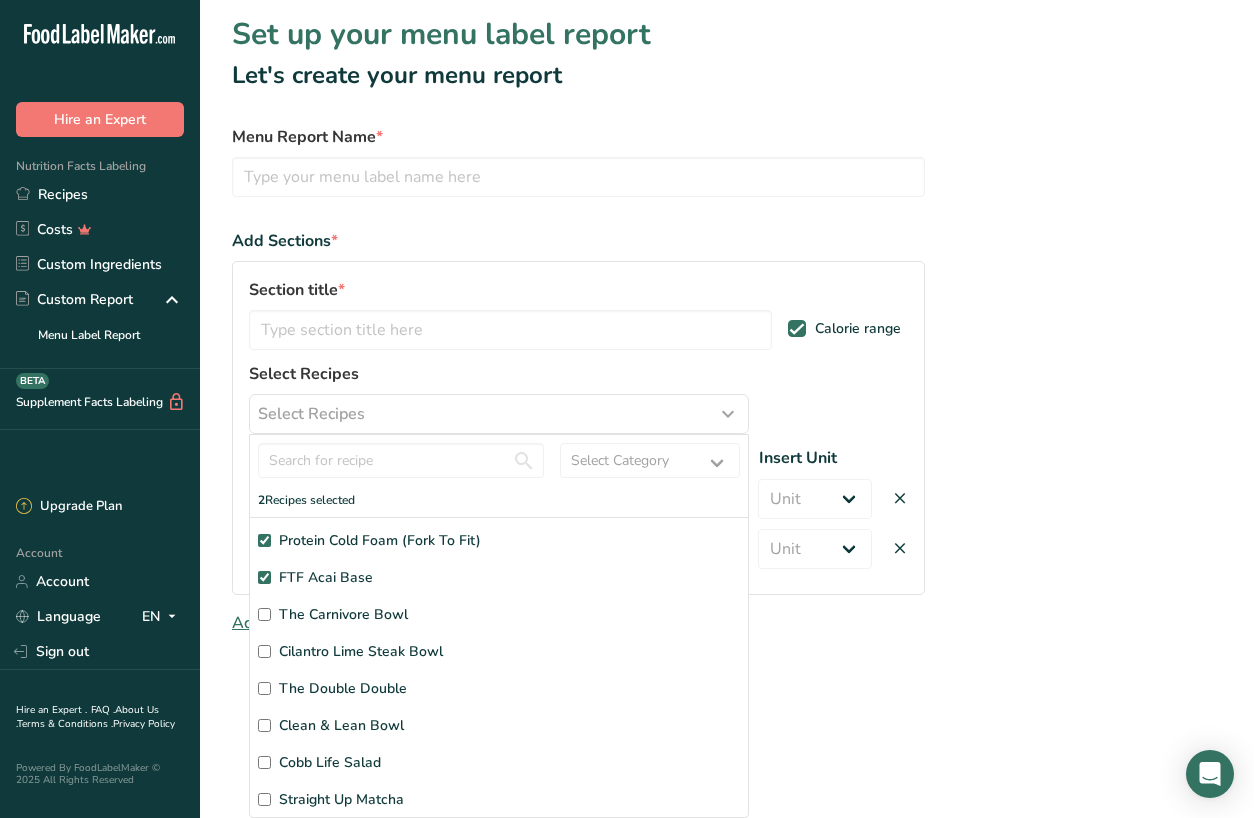 click on "The Carnivore Bowl" at bounding box center [264, 614] 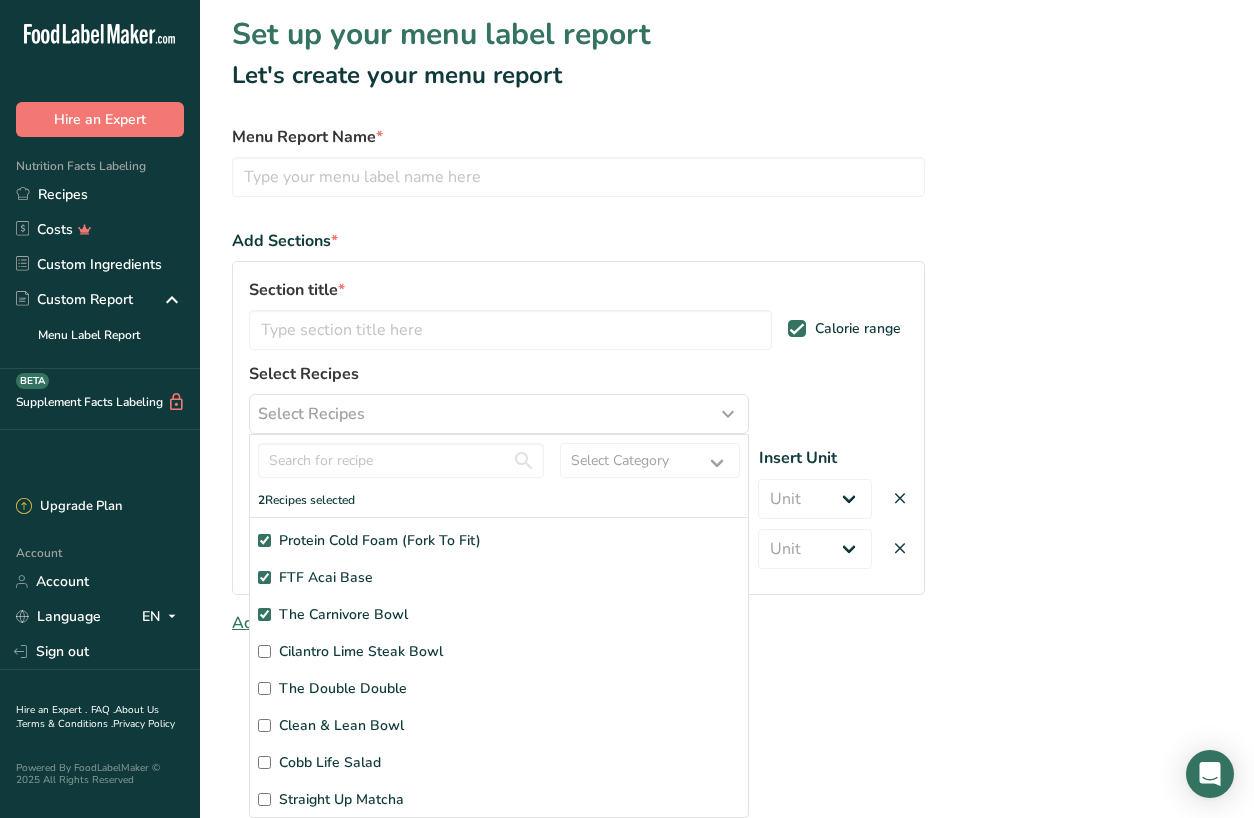 checkbox on "true" 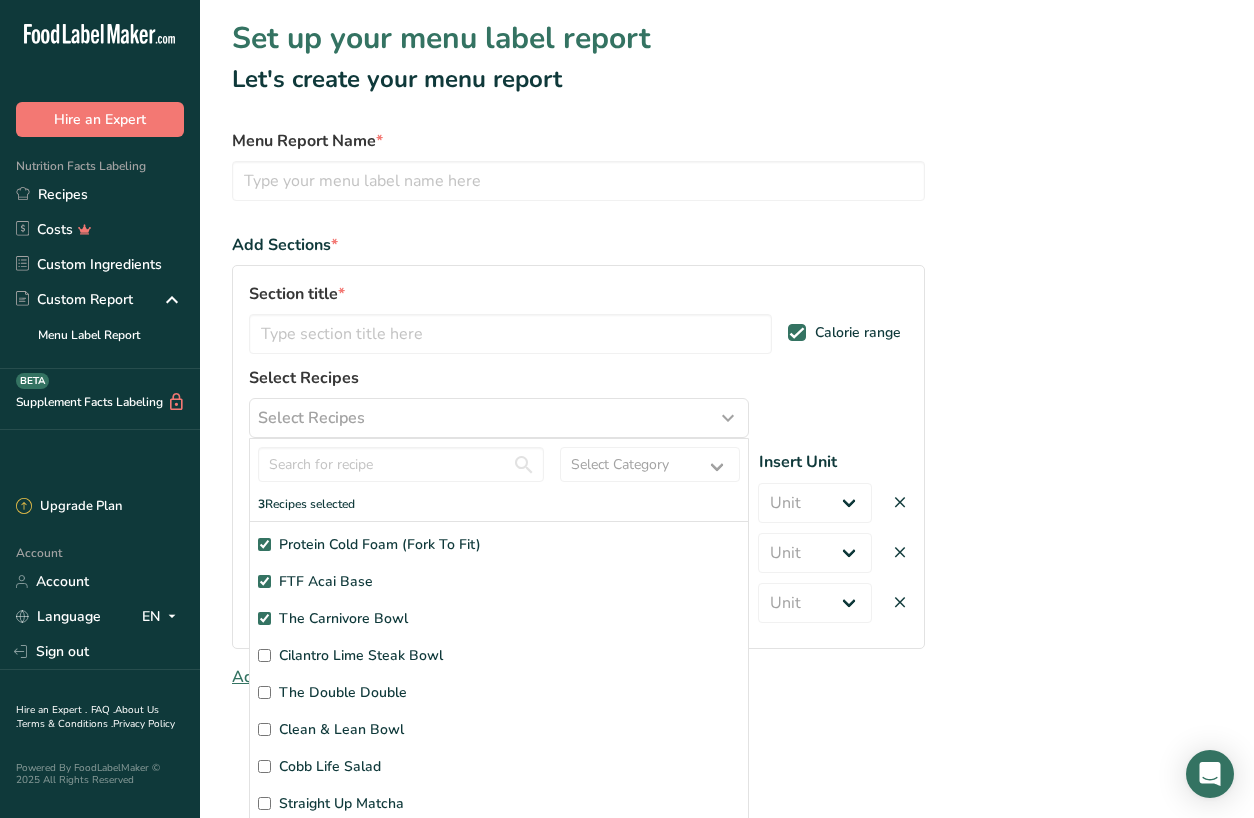 scroll, scrollTop: 0, scrollLeft: 0, axis: both 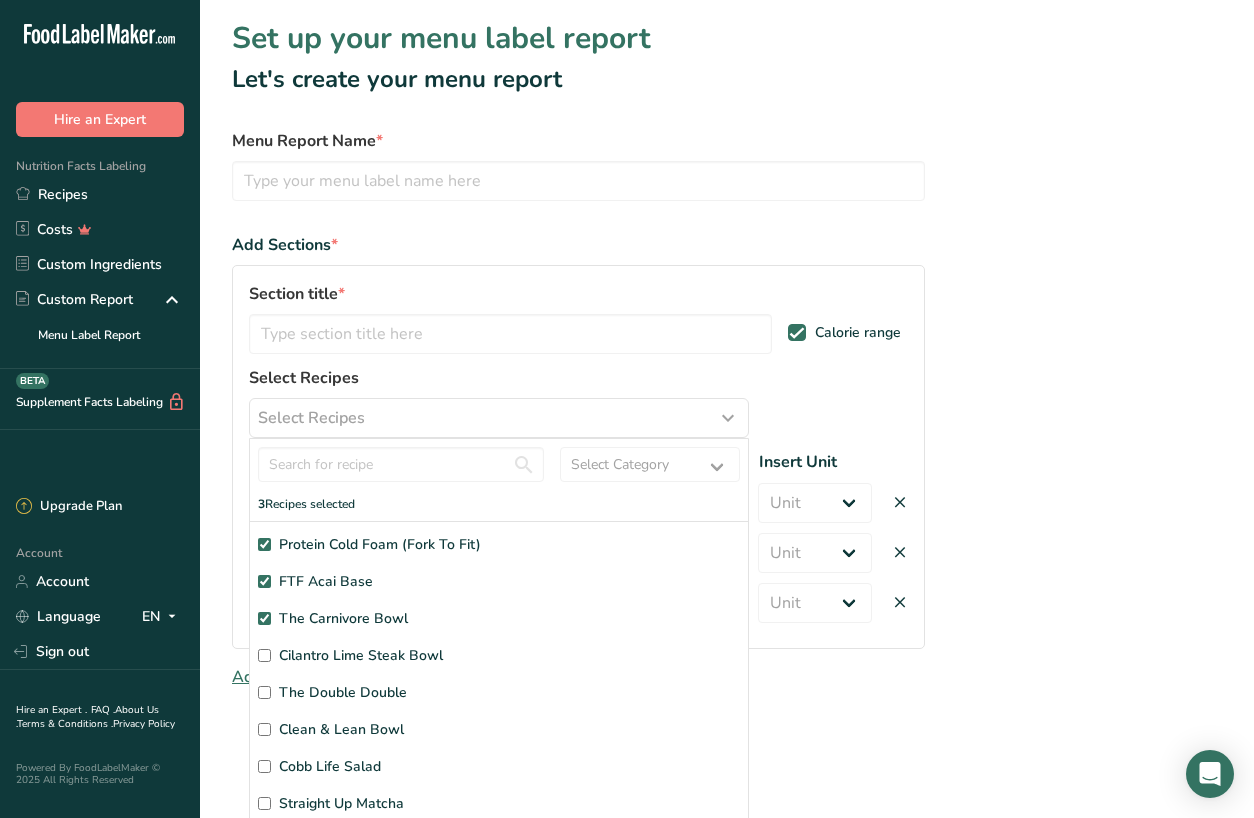 click on "Cilantro Lime Steak Bowl" at bounding box center (264, 655) 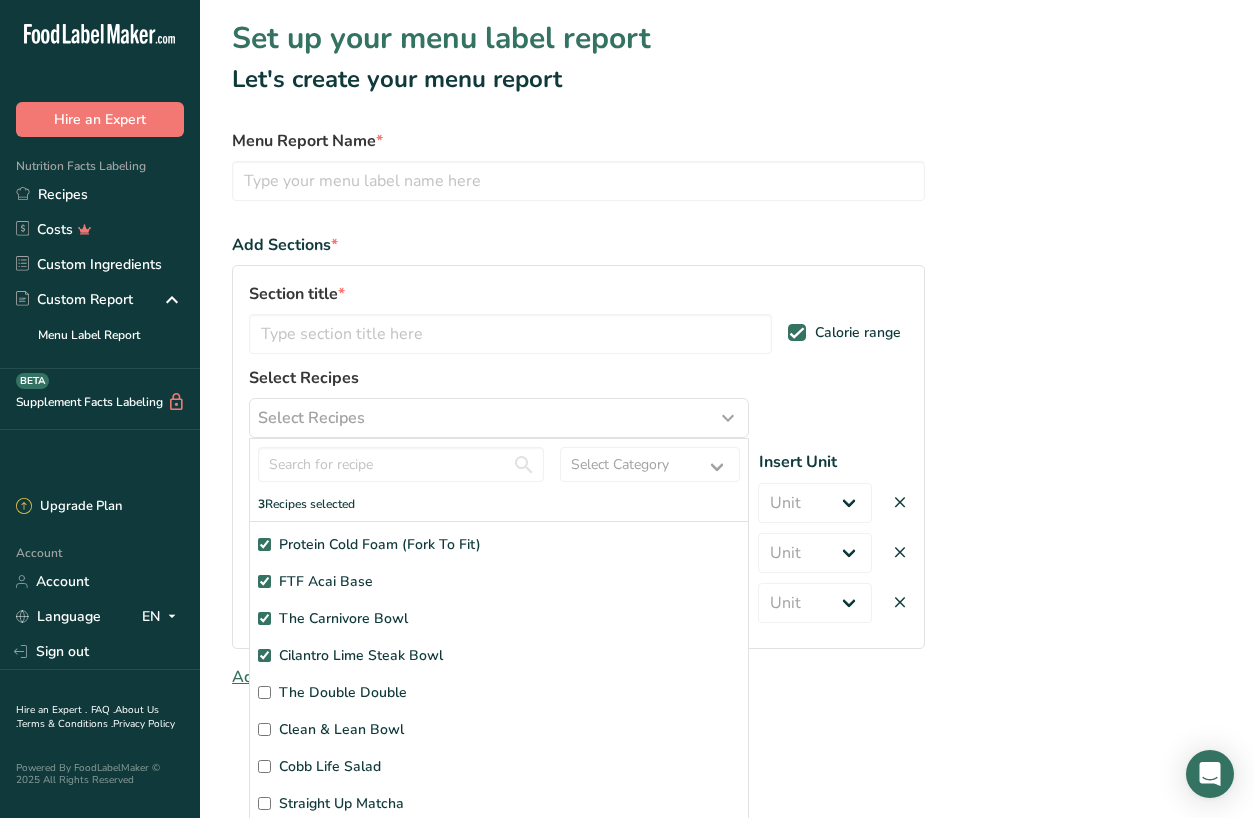 checkbox on "true" 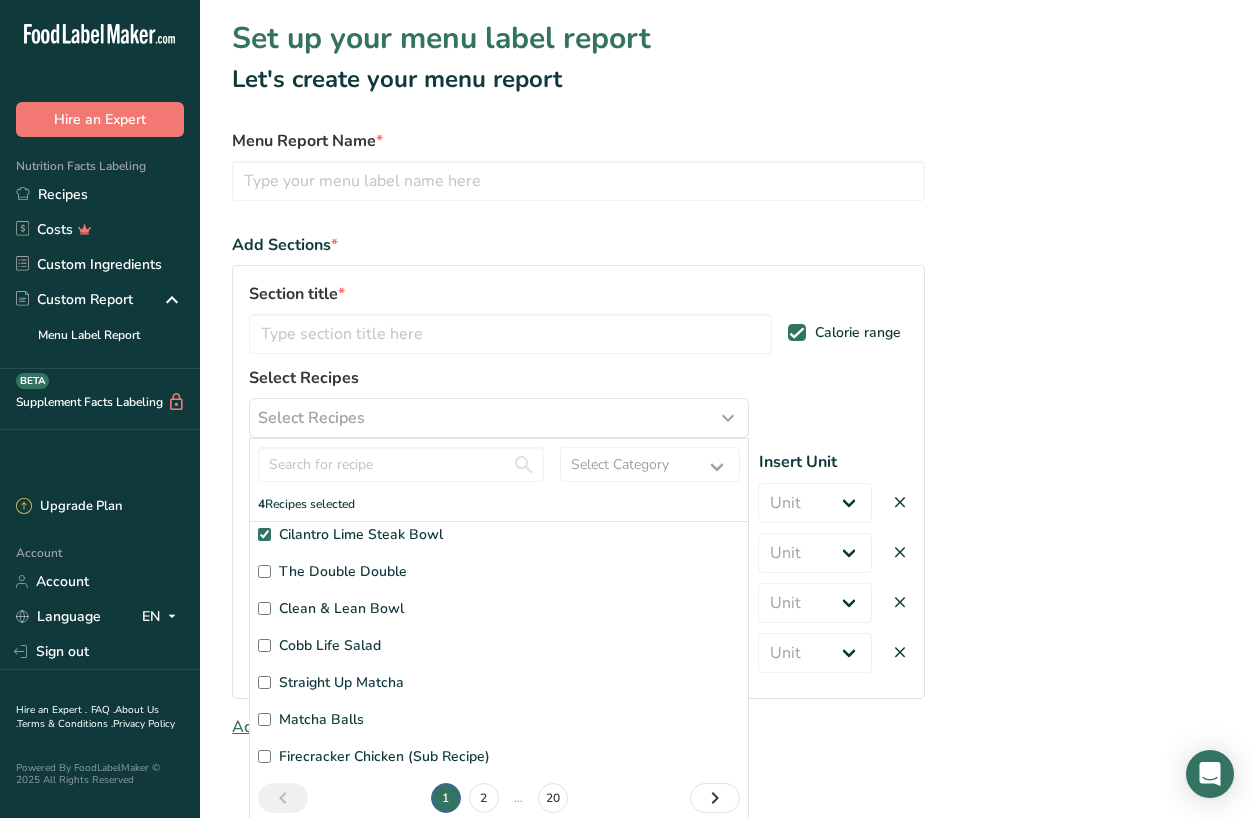 scroll, scrollTop: 121, scrollLeft: 0, axis: vertical 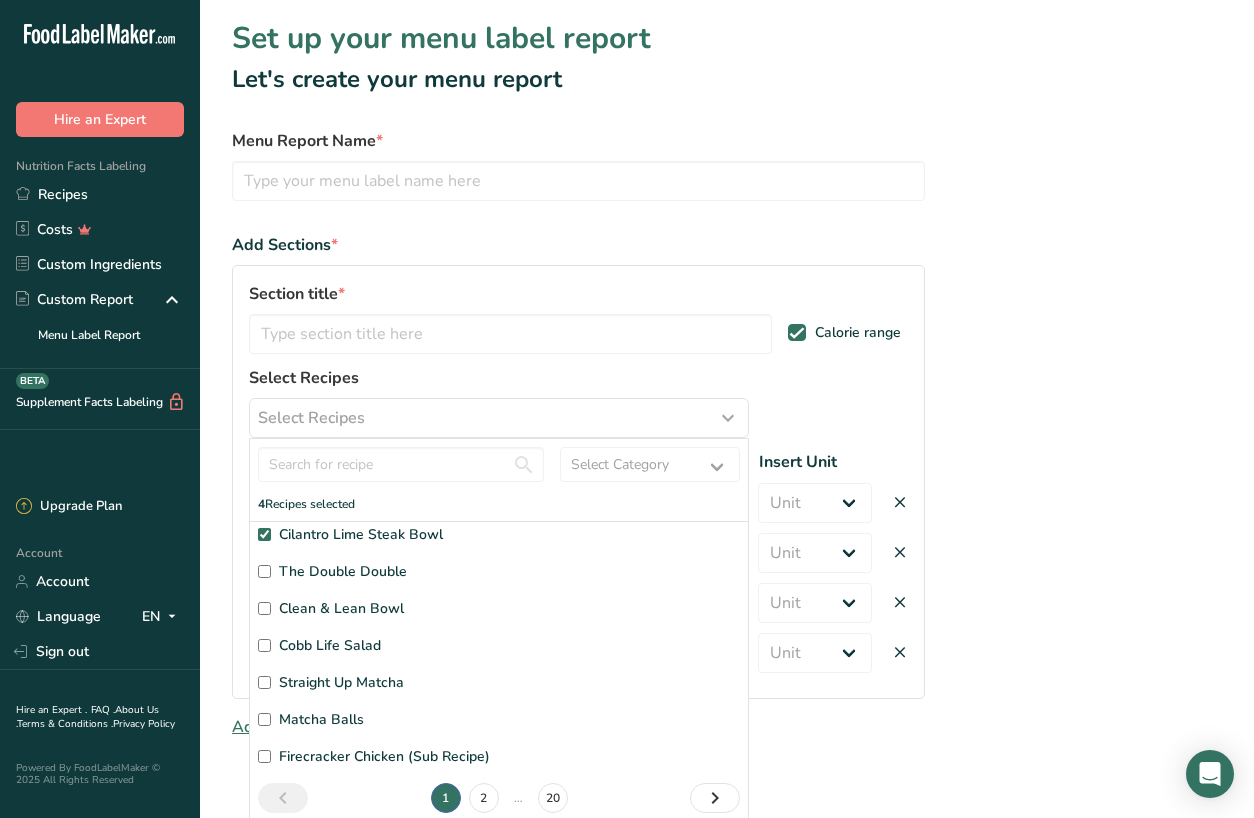 click on "The Double Double" at bounding box center [264, 571] 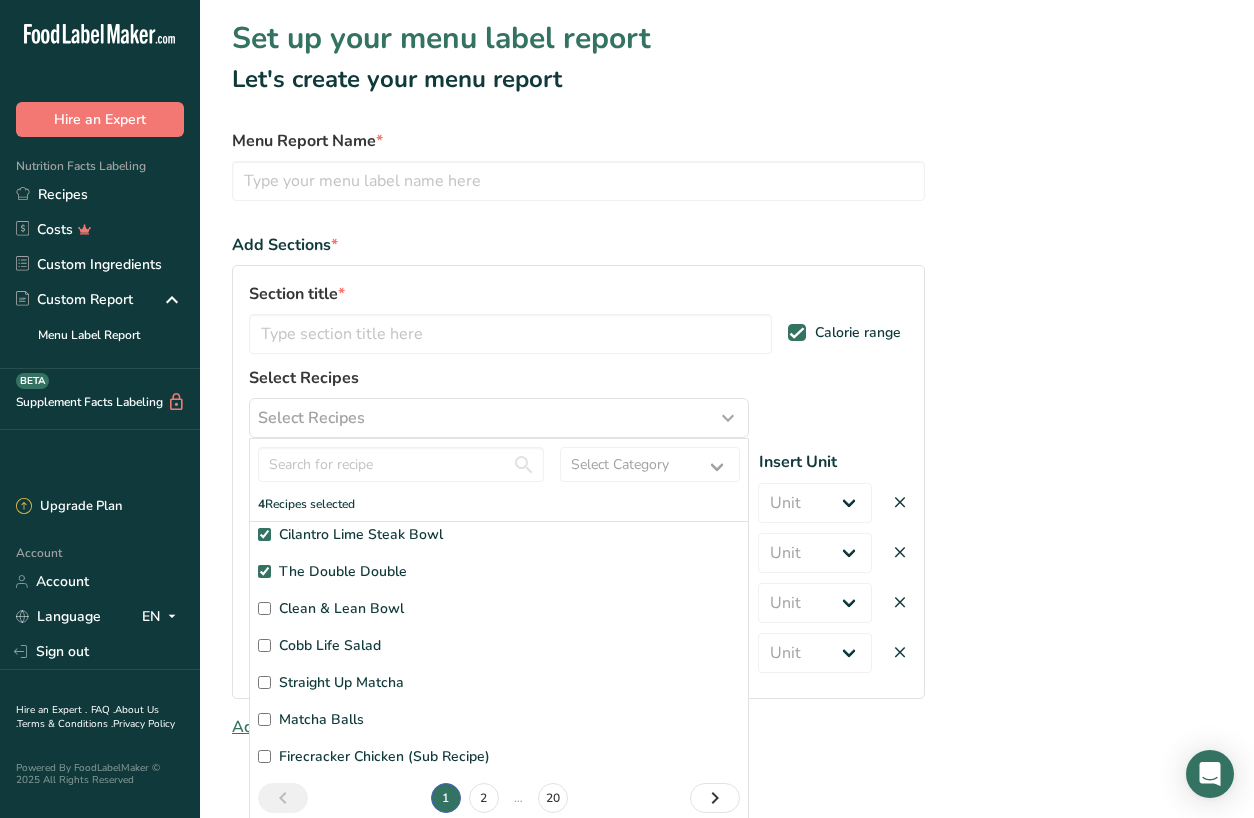 checkbox on "true" 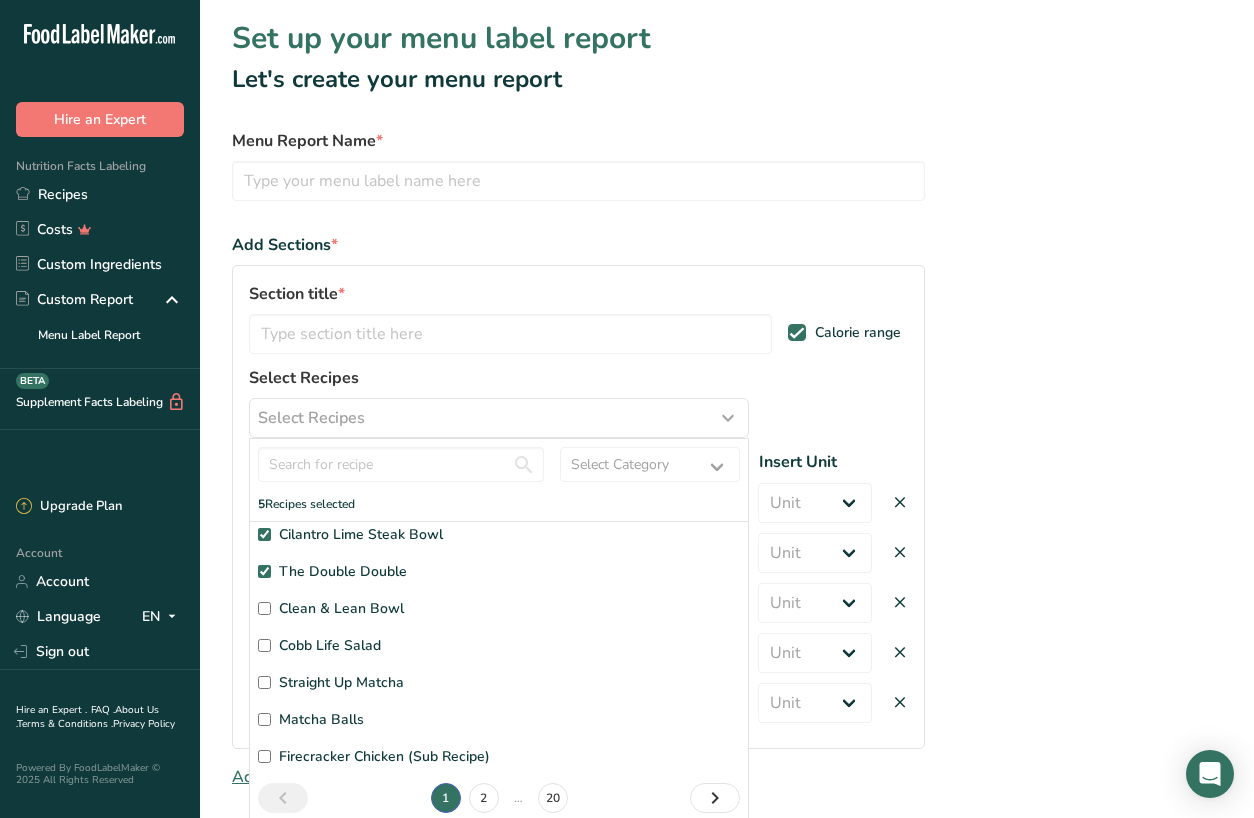 click on "Clean & Lean Bowl" at bounding box center (499, 608) 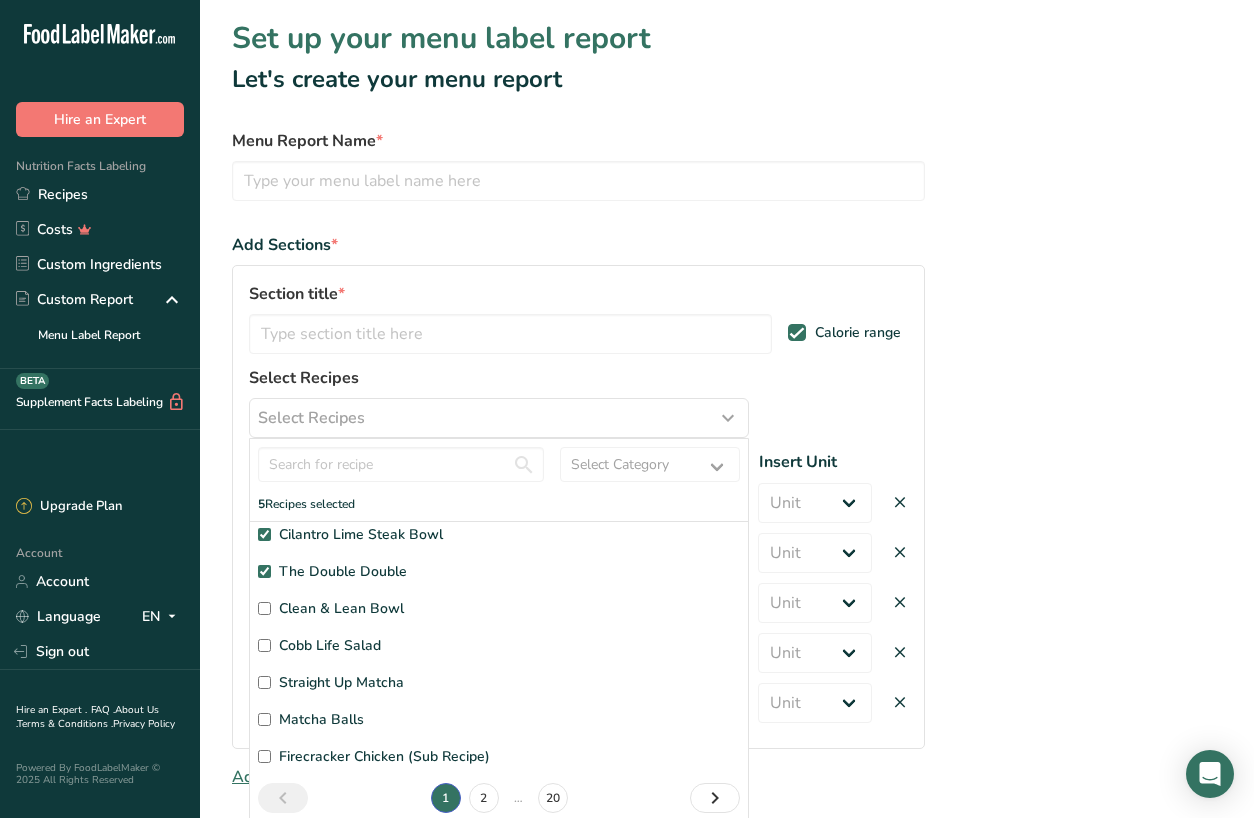 click on "Clean & Lean Bowl" at bounding box center (264, 608) 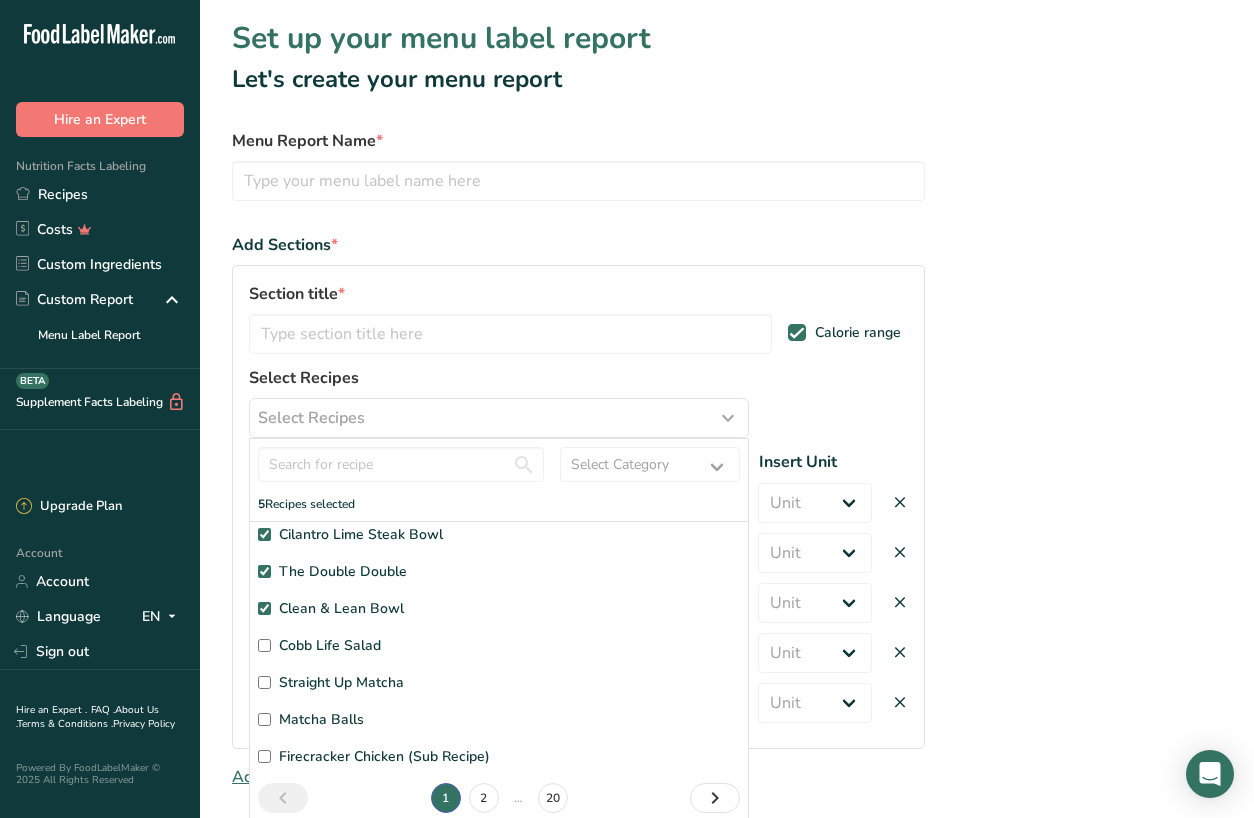 checkbox on "true" 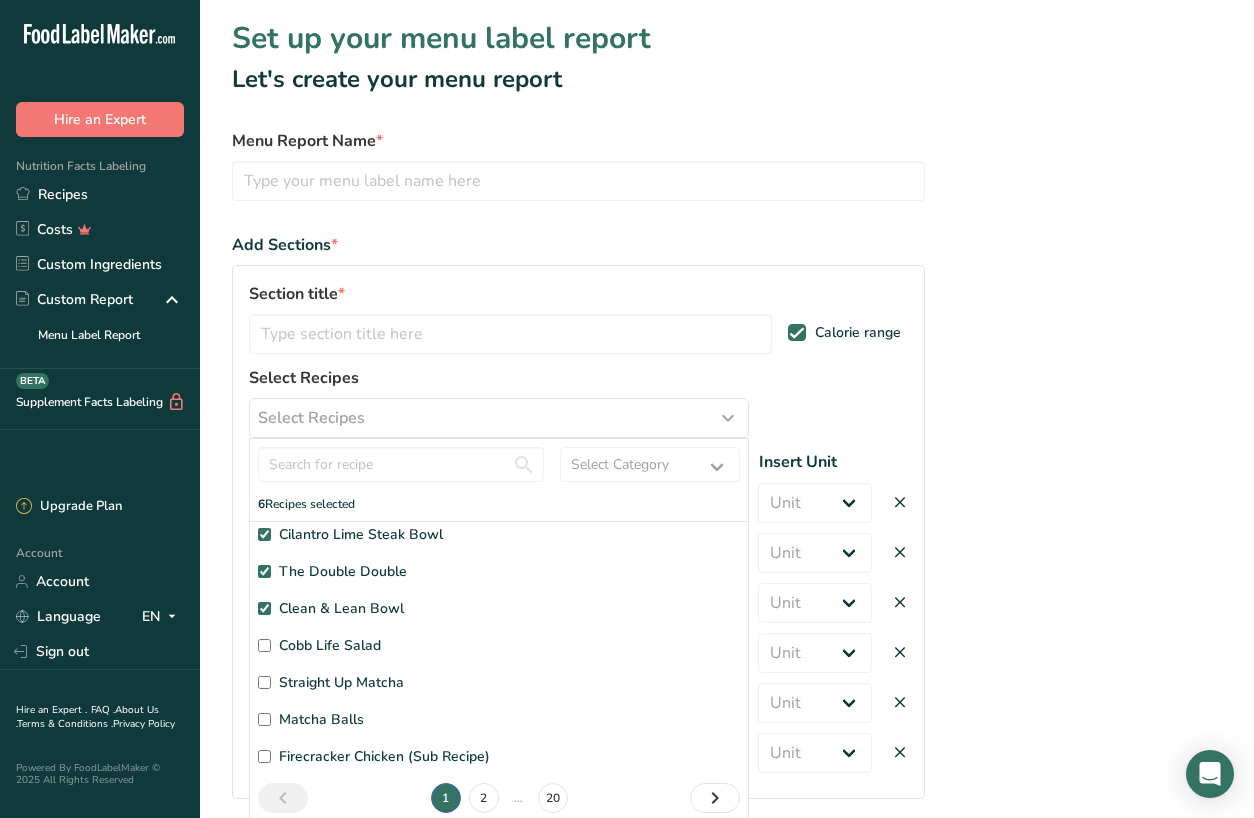 click on "Cobb Life Salad" at bounding box center (264, 645) 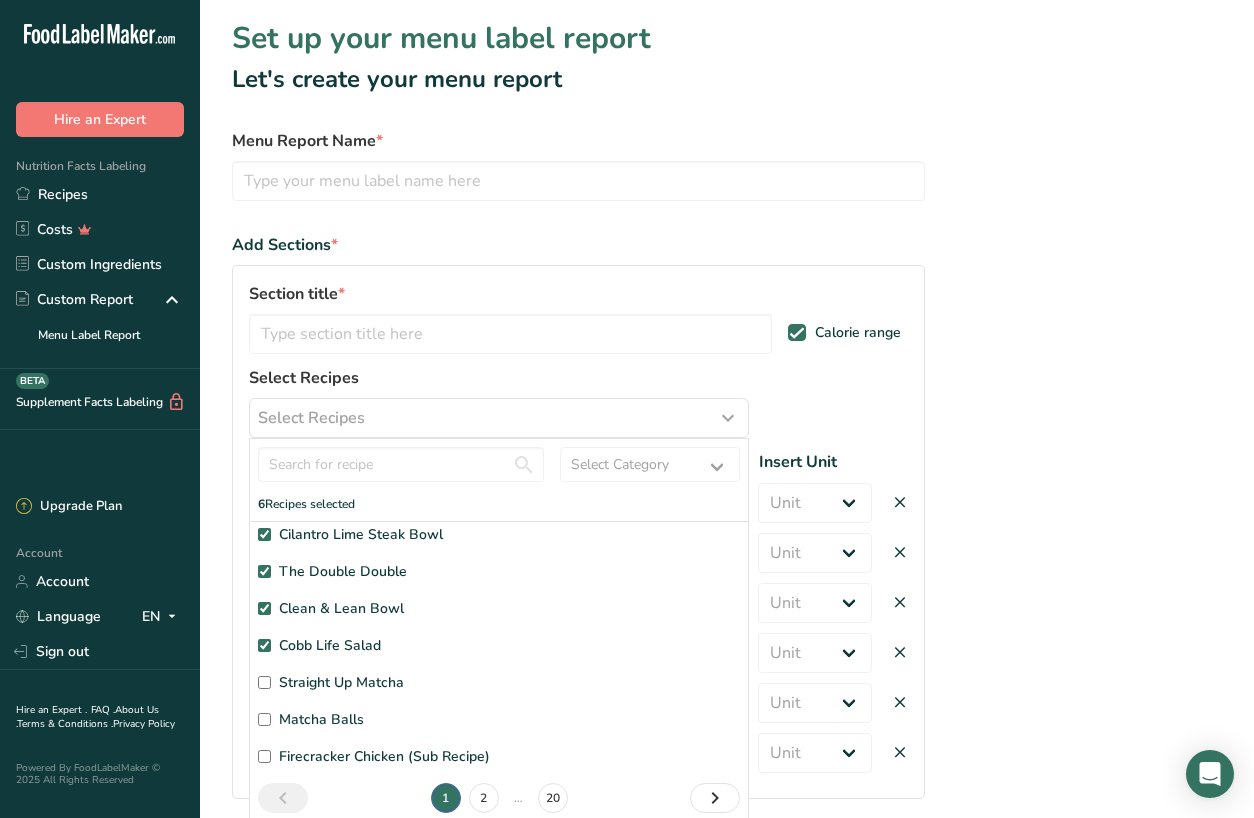 checkbox on "true" 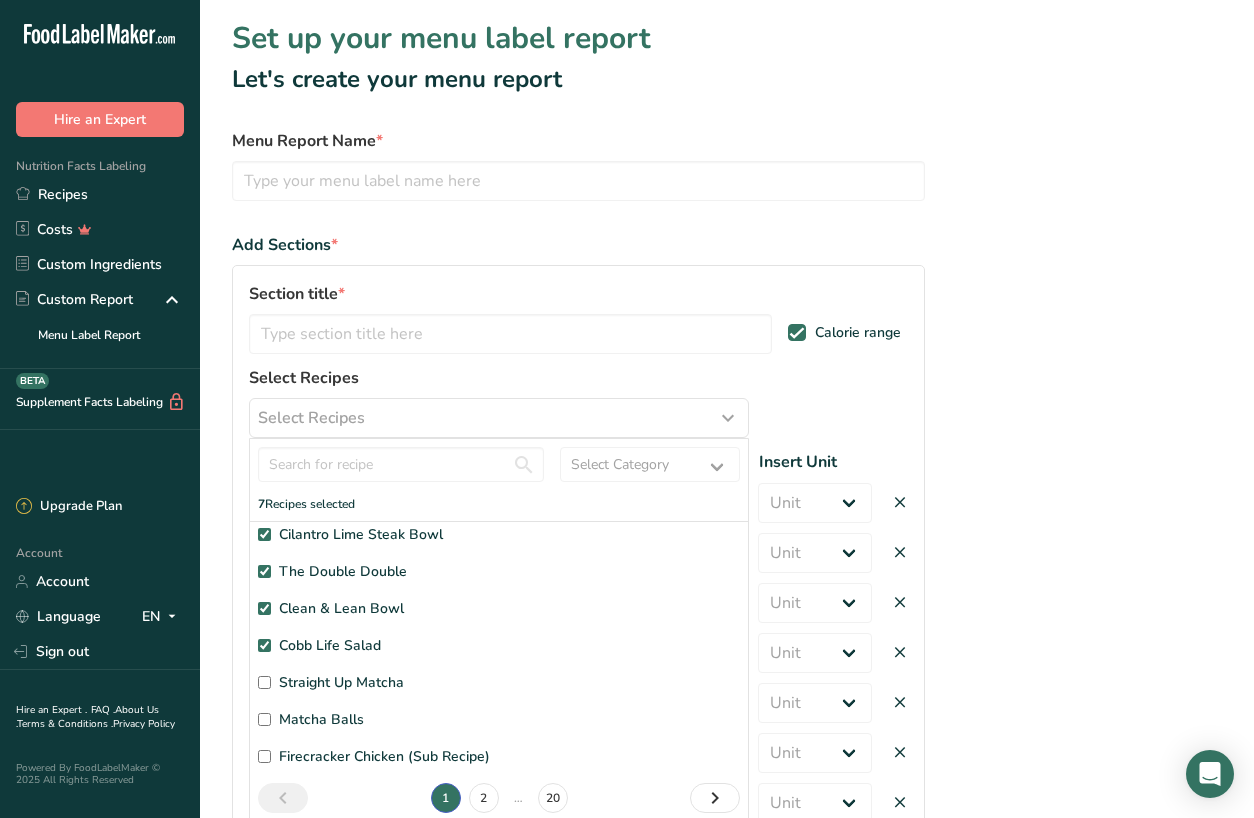 click on "Straight Up Matcha" at bounding box center [264, 682] 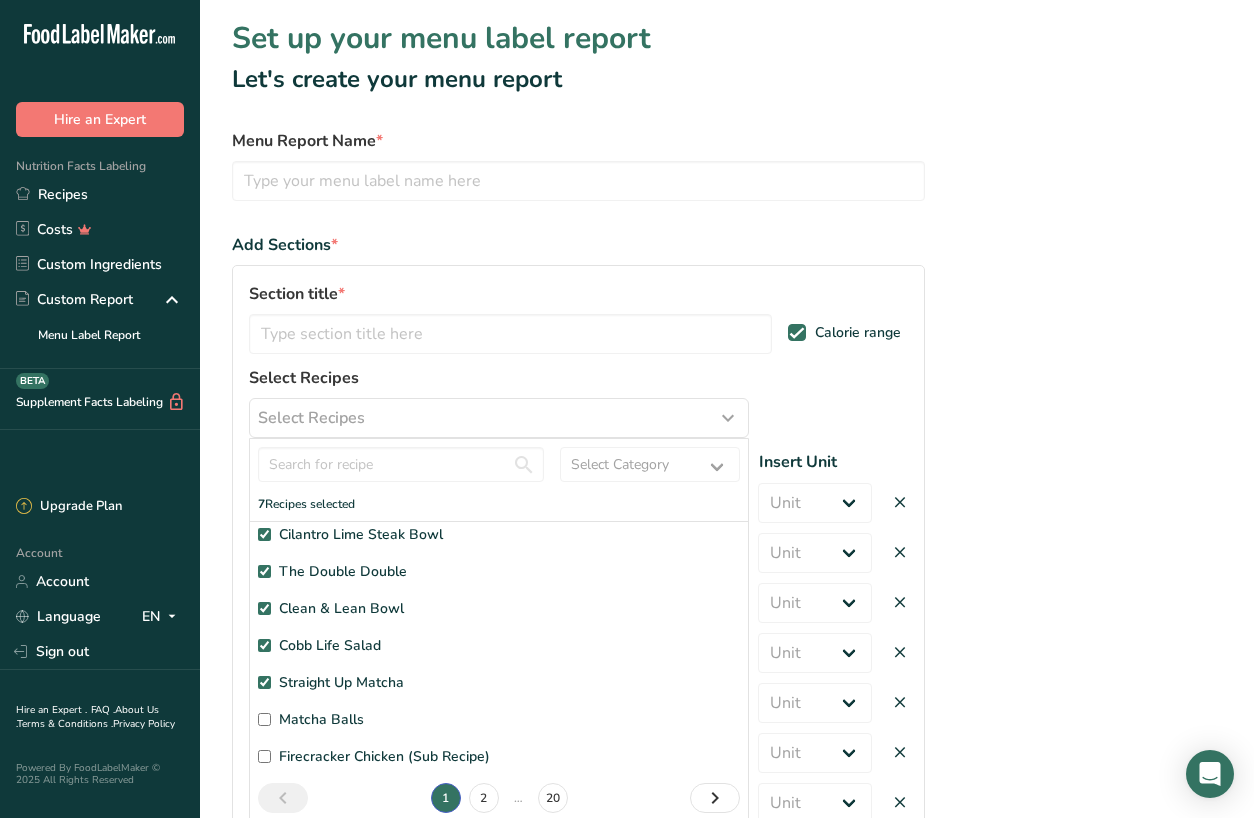 checkbox on "true" 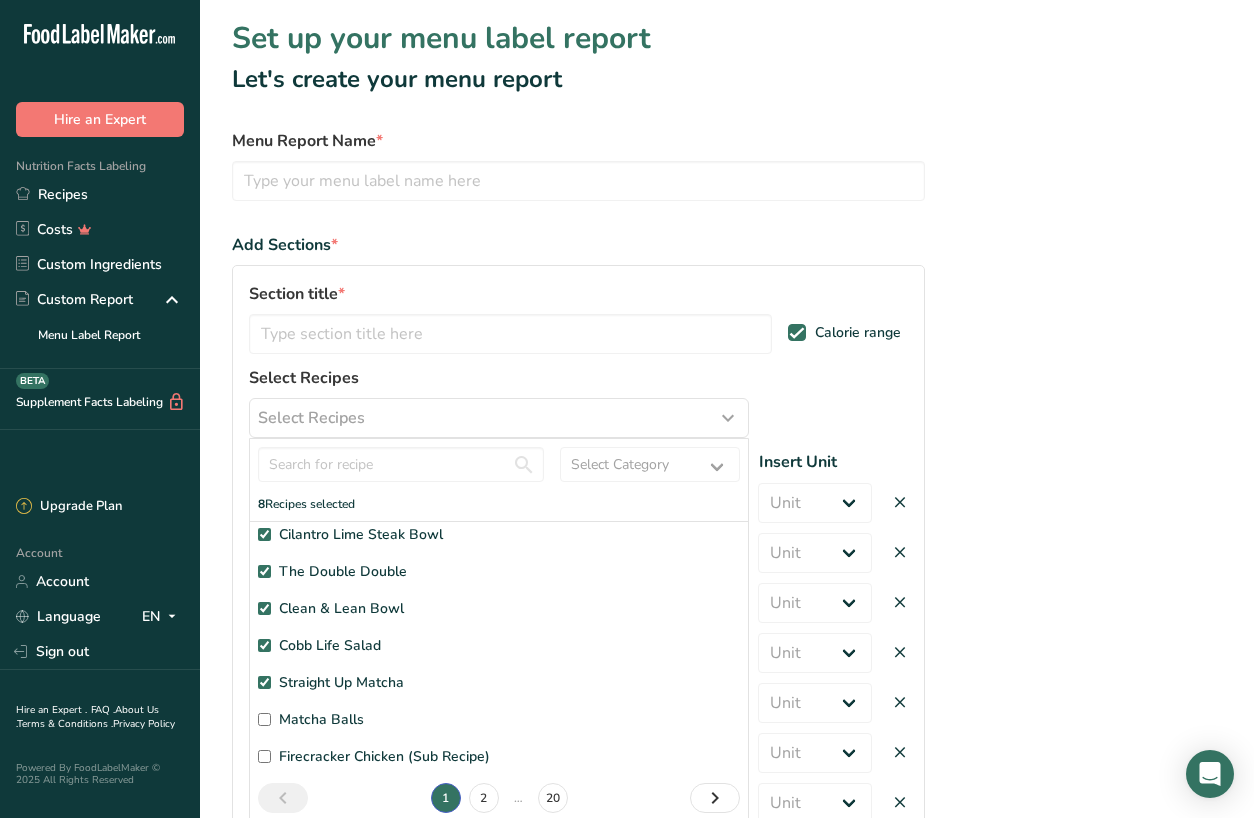 click on "Protein Cold Foam (Fork To Fit)
FTF Acai Base
The Carnivore Bowl
Cilantro Lime Steak Bowl
The Double Double
Clean & Lean Bowl
Cobb Life Salad
Straight Up Matcha
Matcha Balls
Firecracker Chicken (Sub Recipe)" at bounding box center (499, 598) 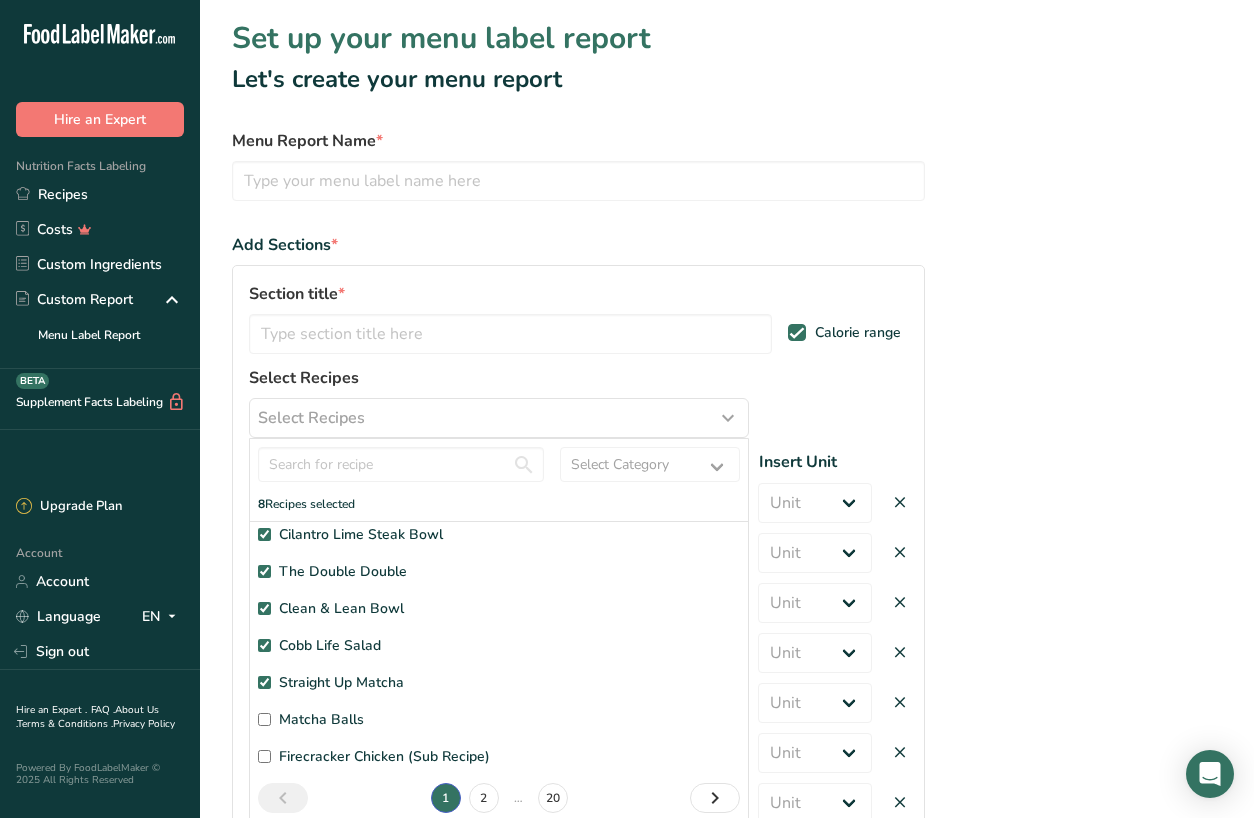 click on "Matcha Balls" at bounding box center (499, 719) 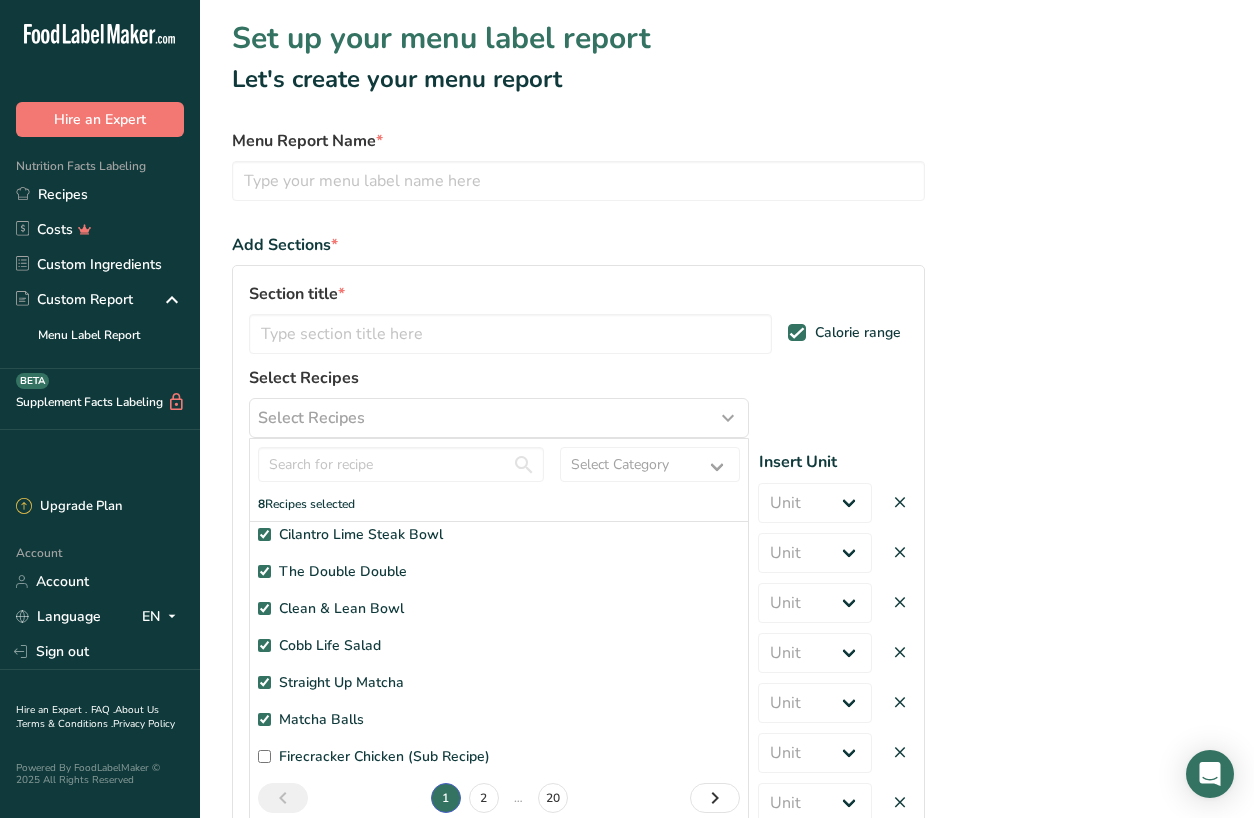 checkbox on "true" 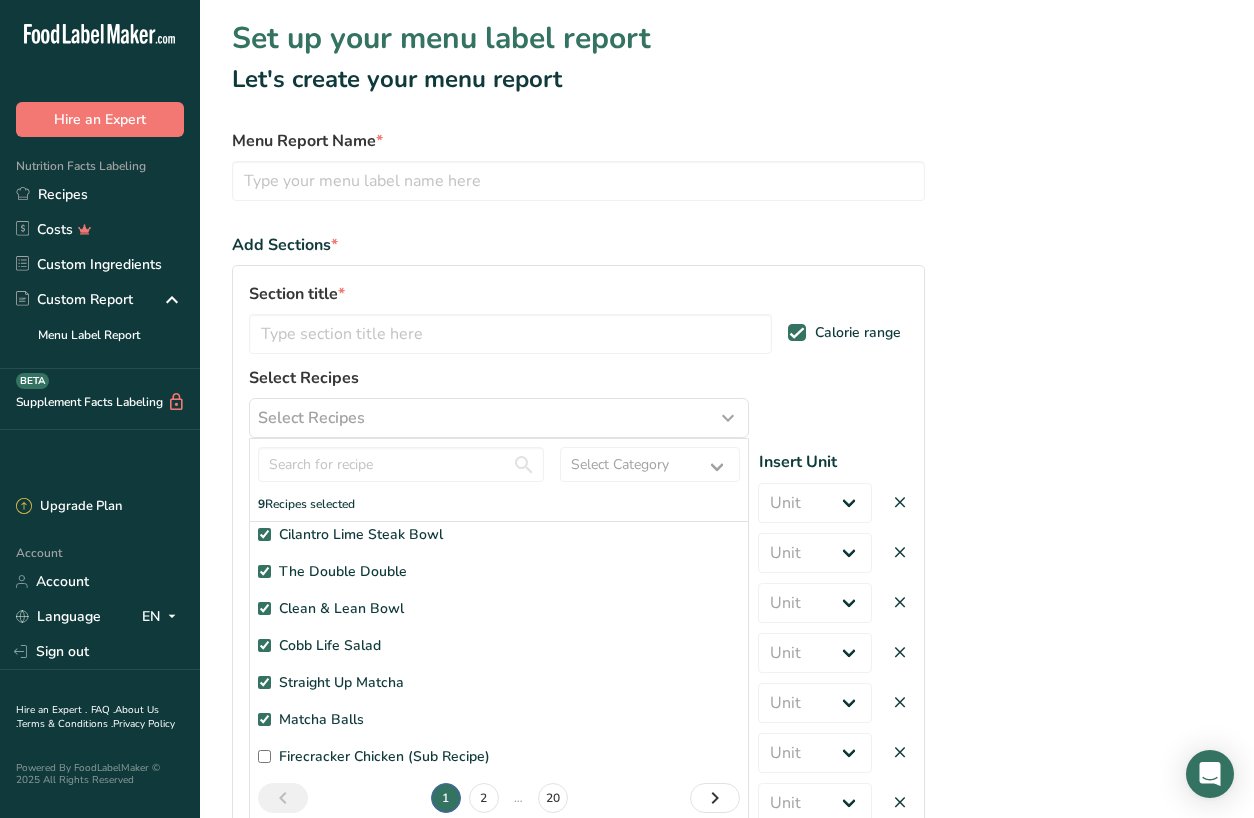 click on "Firecracker Chicken (Sub Recipe)" at bounding box center [264, 756] 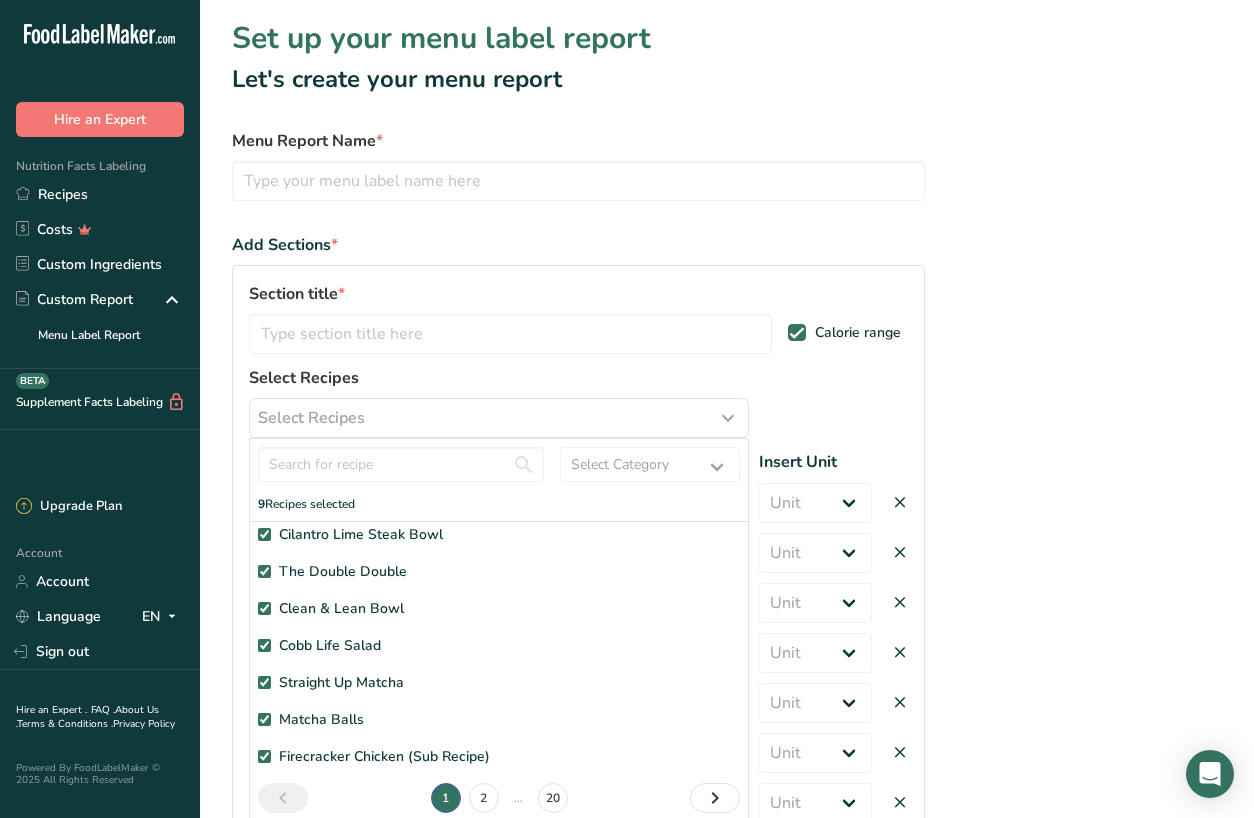checkbox on "true" 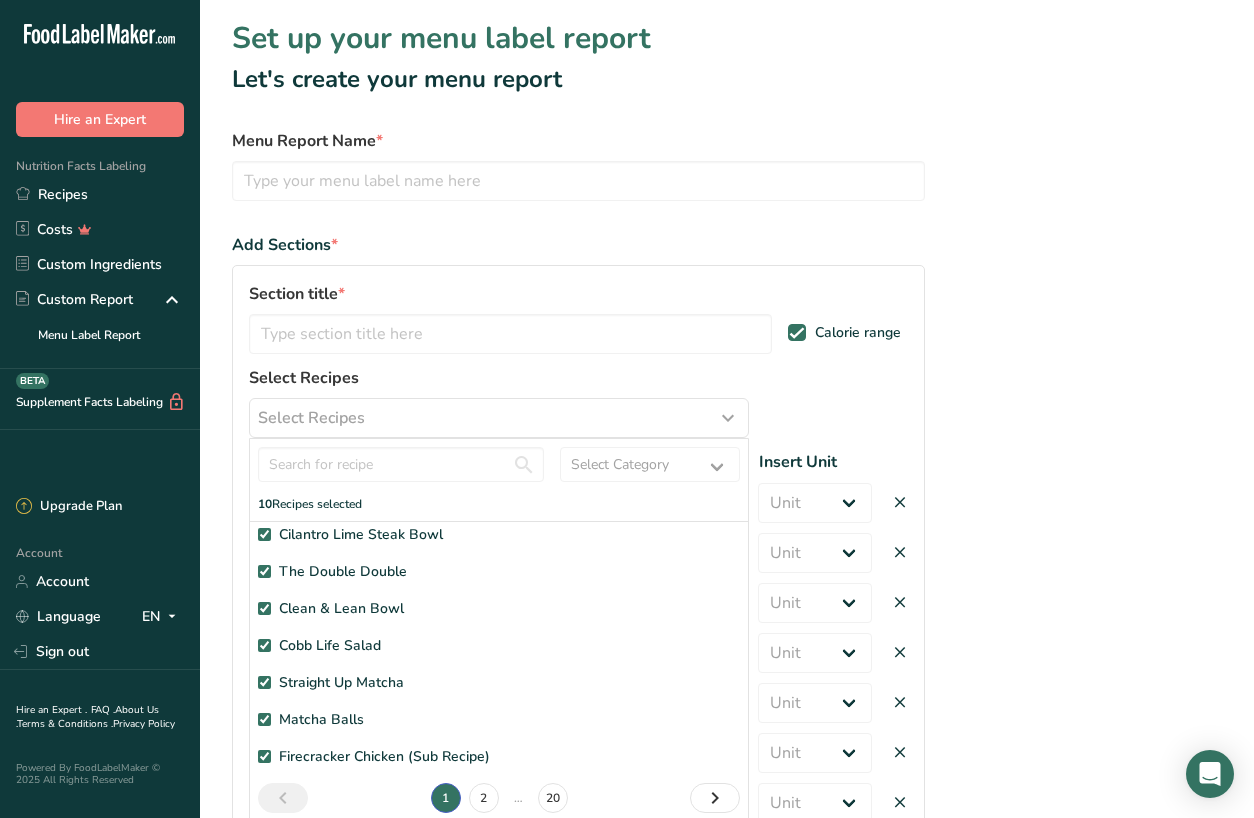 scroll, scrollTop: 121, scrollLeft: 0, axis: vertical 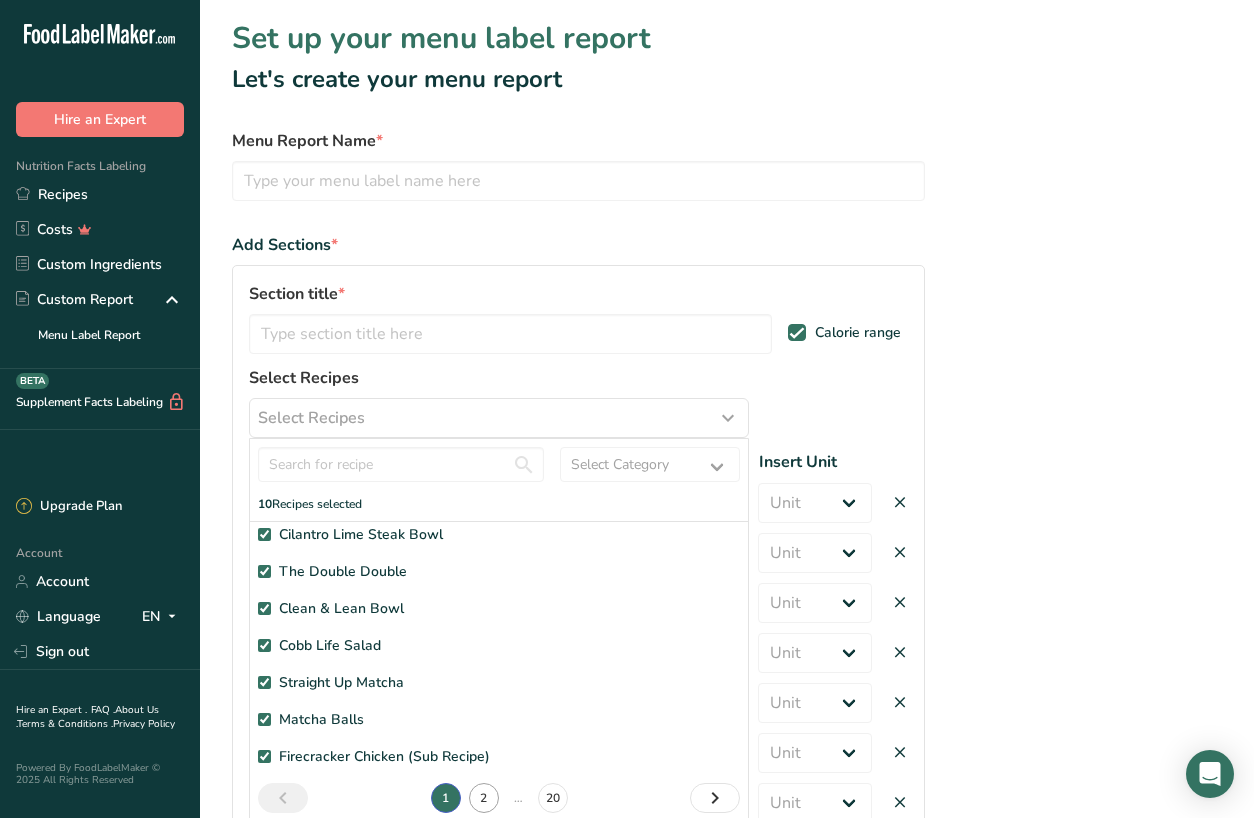 click on "2" at bounding box center [484, 798] 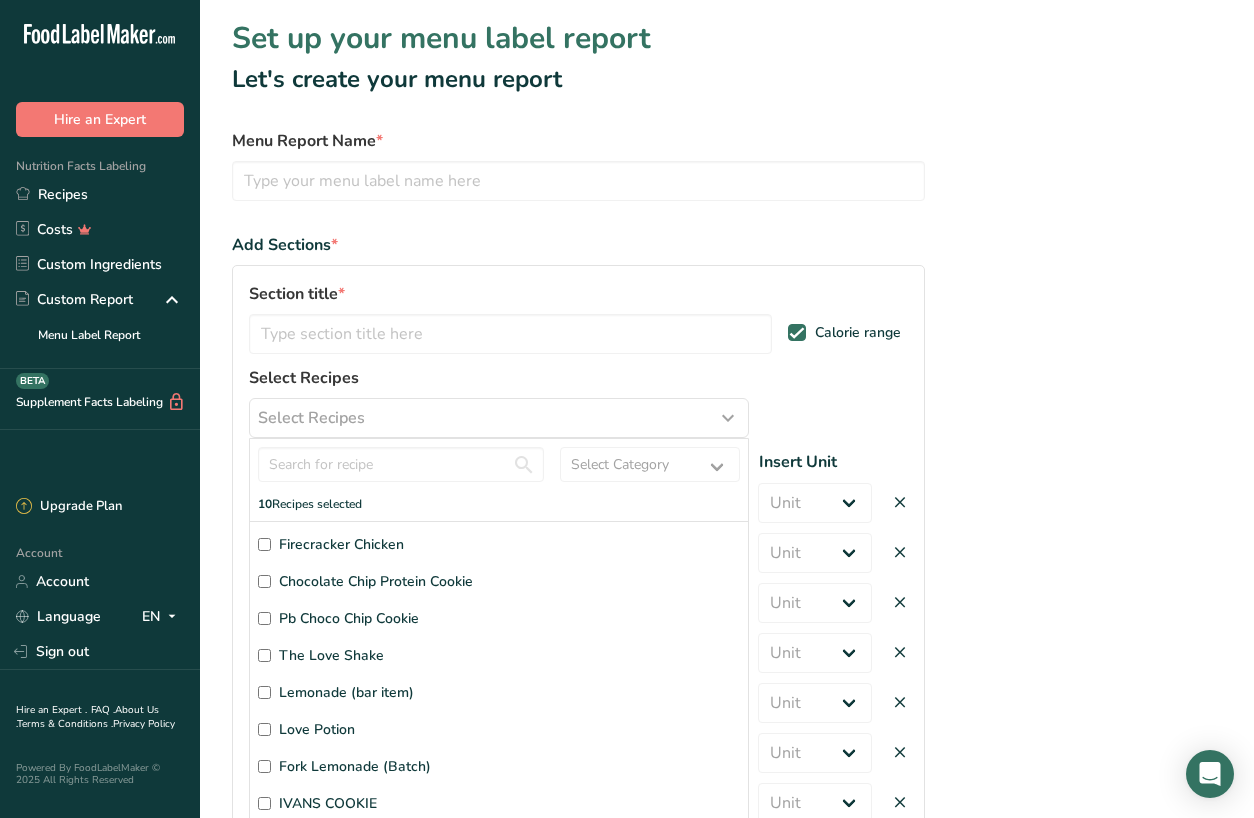 scroll, scrollTop: 0, scrollLeft: 0, axis: both 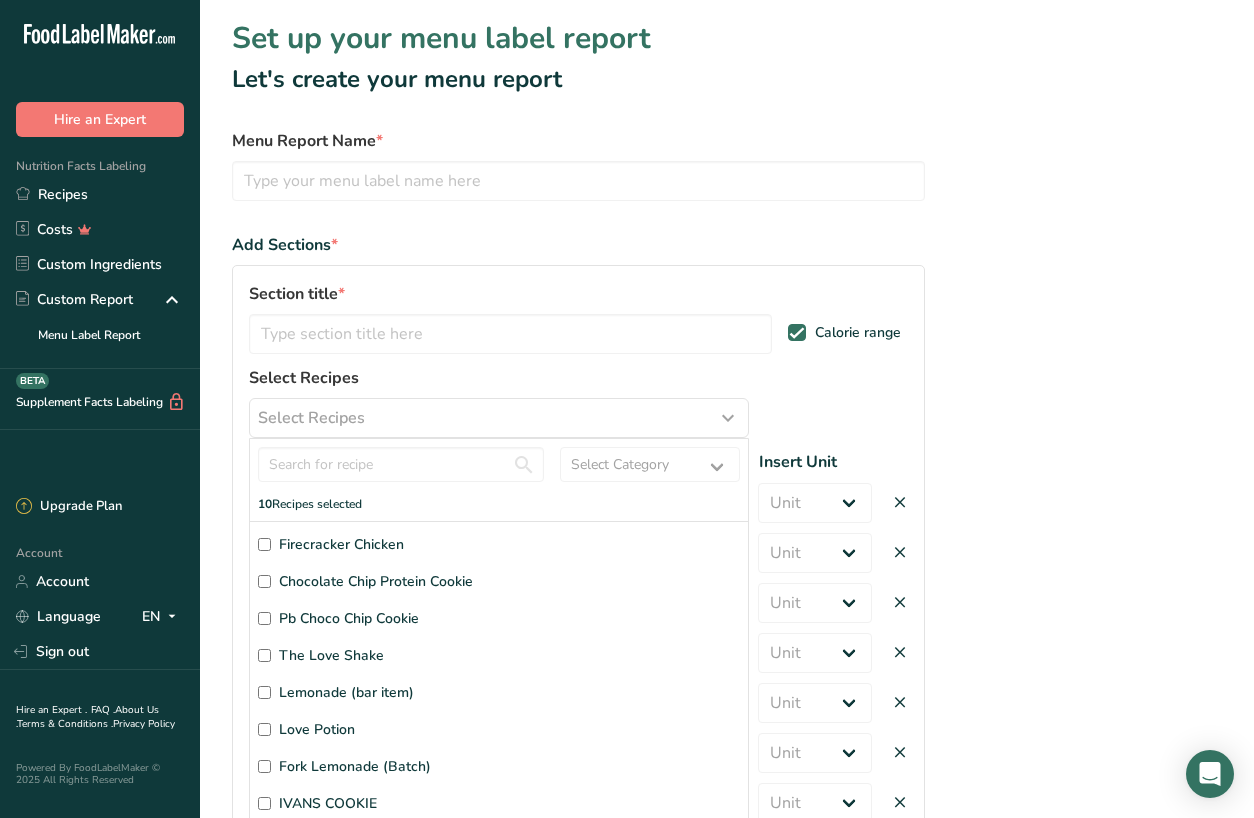 click on "Firecracker Chicken" at bounding box center [264, 544] 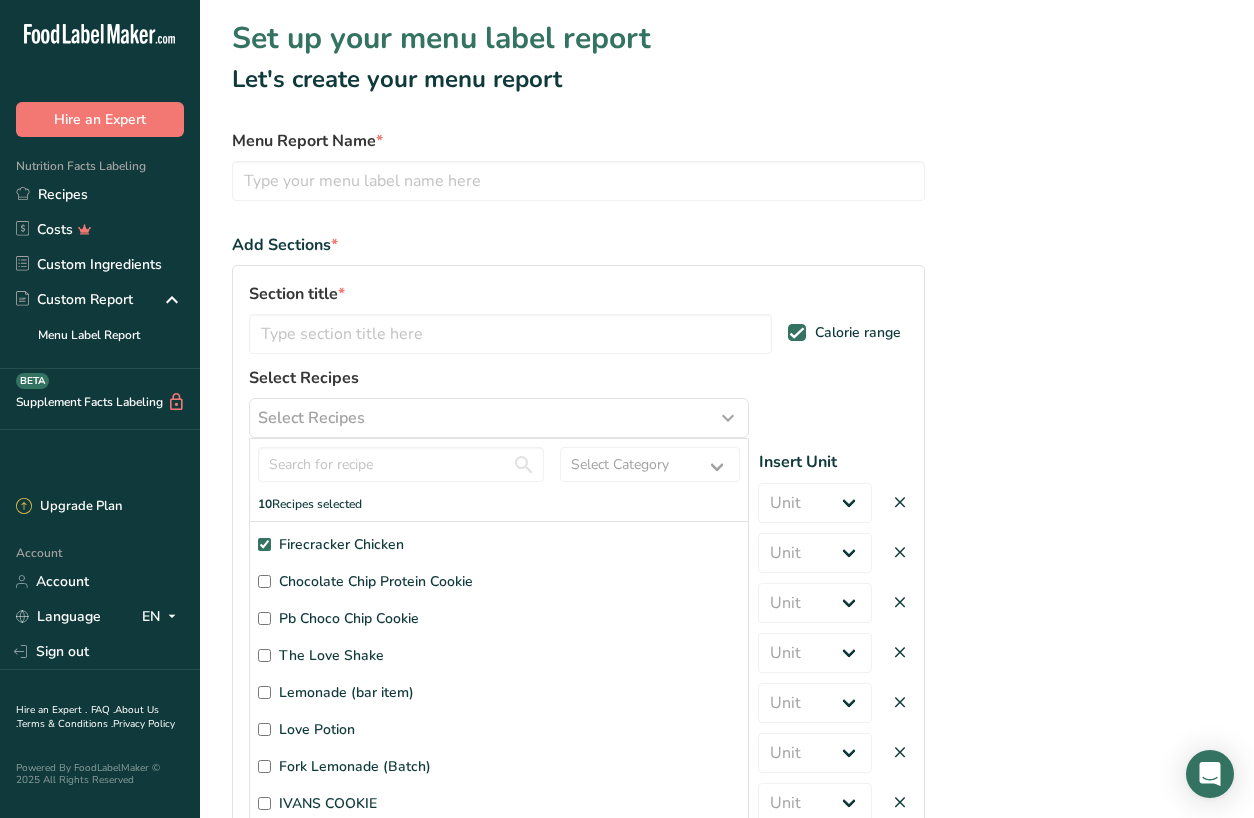 checkbox on "true" 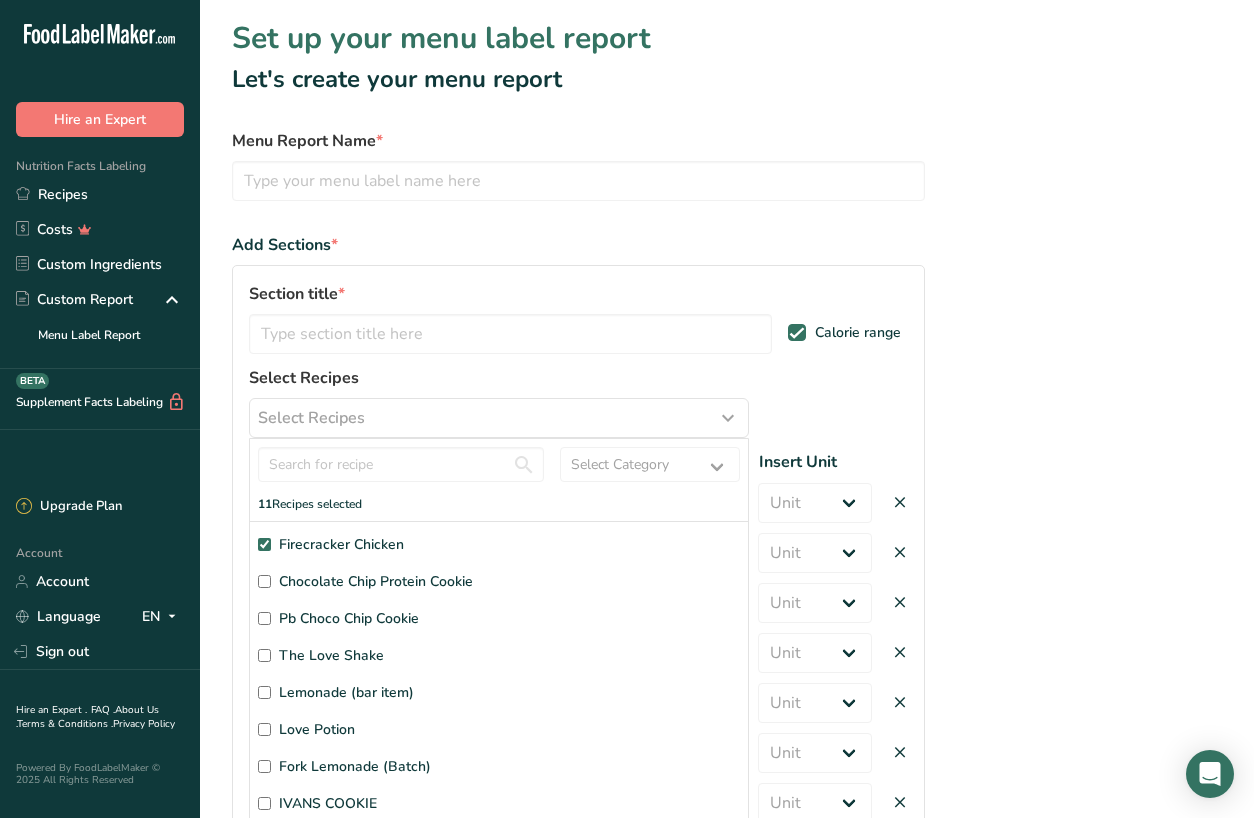 click on "Chocolate Chip Protein Cookie" at bounding box center [264, 581] 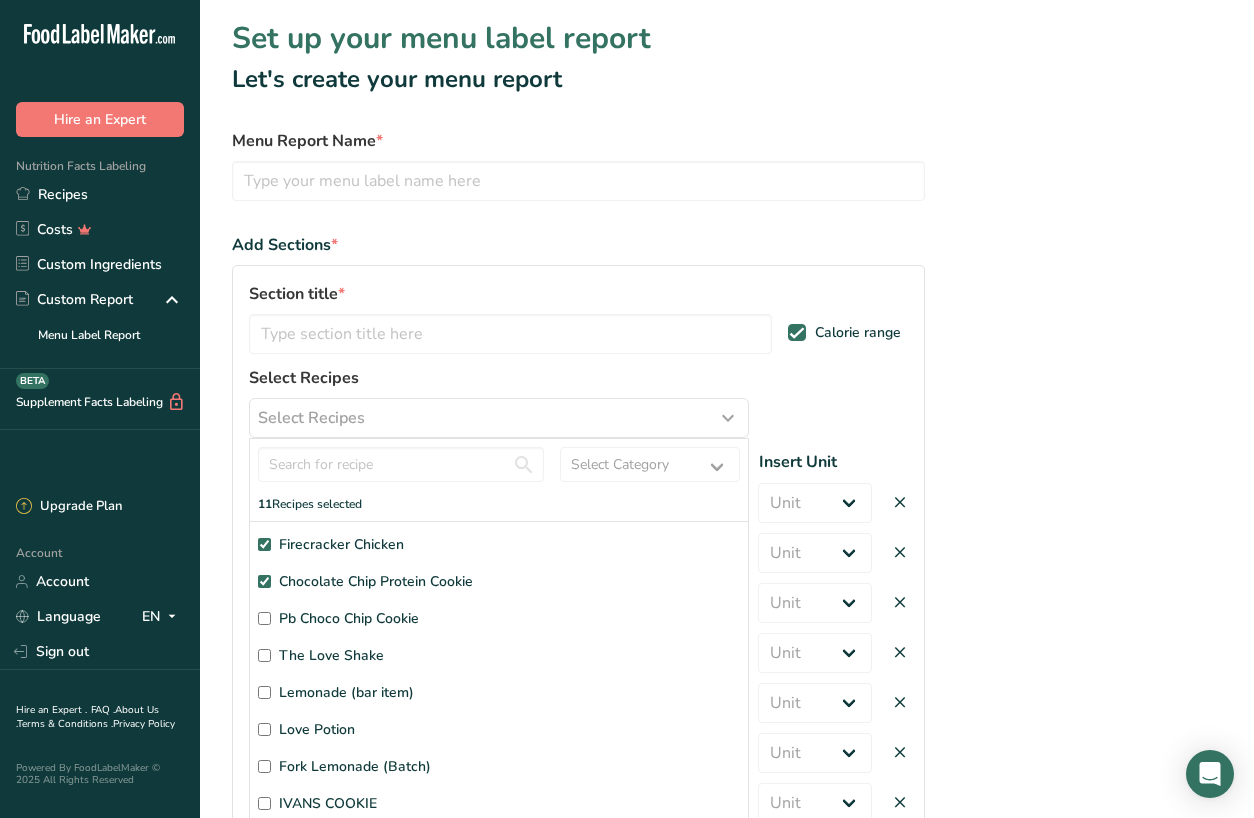 checkbox on "true" 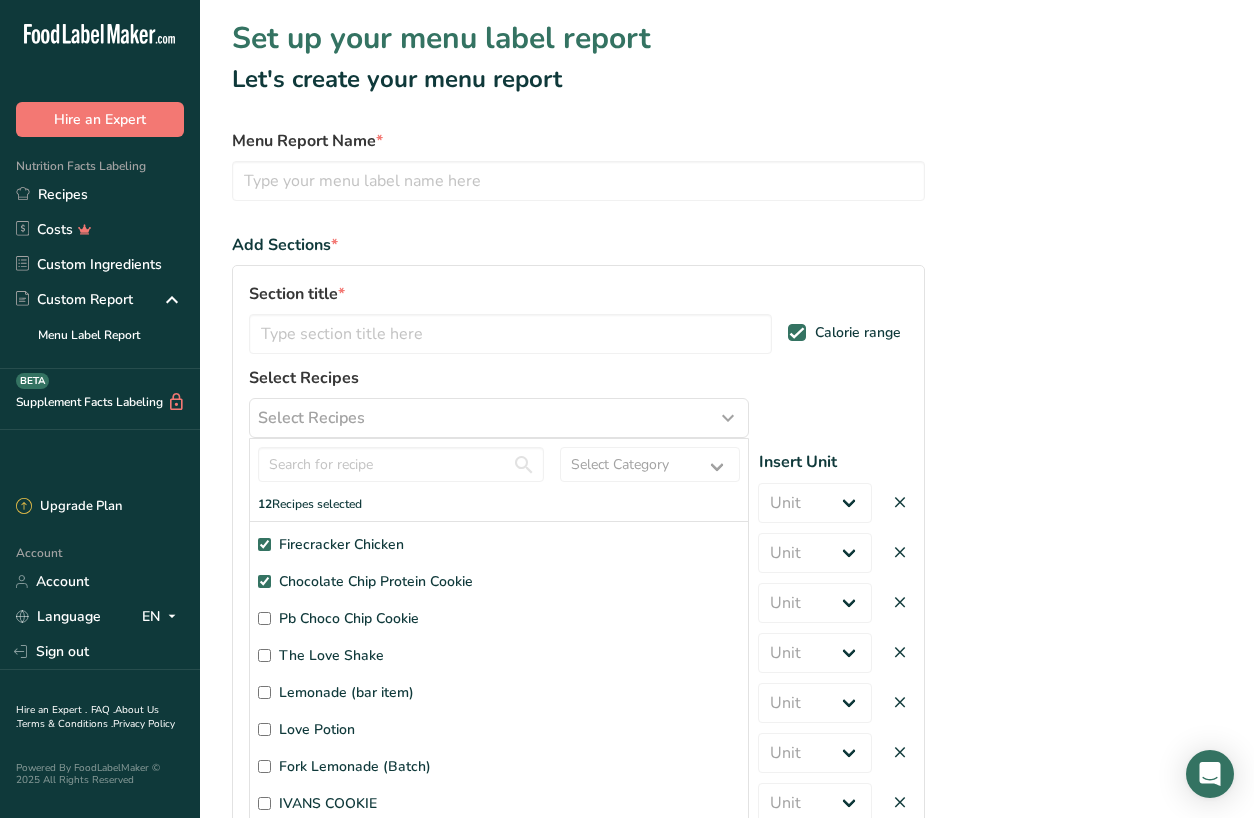 click on "Pb Choco Chip Cookie" at bounding box center (264, 618) 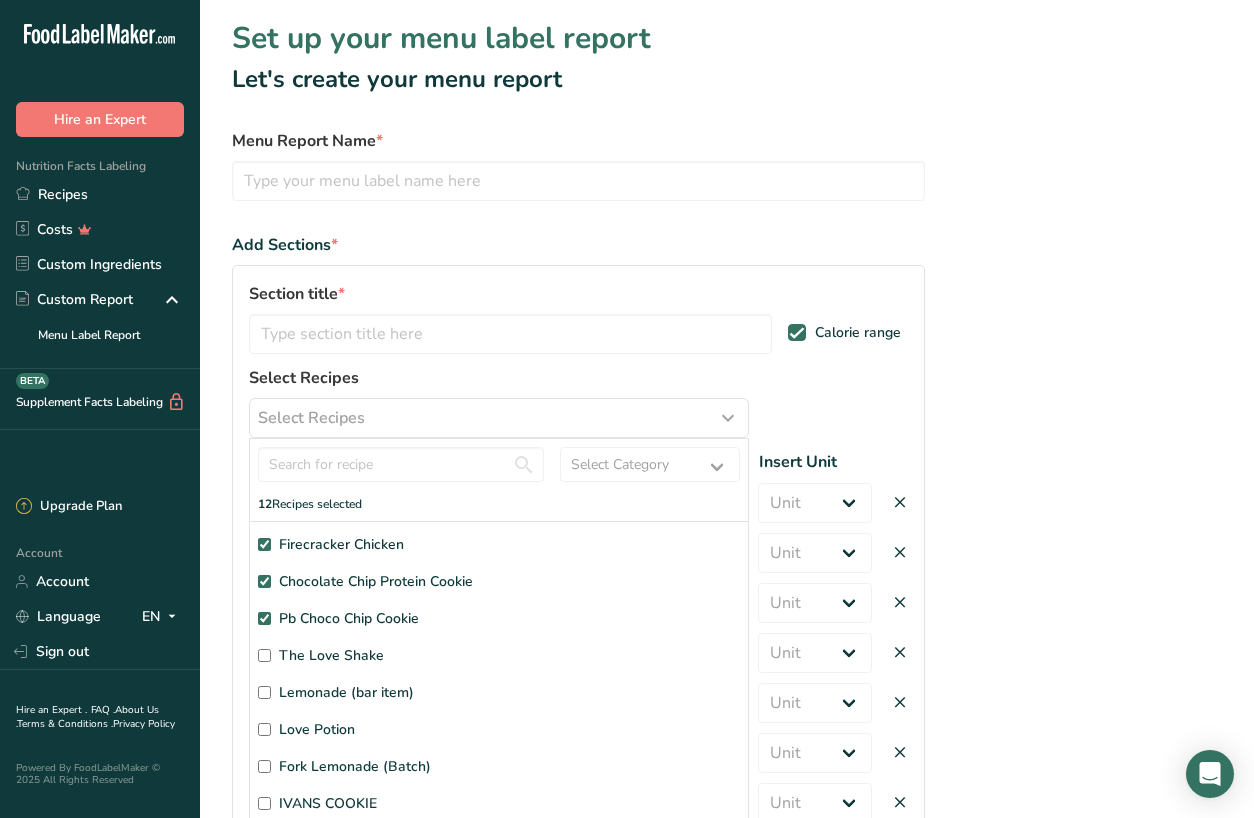 checkbox on "true" 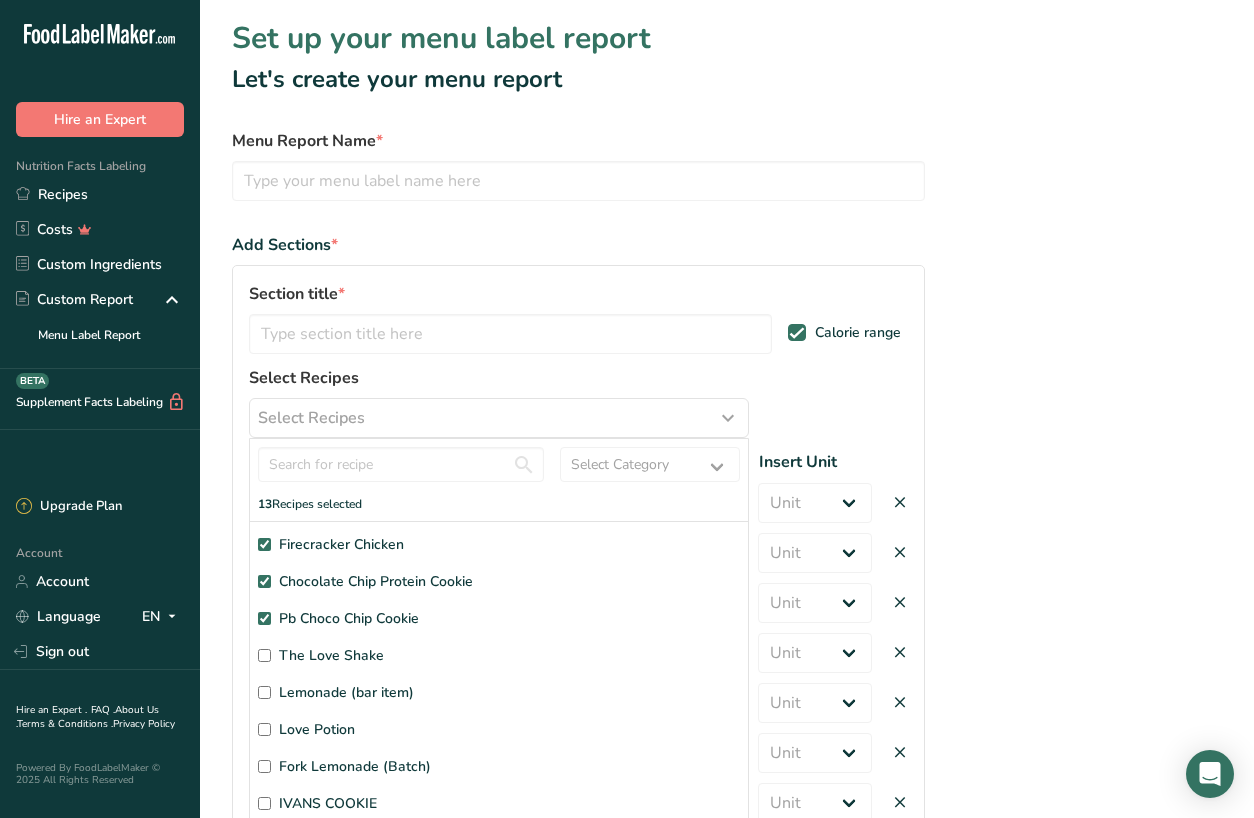 click on "The Love Shake" at bounding box center [264, 655] 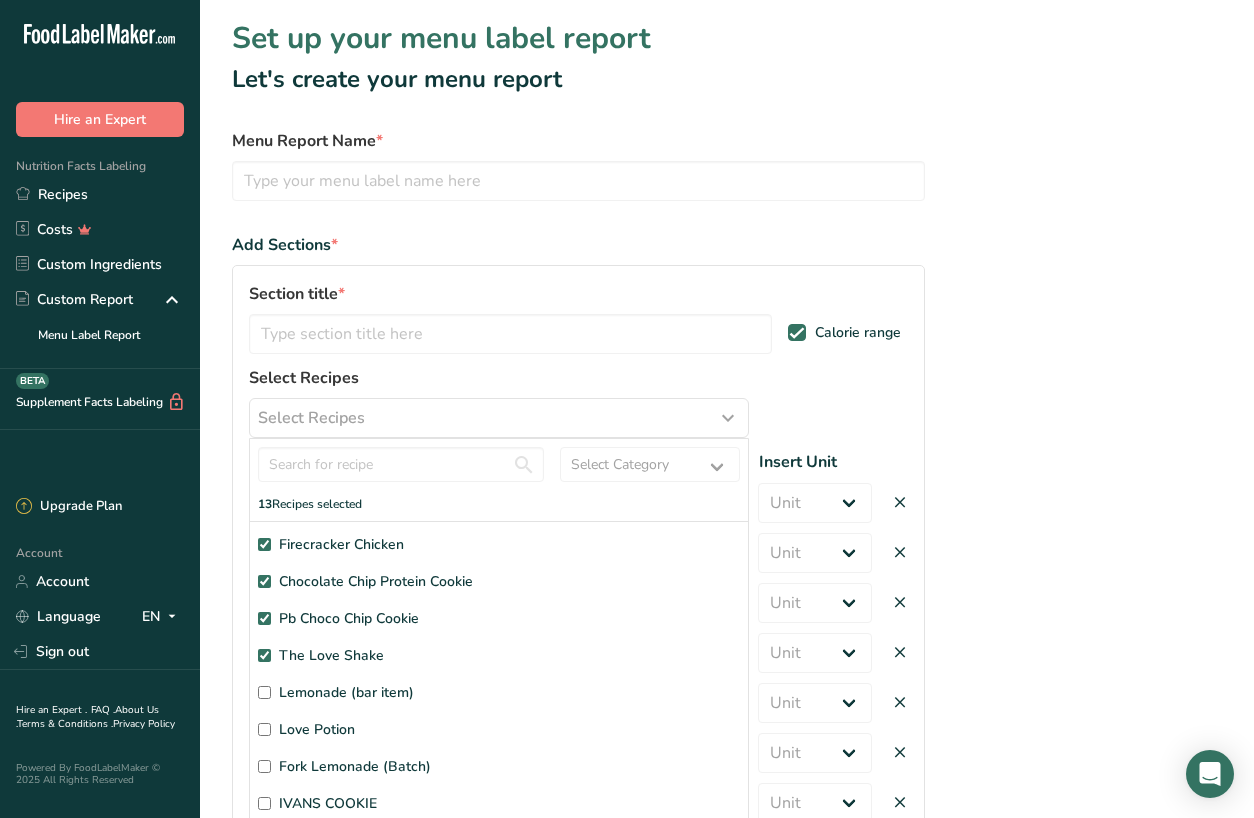 checkbox on "true" 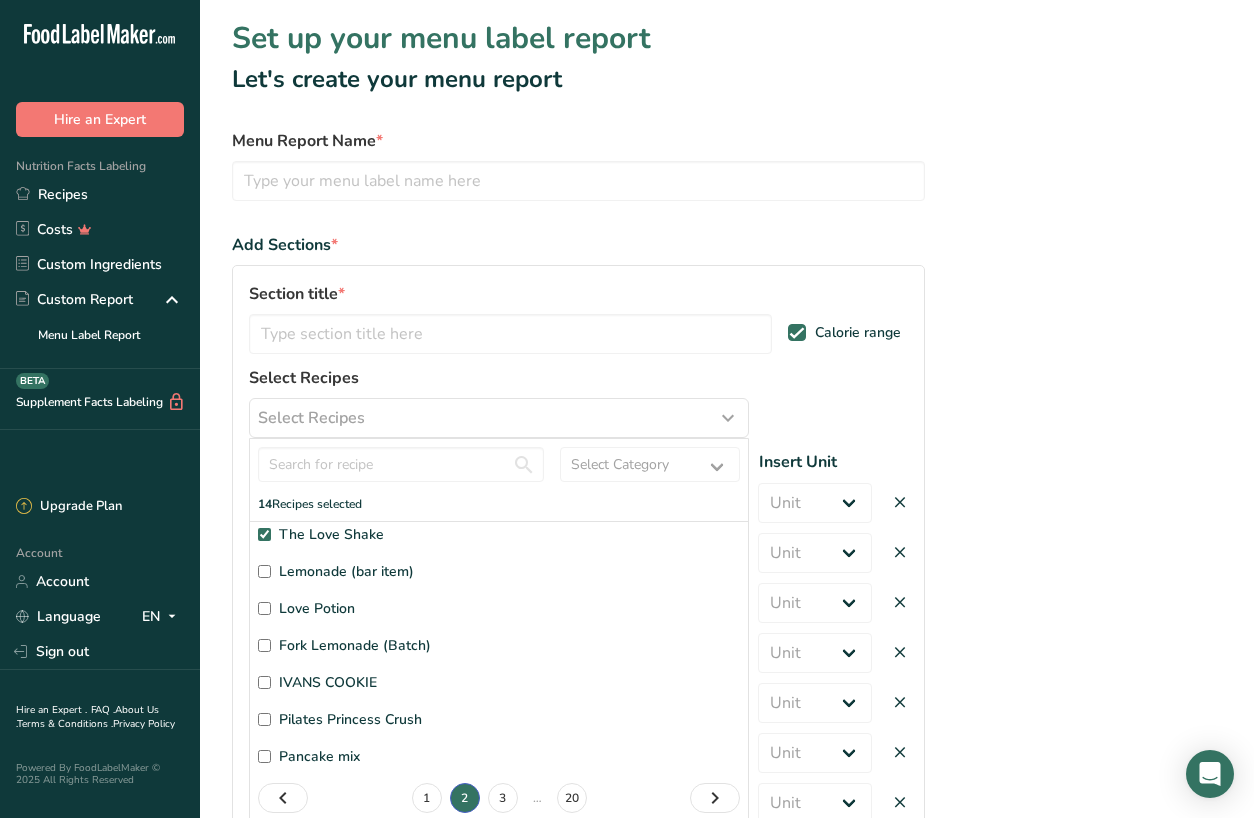 scroll, scrollTop: 121, scrollLeft: 0, axis: vertical 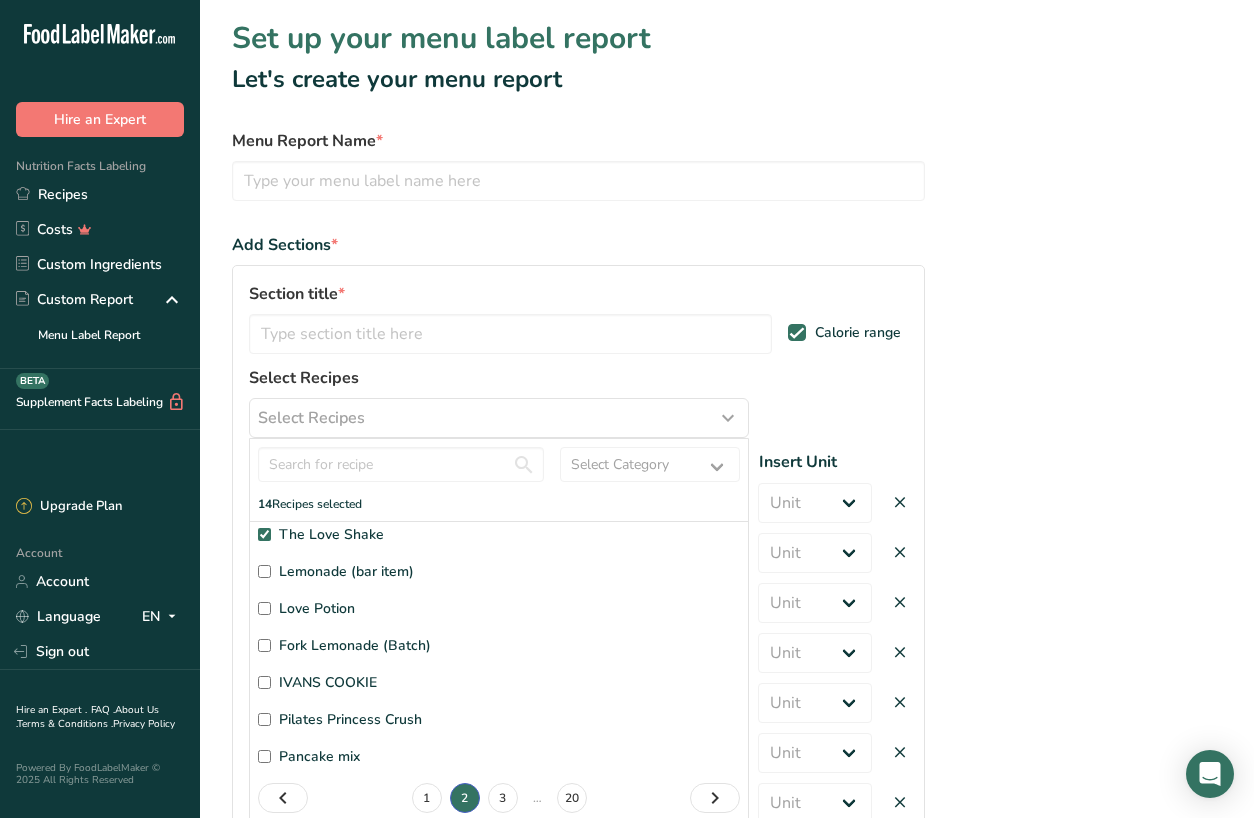 click on "Lemonade (bar item)" at bounding box center (499, 571) 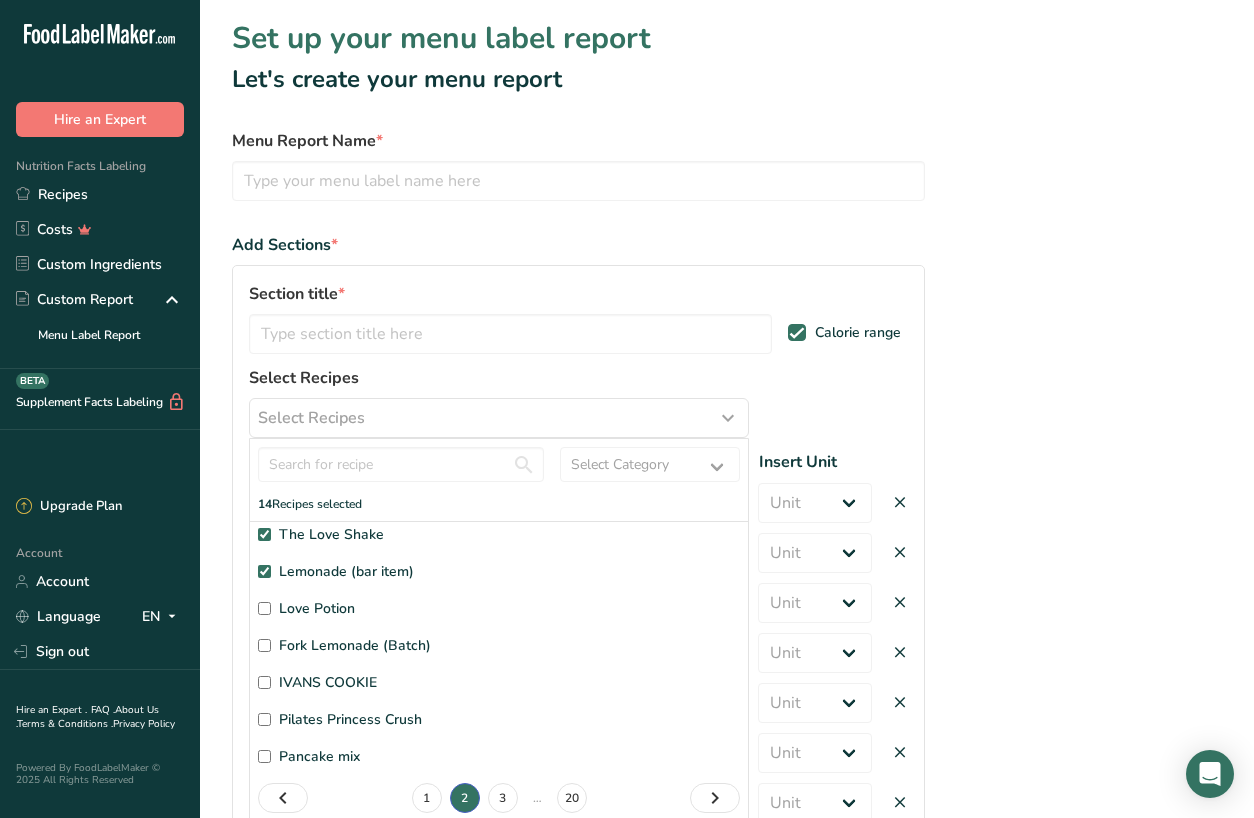 checkbox on "true" 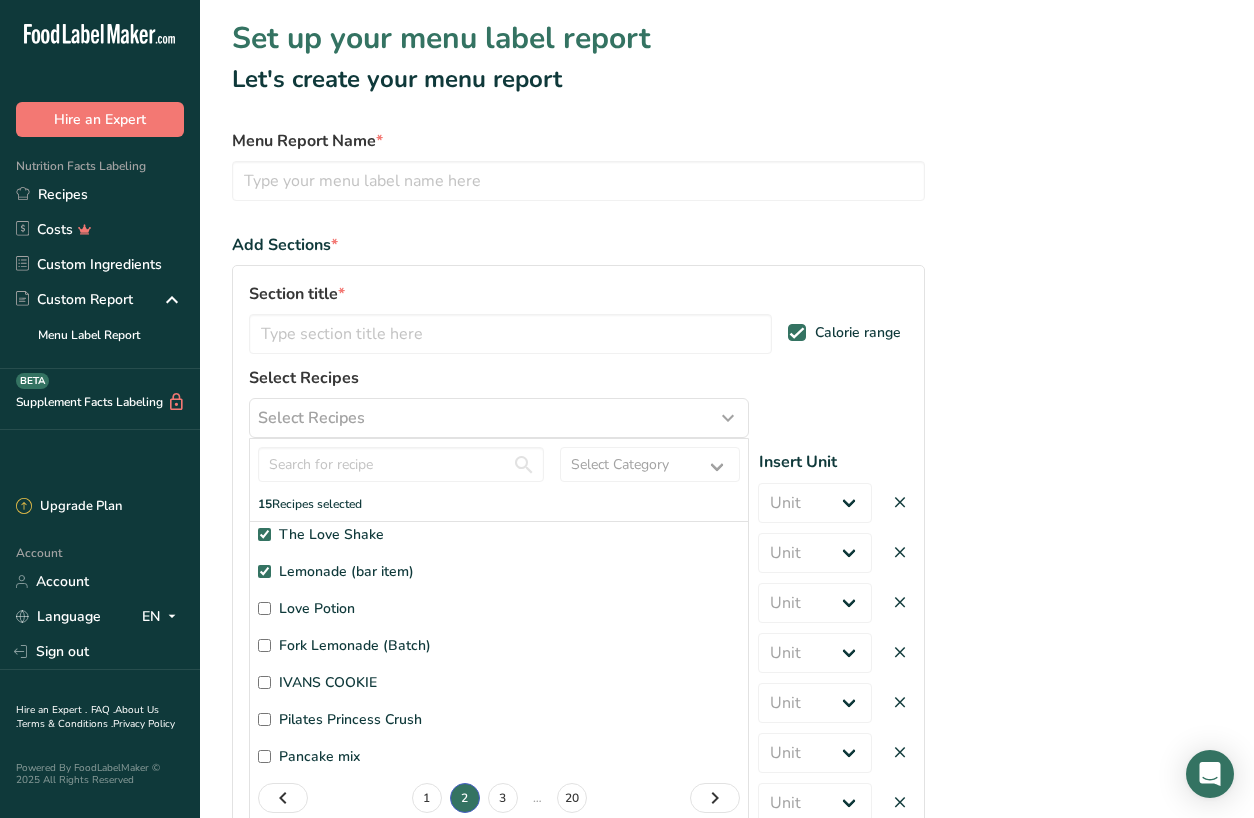 click on "Love Potion" at bounding box center [499, 608] 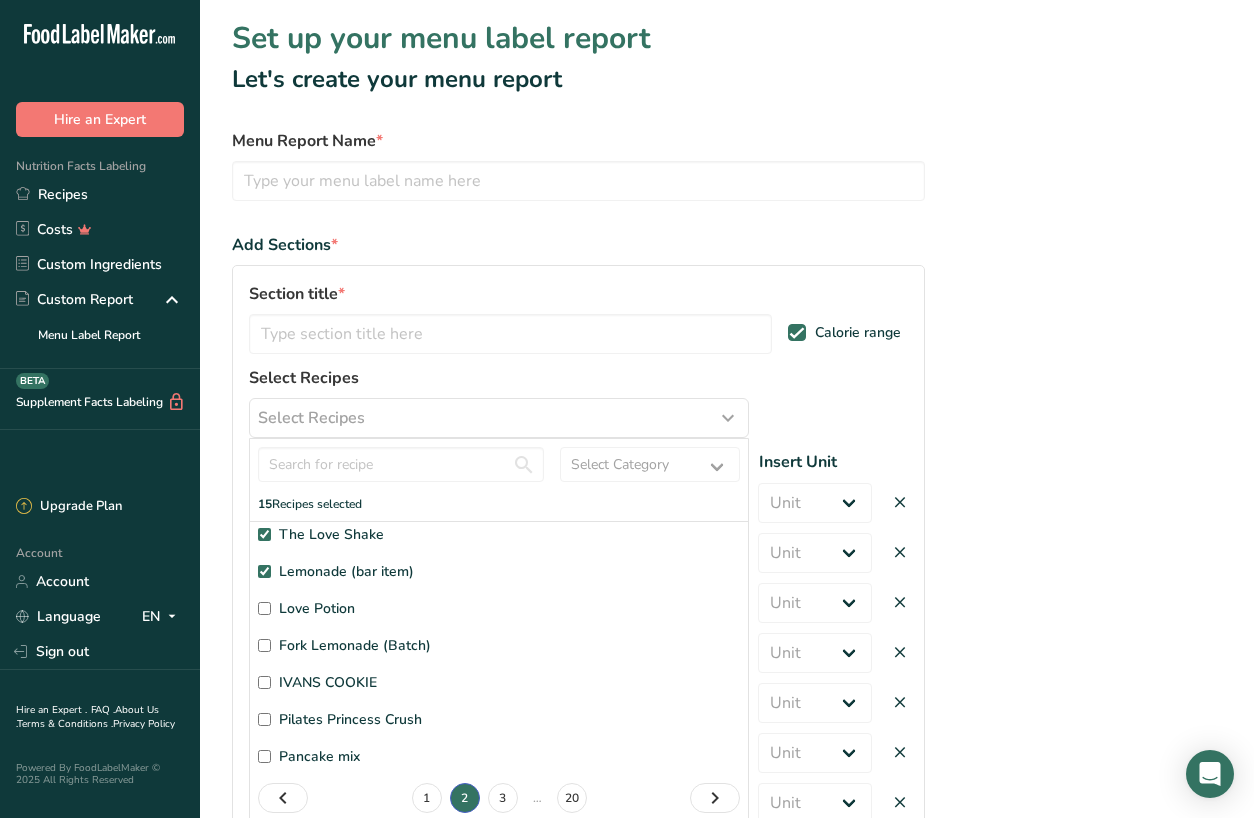 click on "Love Potion" at bounding box center (264, 608) 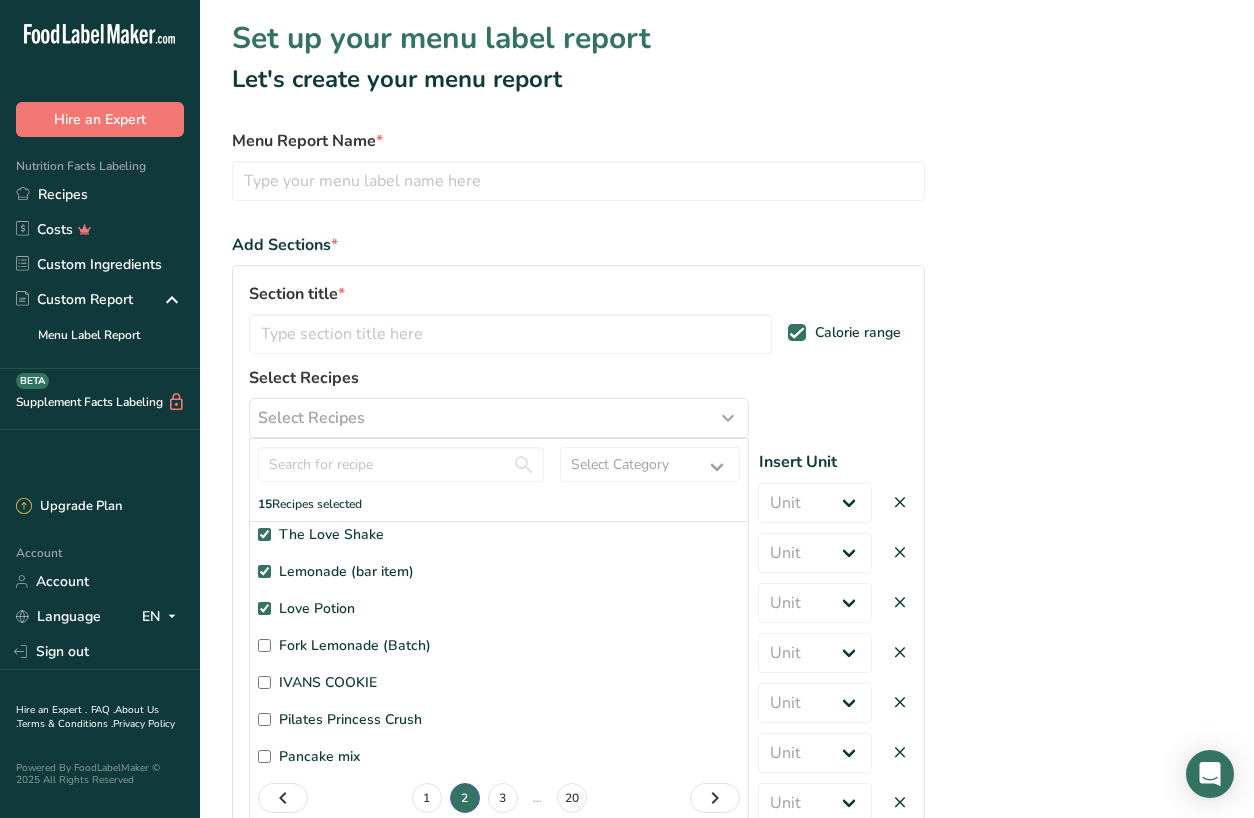 checkbox on "true" 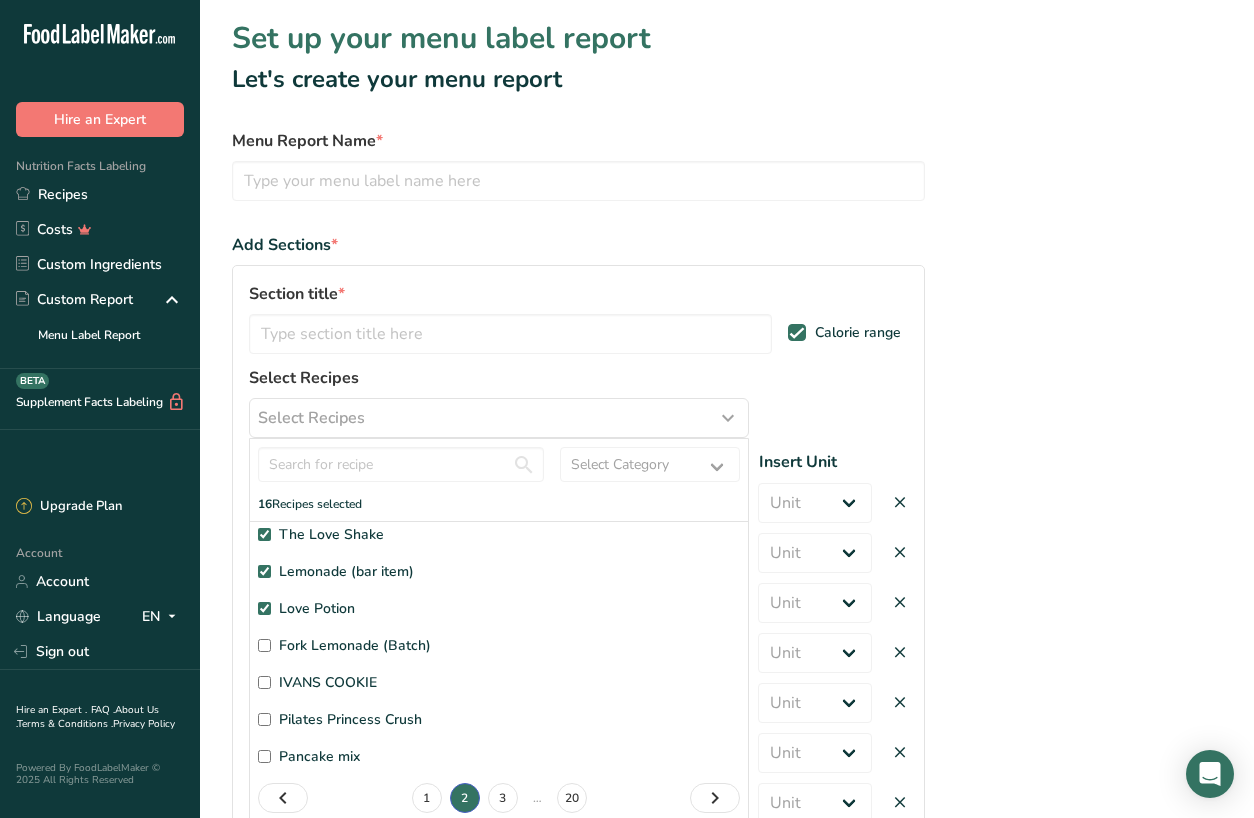 click on "Fork Lemonade (Batch)" at bounding box center (264, 645) 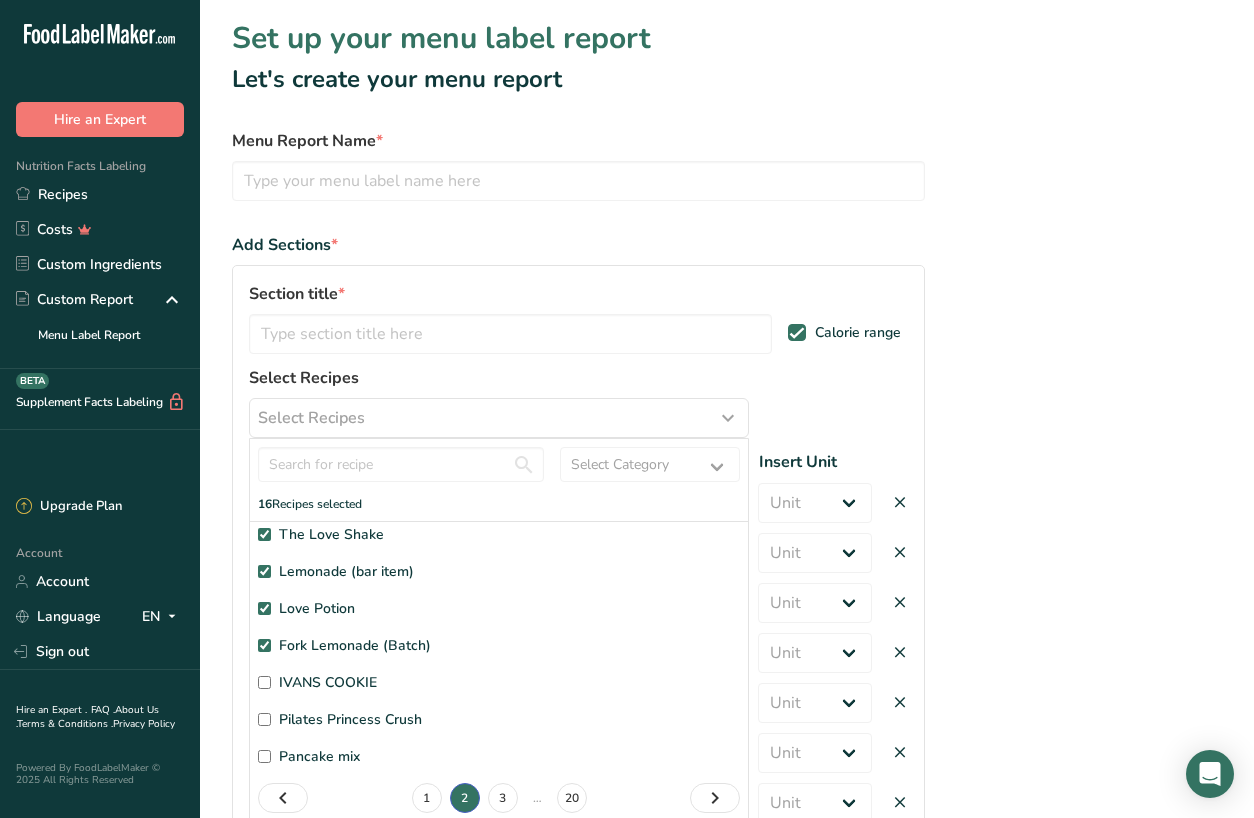 checkbox on "true" 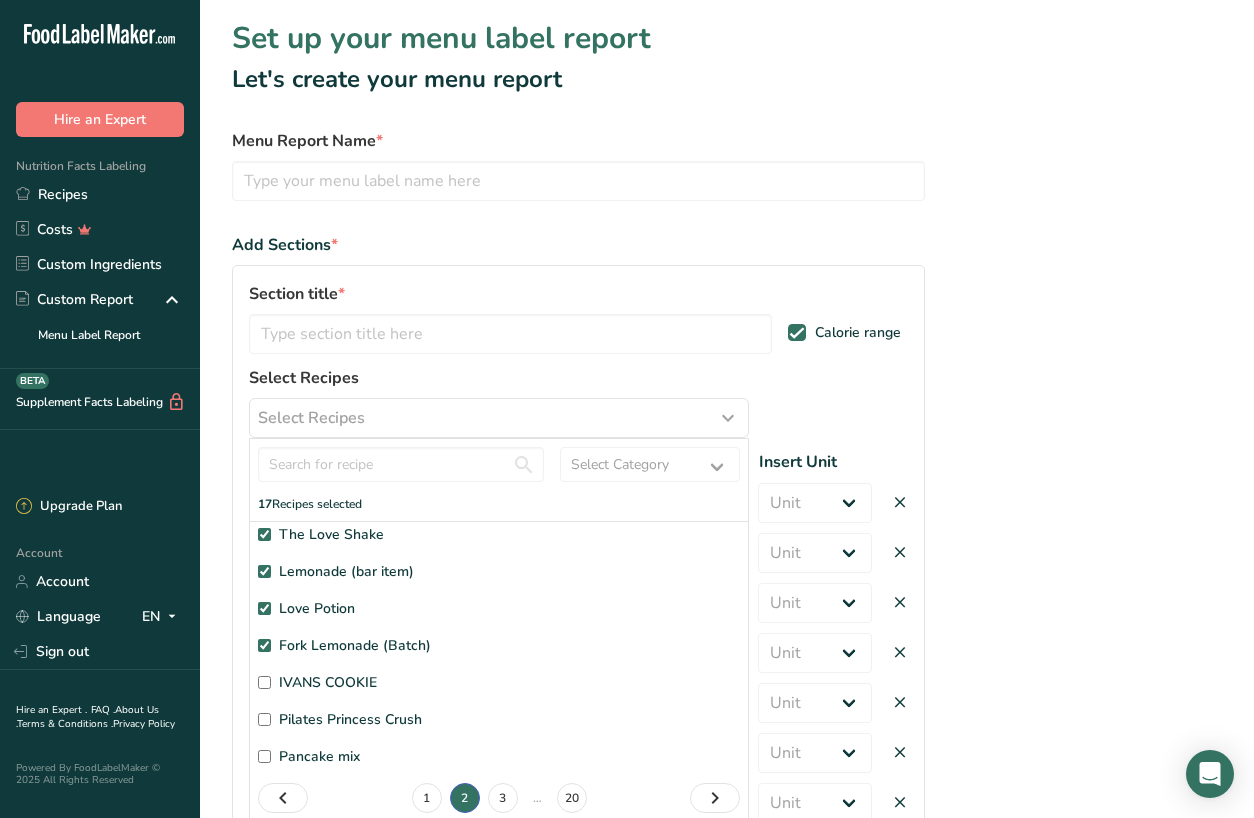click on "IVANS COOKIE" at bounding box center (264, 682) 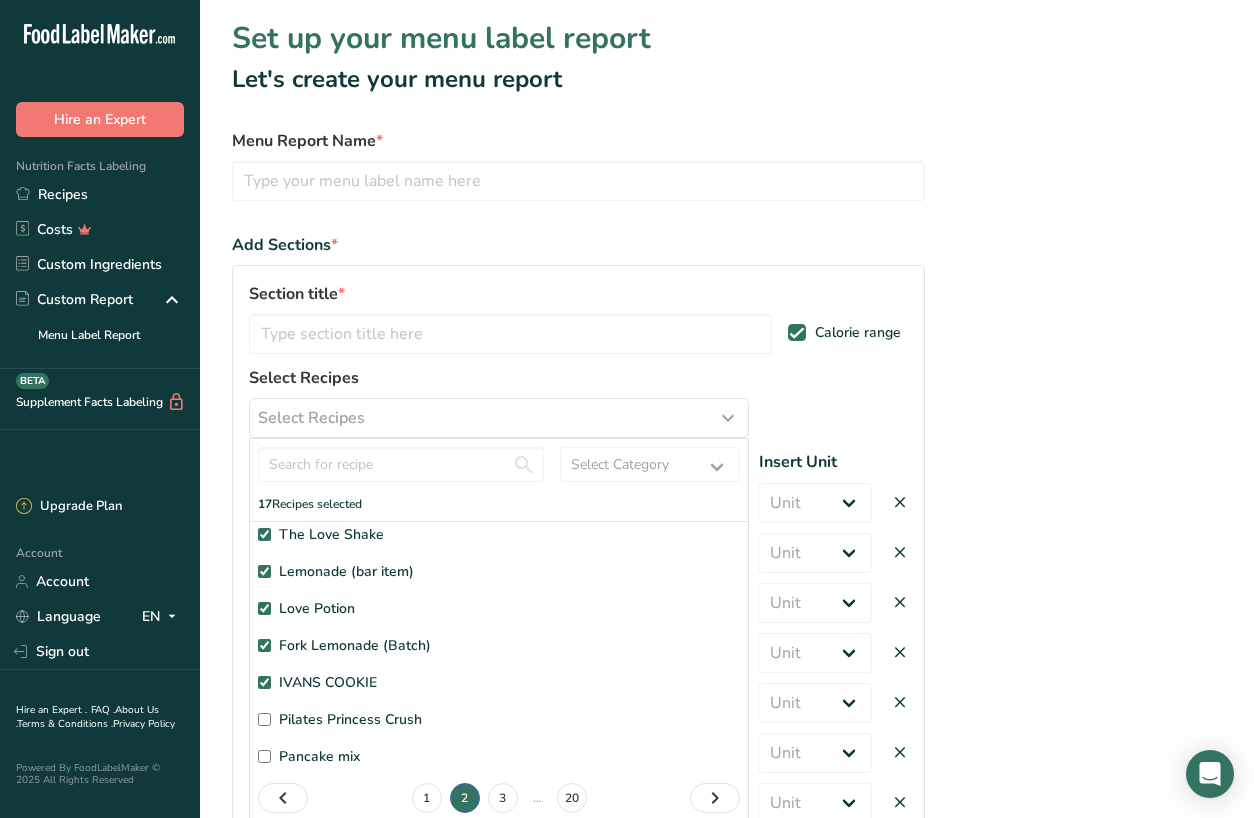checkbox on "true" 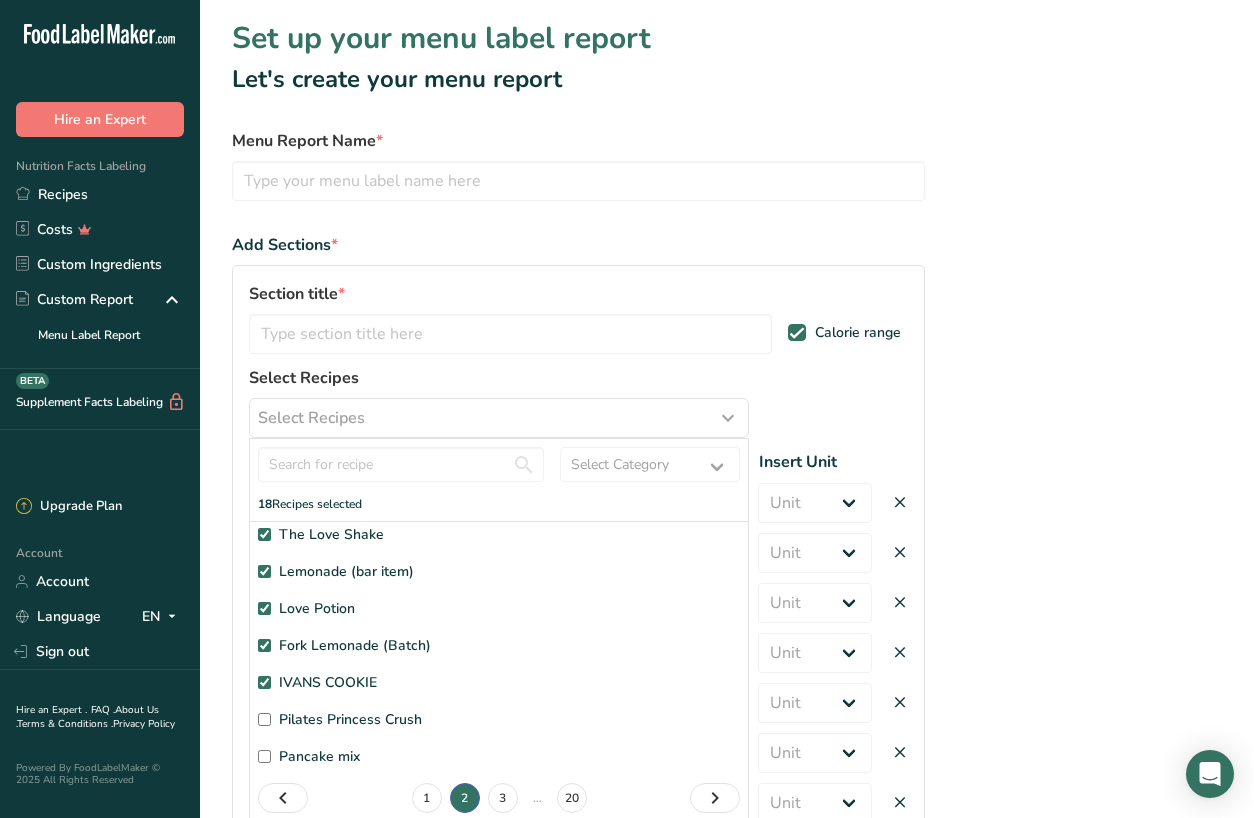 click on "Fork Lemonade (Batch)" at bounding box center [264, 645] 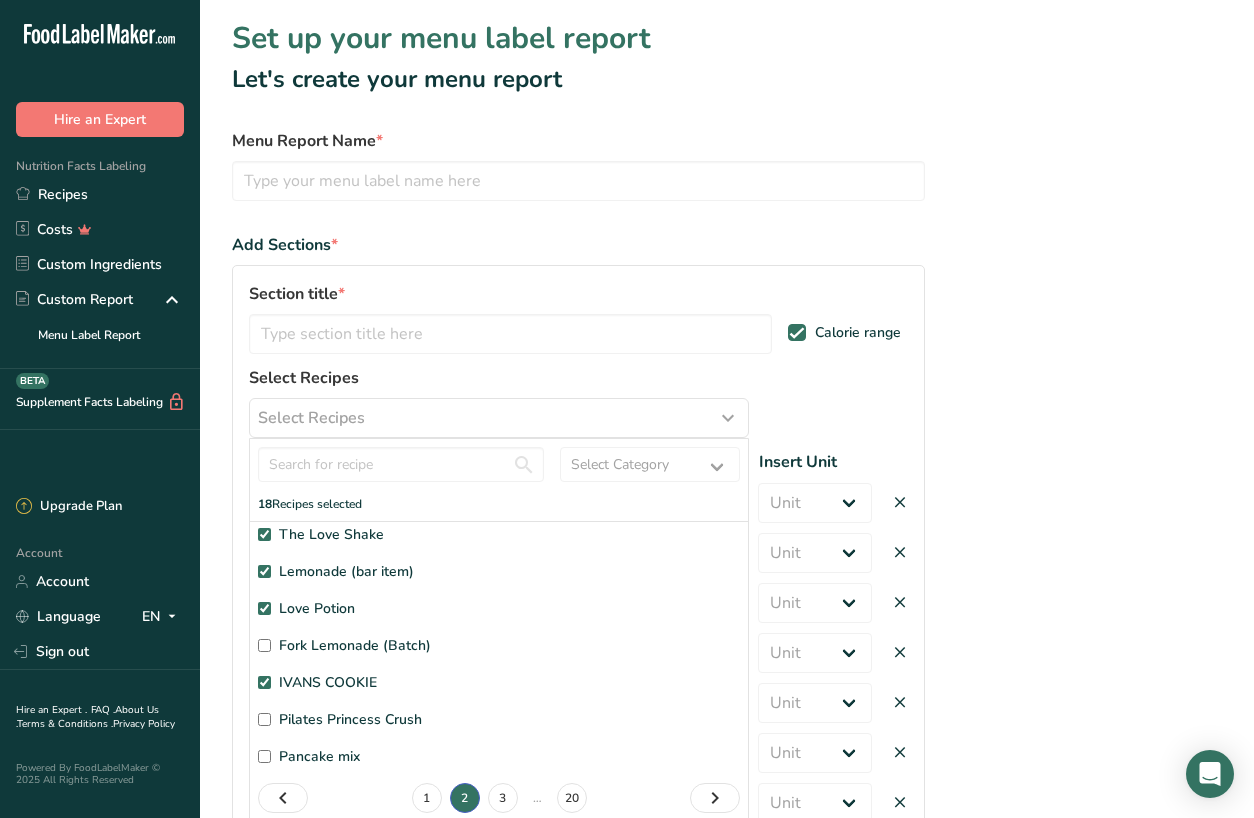 checkbox on "false" 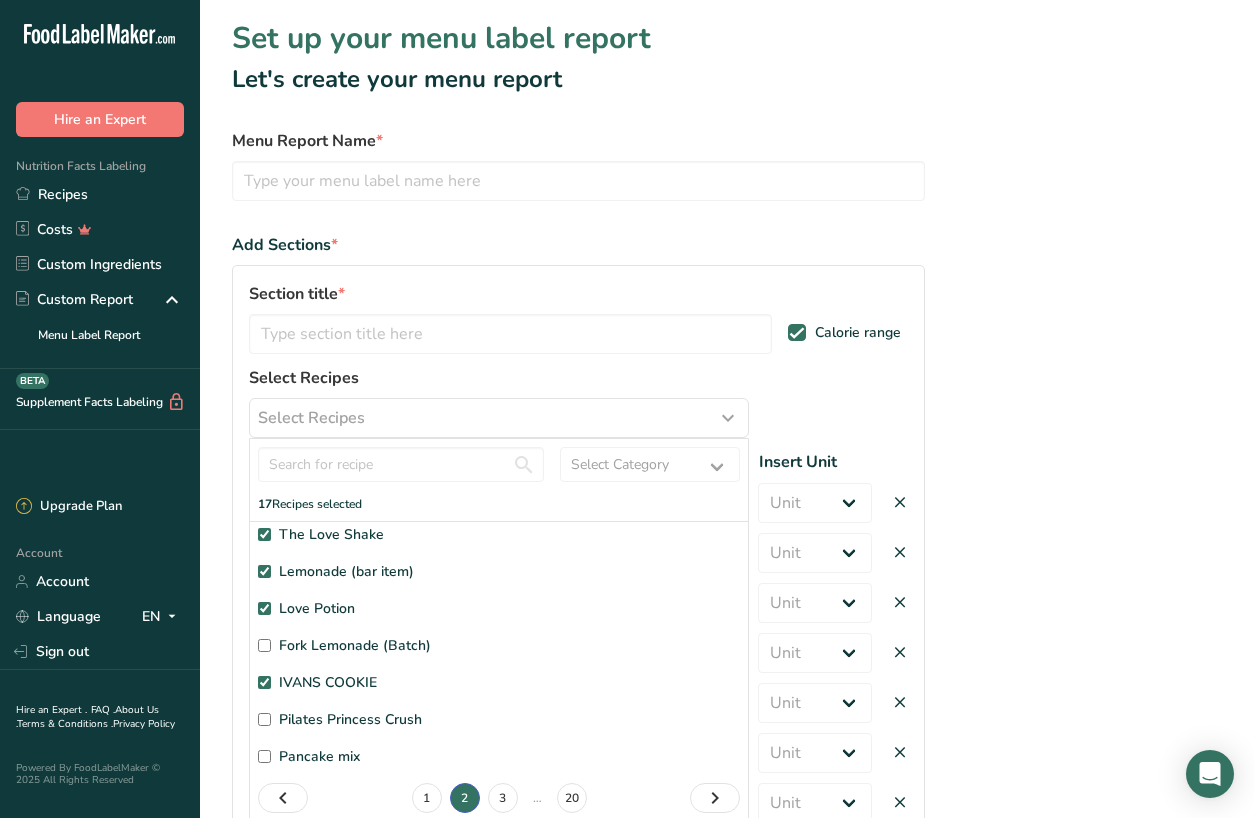 click on "IVANS COOKIE" at bounding box center [264, 682] 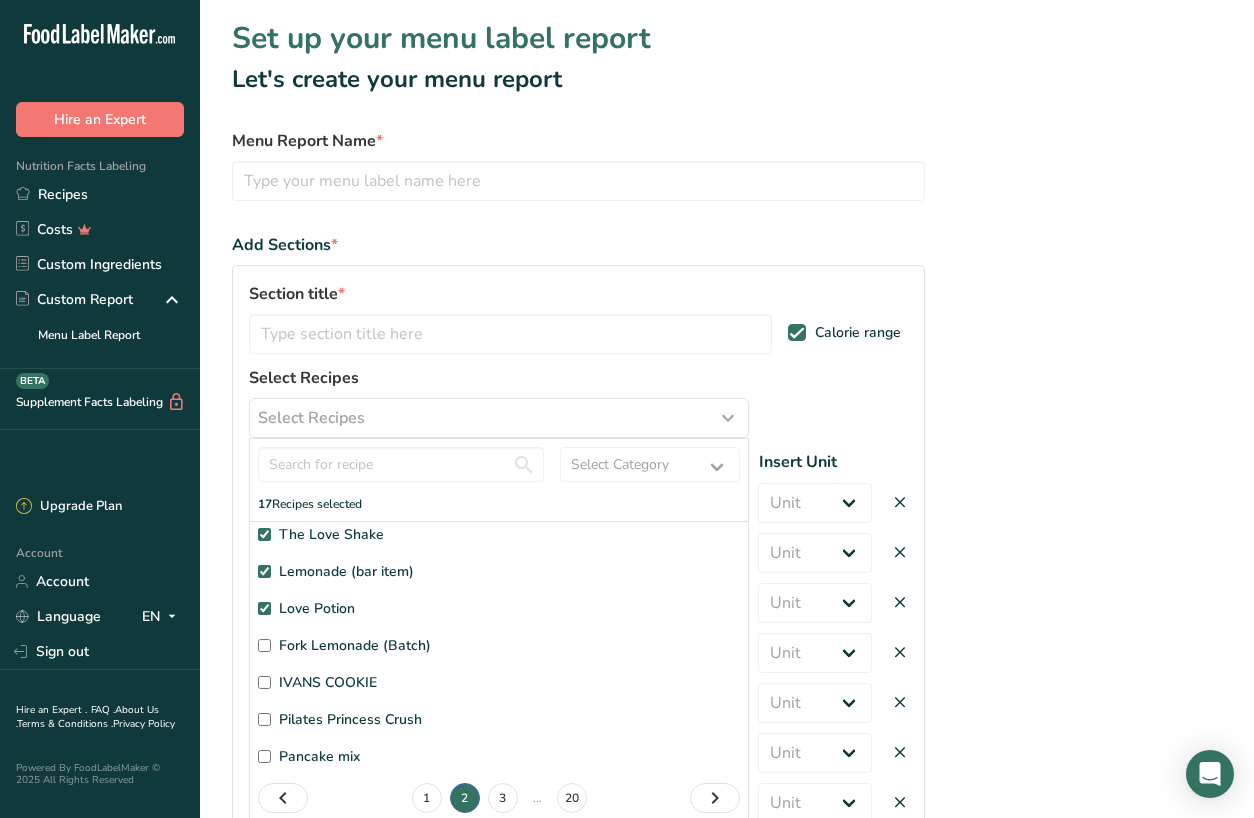 checkbox on "false" 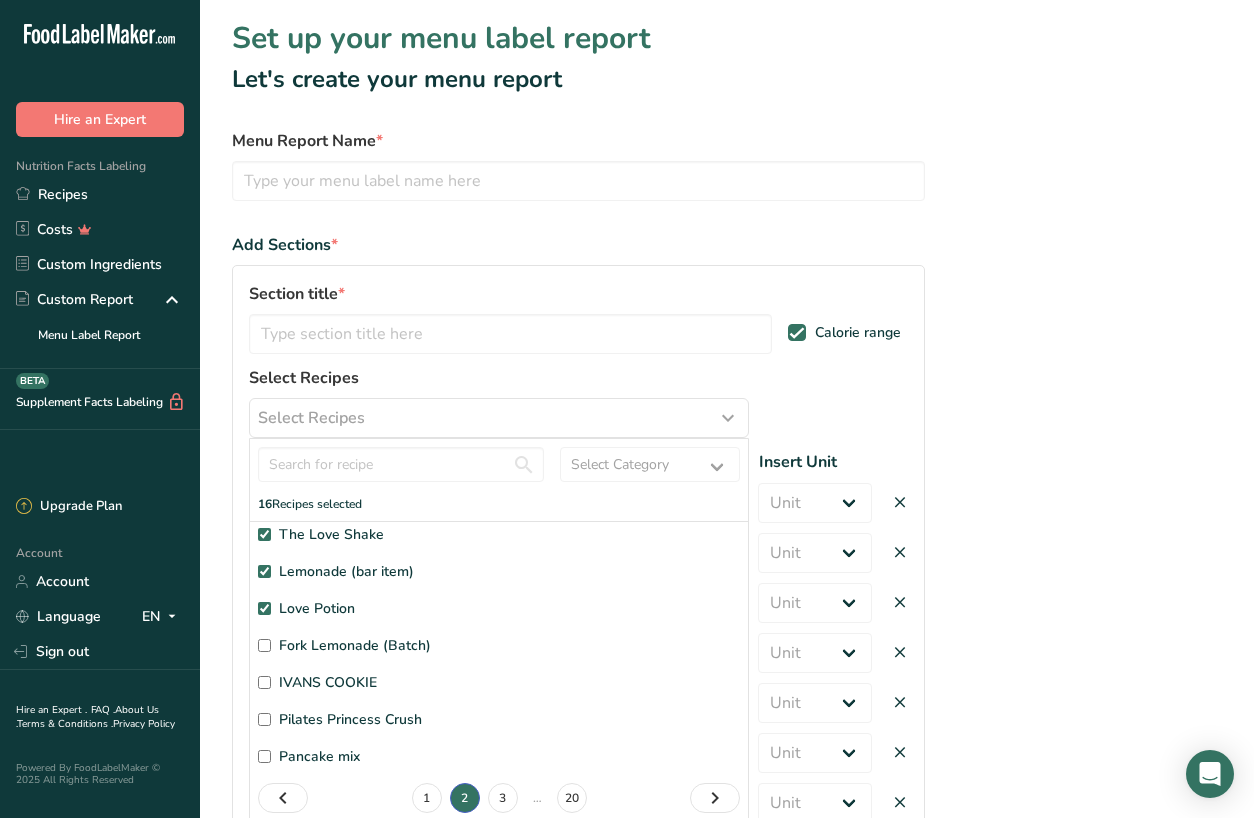 click on "Love Potion" at bounding box center (264, 608) 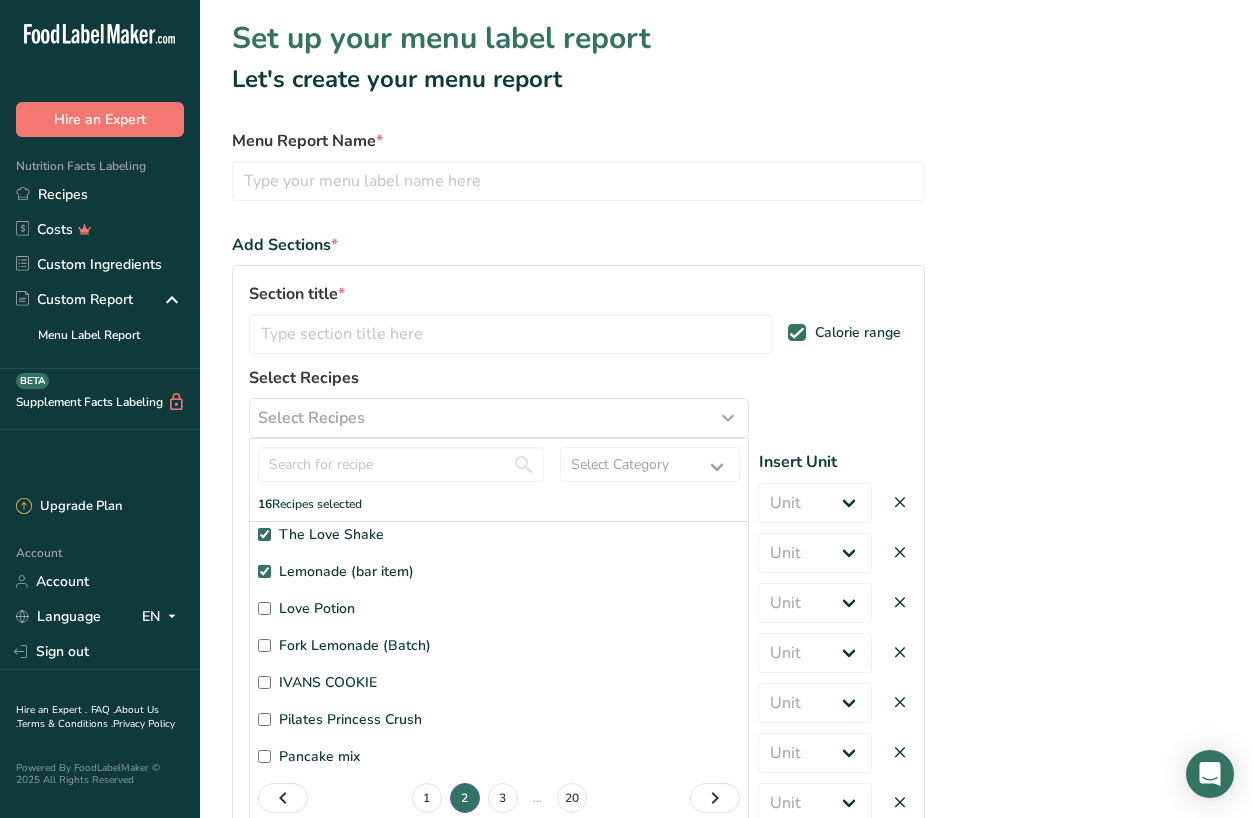 checkbox on "false" 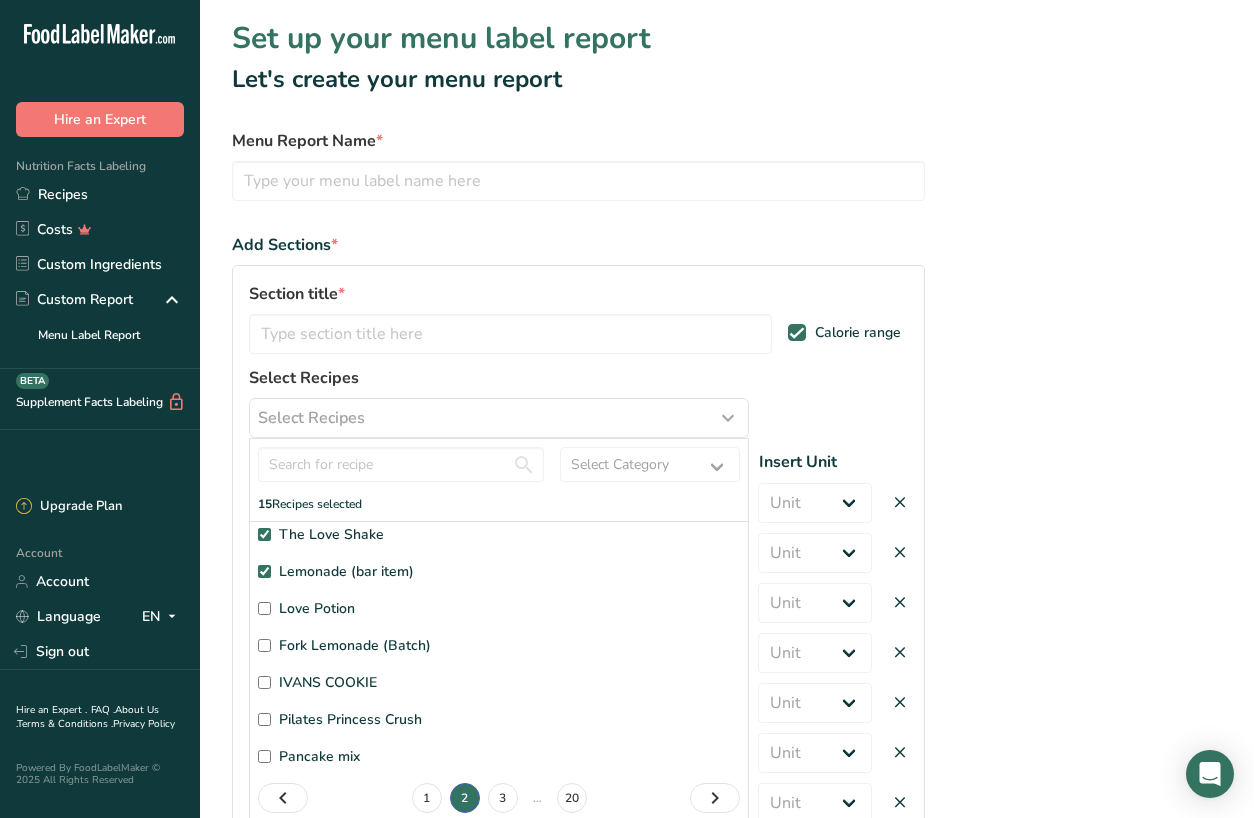 click on "Lemonade (bar item)" at bounding box center [264, 571] 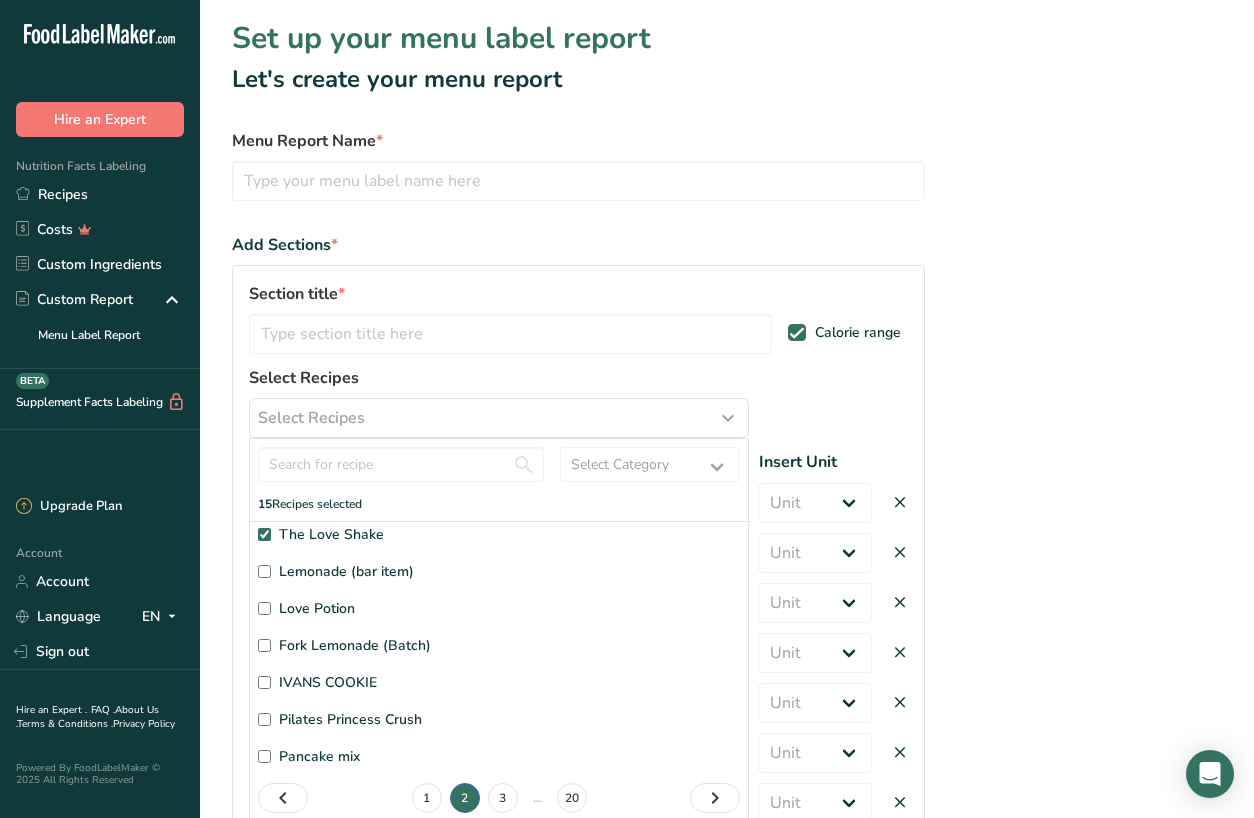 checkbox on "false" 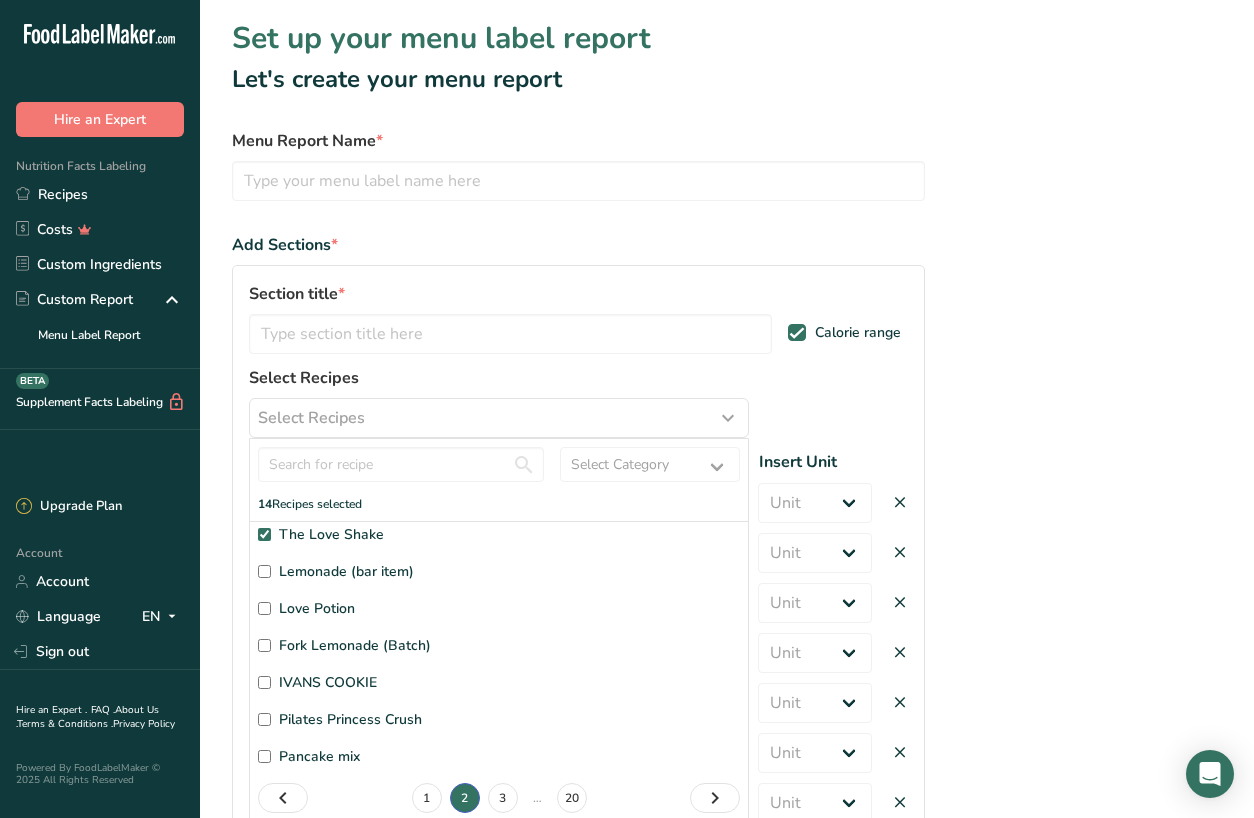 click on "The Love Shake" at bounding box center [499, 534] 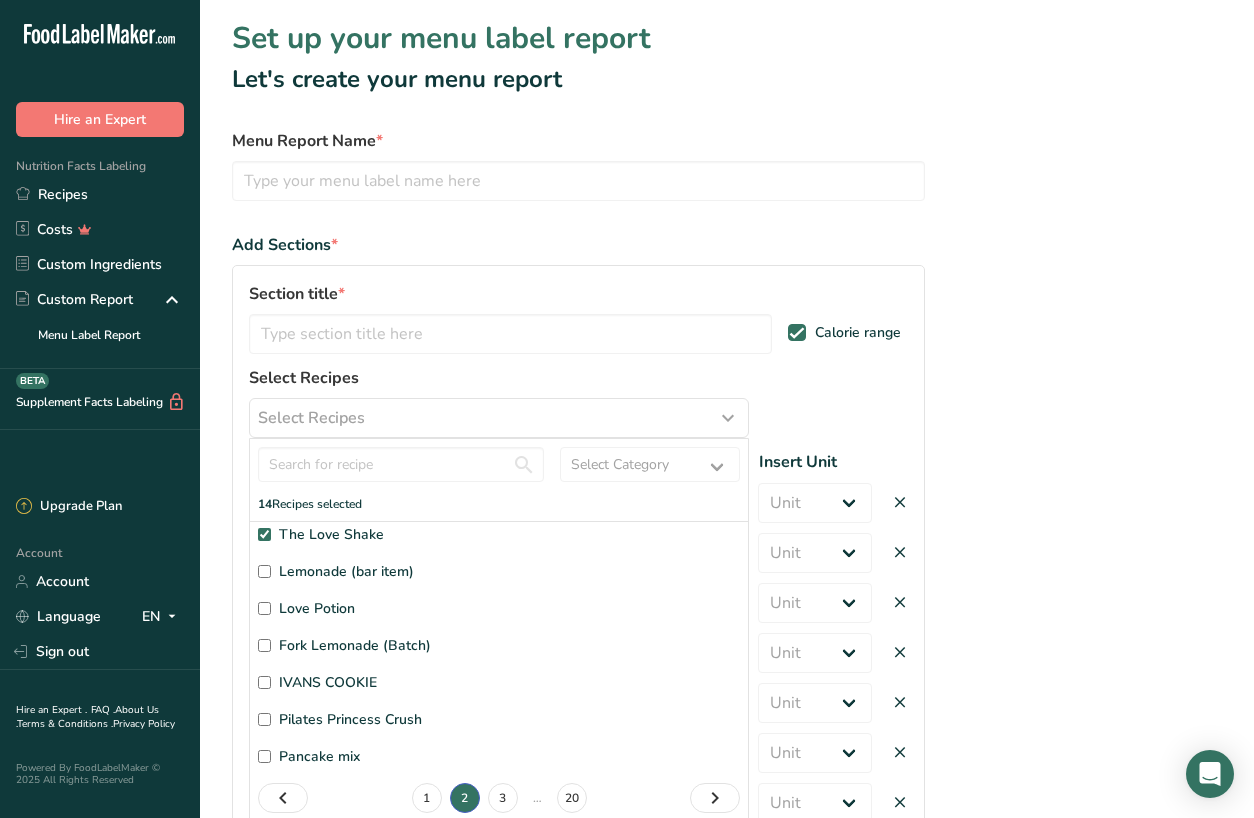 click on "The Love Shake" at bounding box center [264, 534] 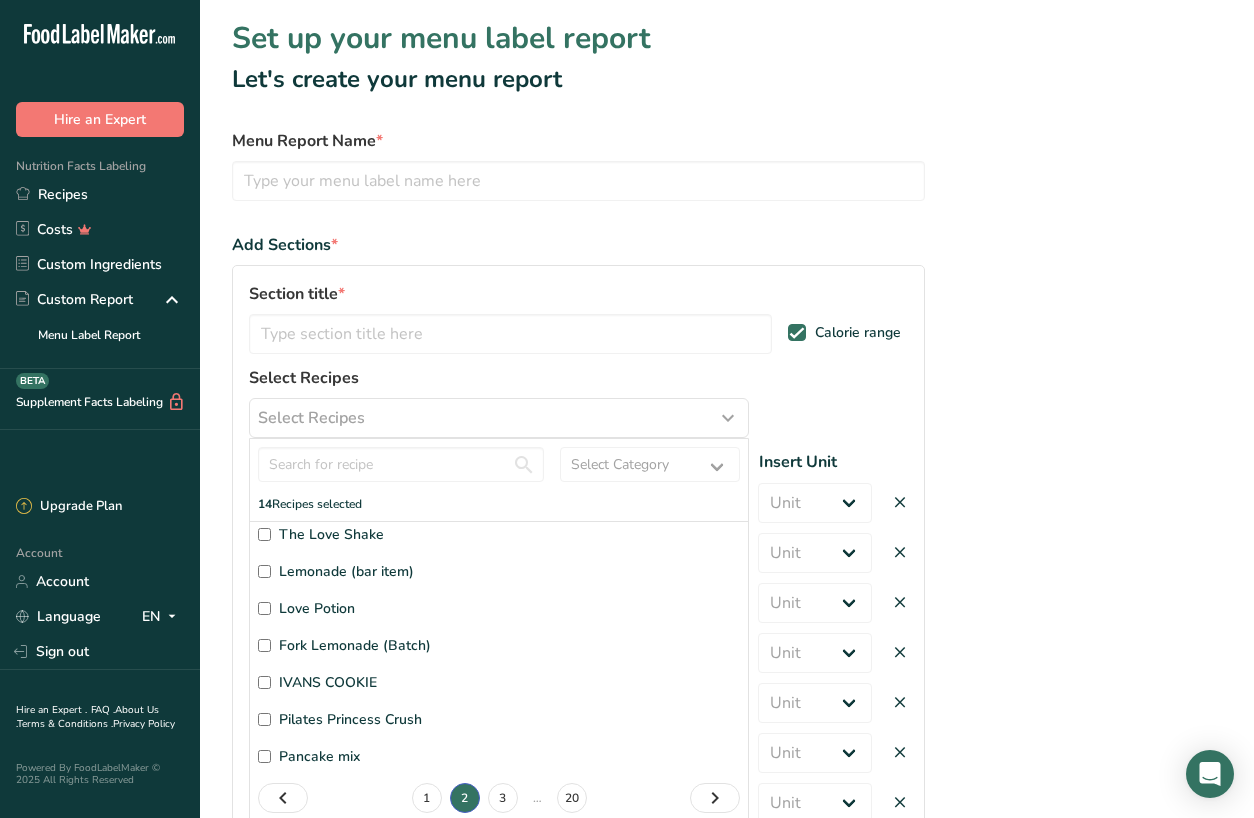 checkbox on "false" 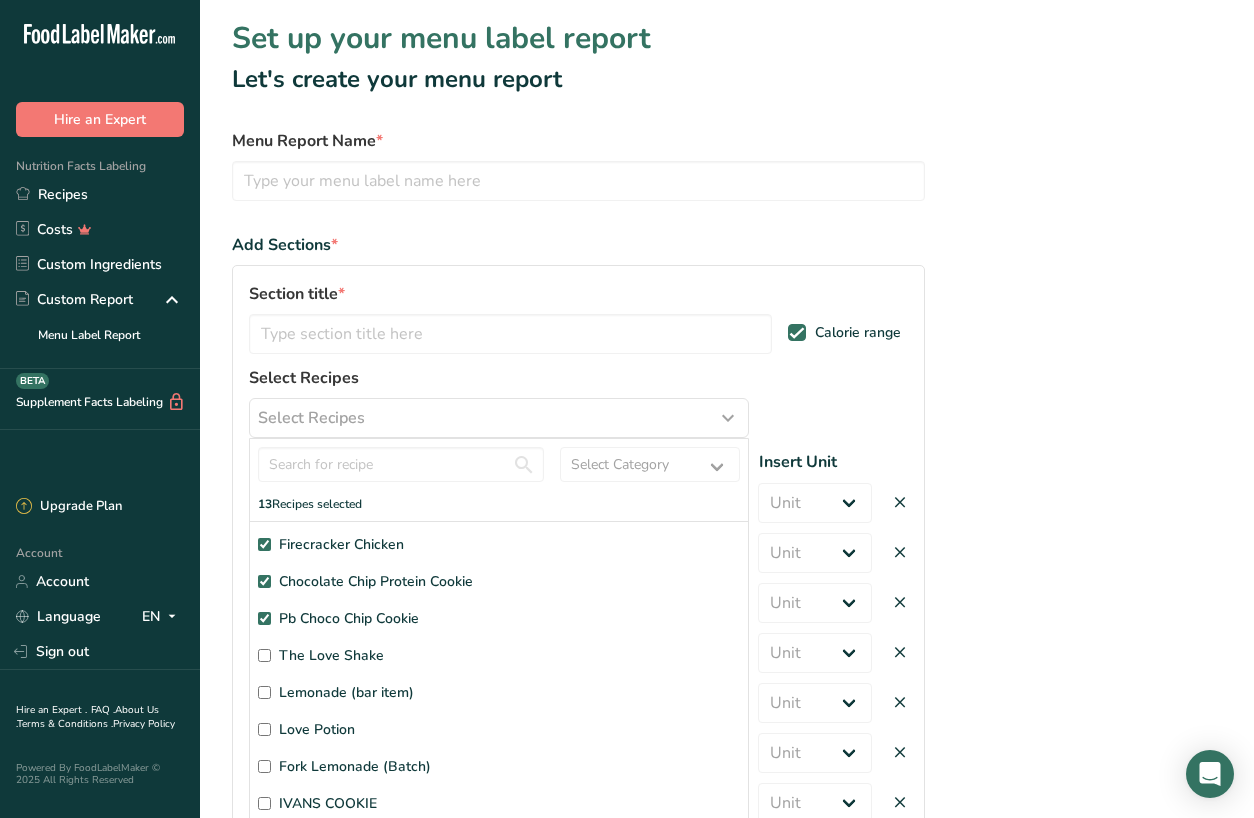 scroll, scrollTop: 0, scrollLeft: 0, axis: both 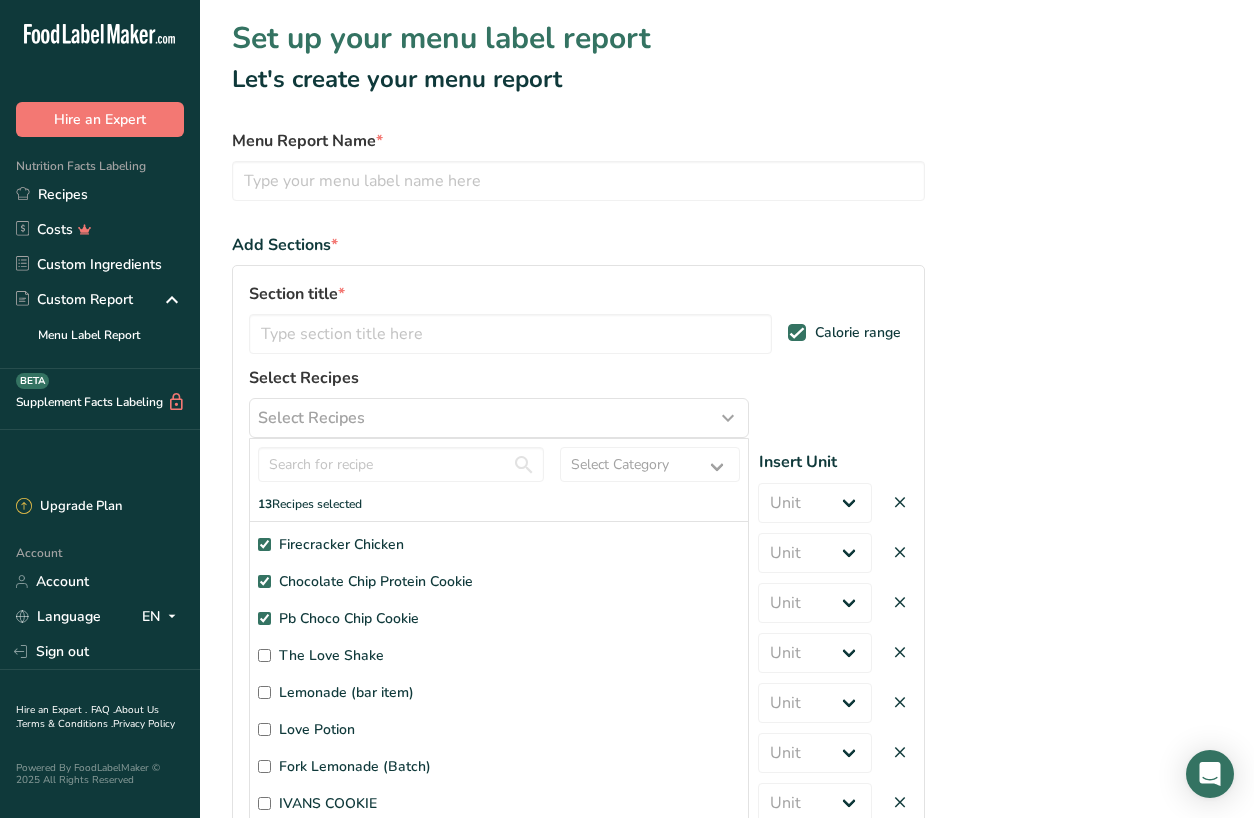 click on "Pb Choco Chip Cookie" at bounding box center [264, 618] 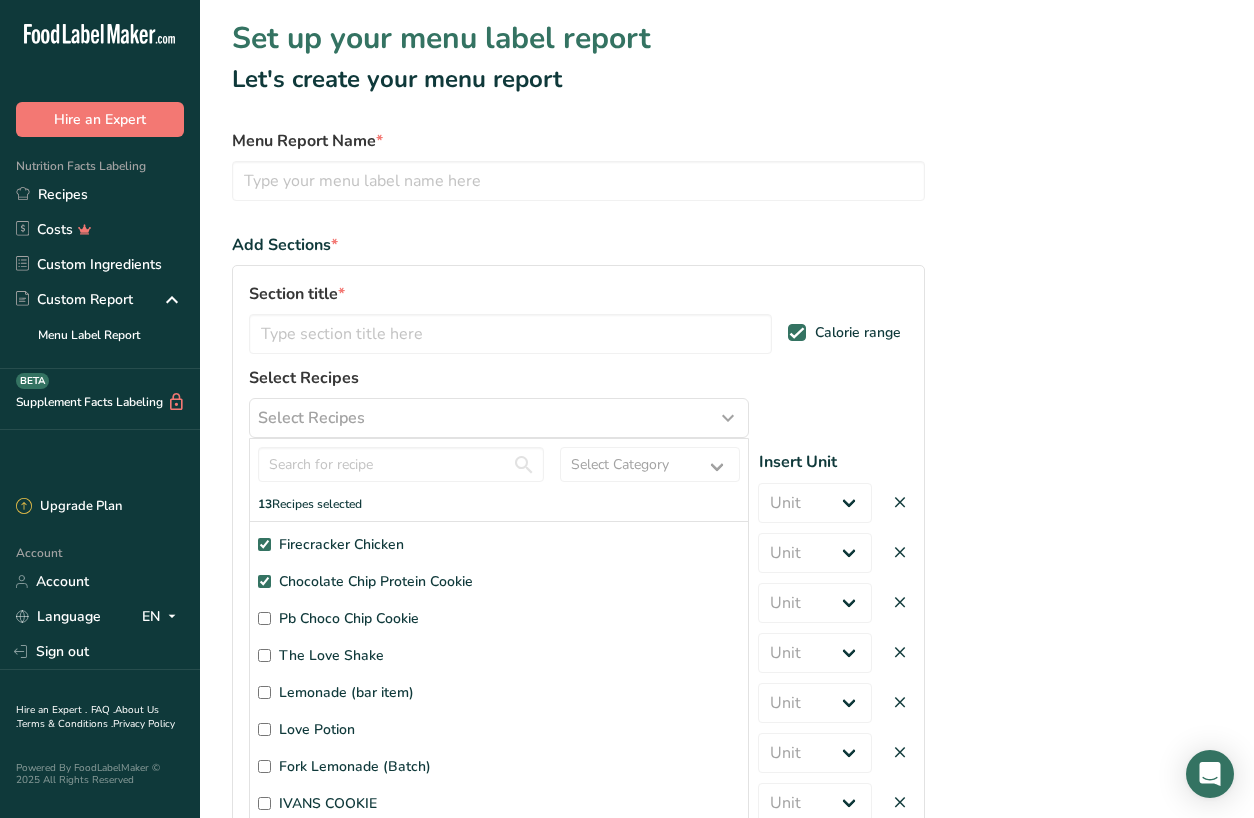 checkbox on "false" 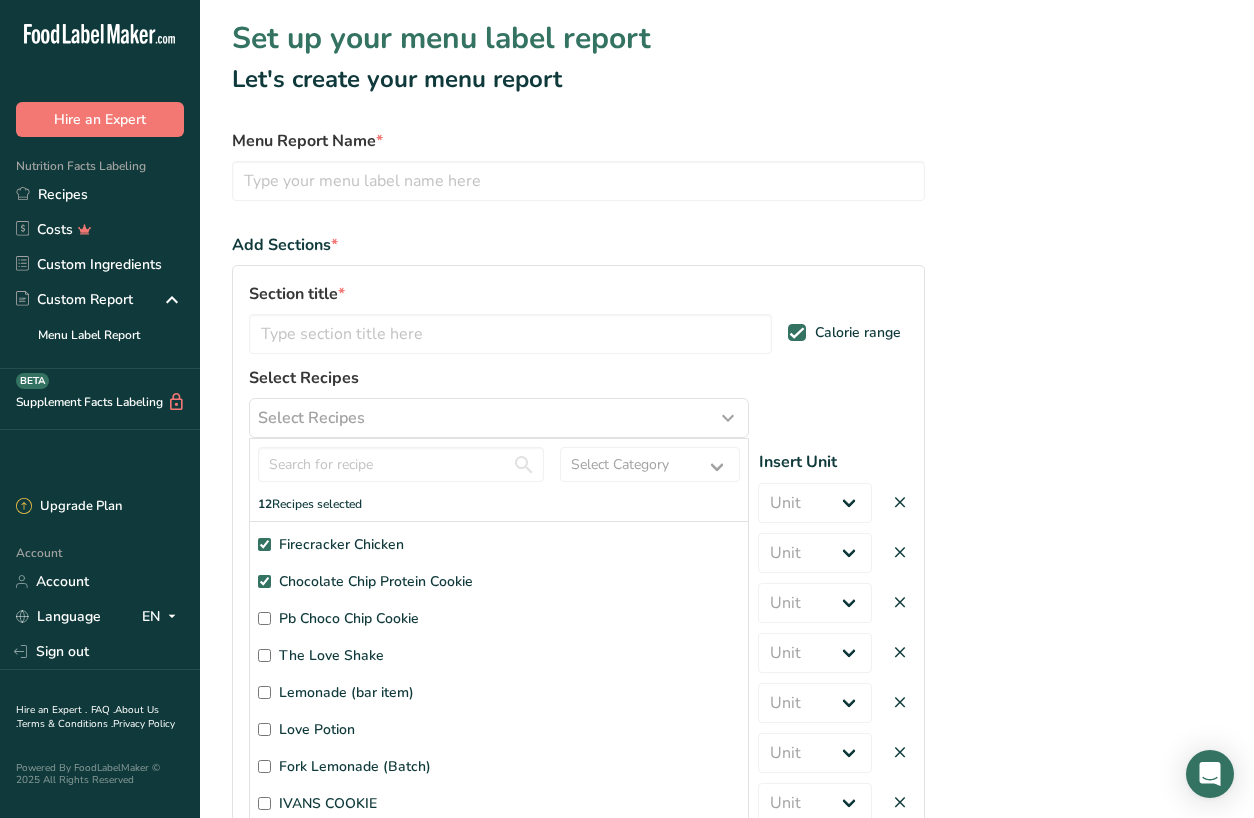 click on "Chocolate Chip Protein Cookie" at bounding box center [264, 581] 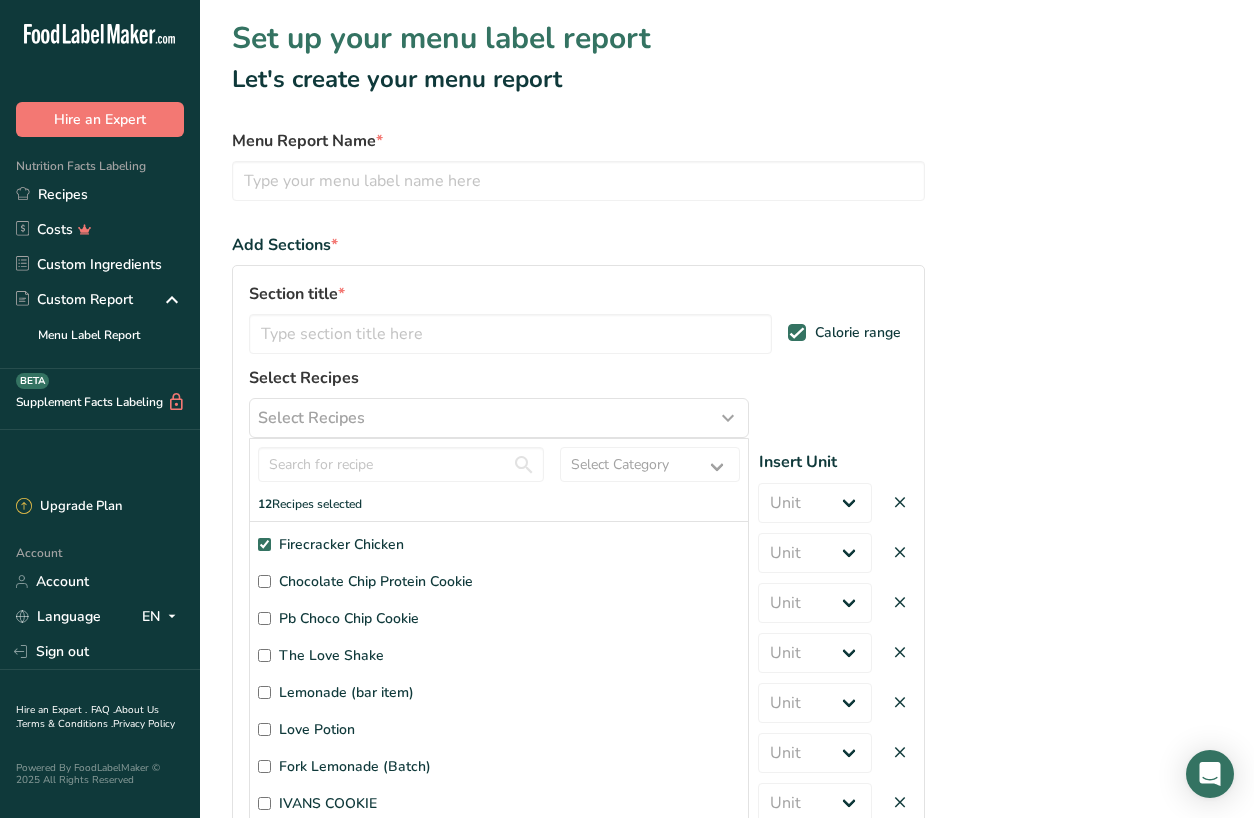 checkbox on "false" 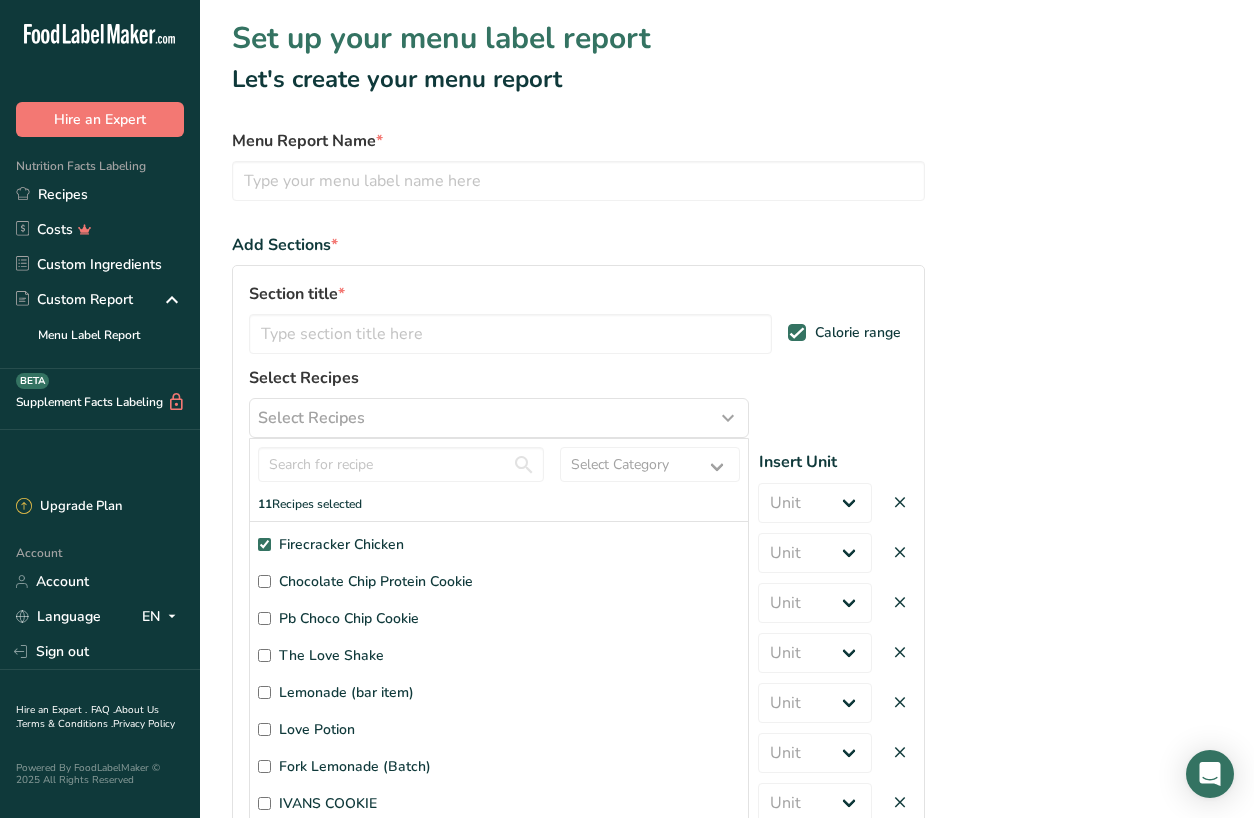 click on "Firecracker Chicken" at bounding box center (264, 544) 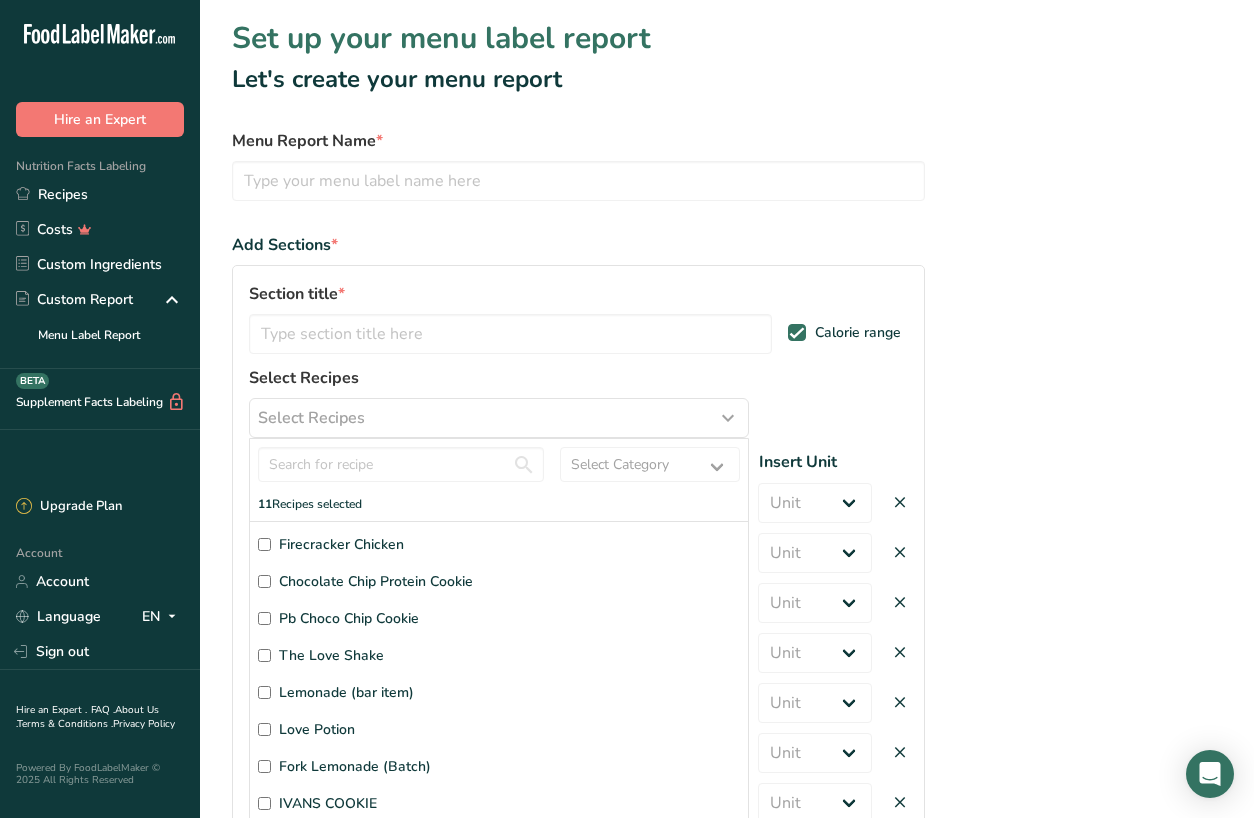 checkbox on "false" 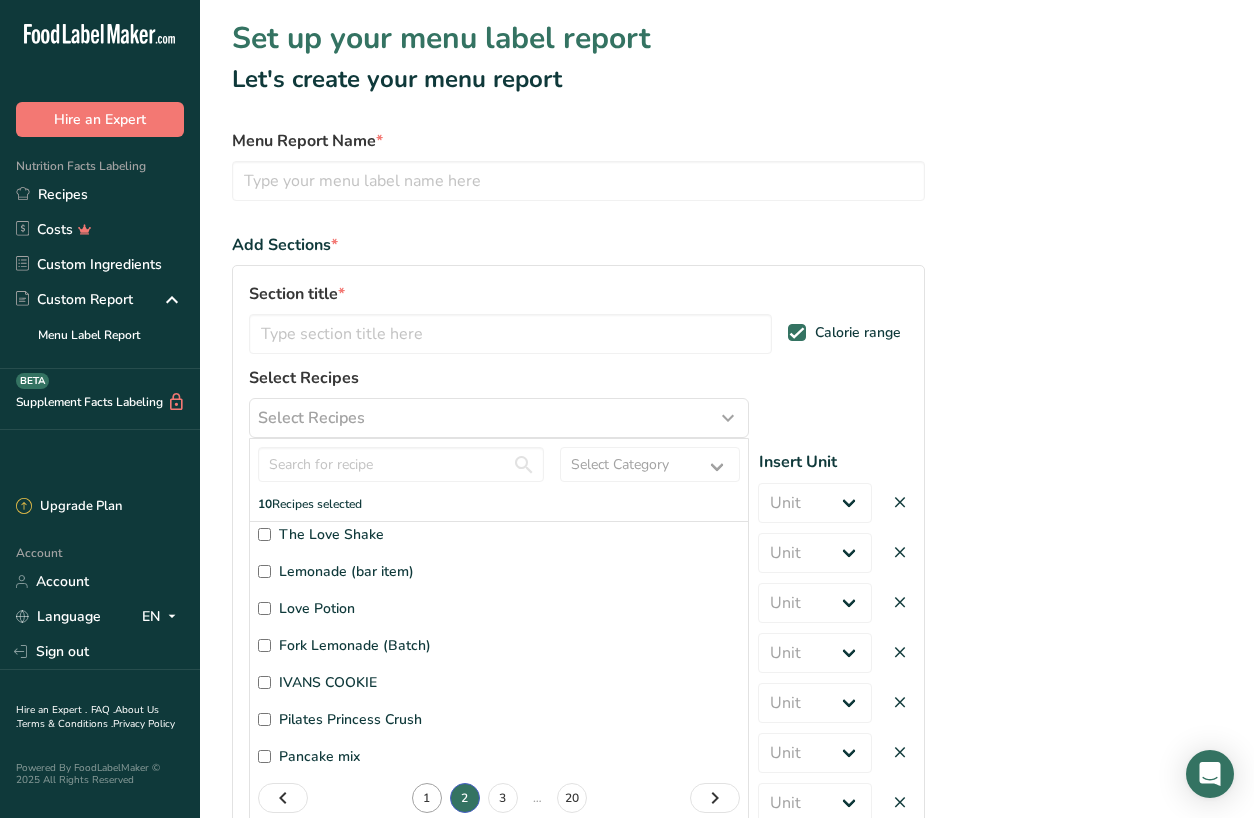scroll, scrollTop: 121, scrollLeft: 0, axis: vertical 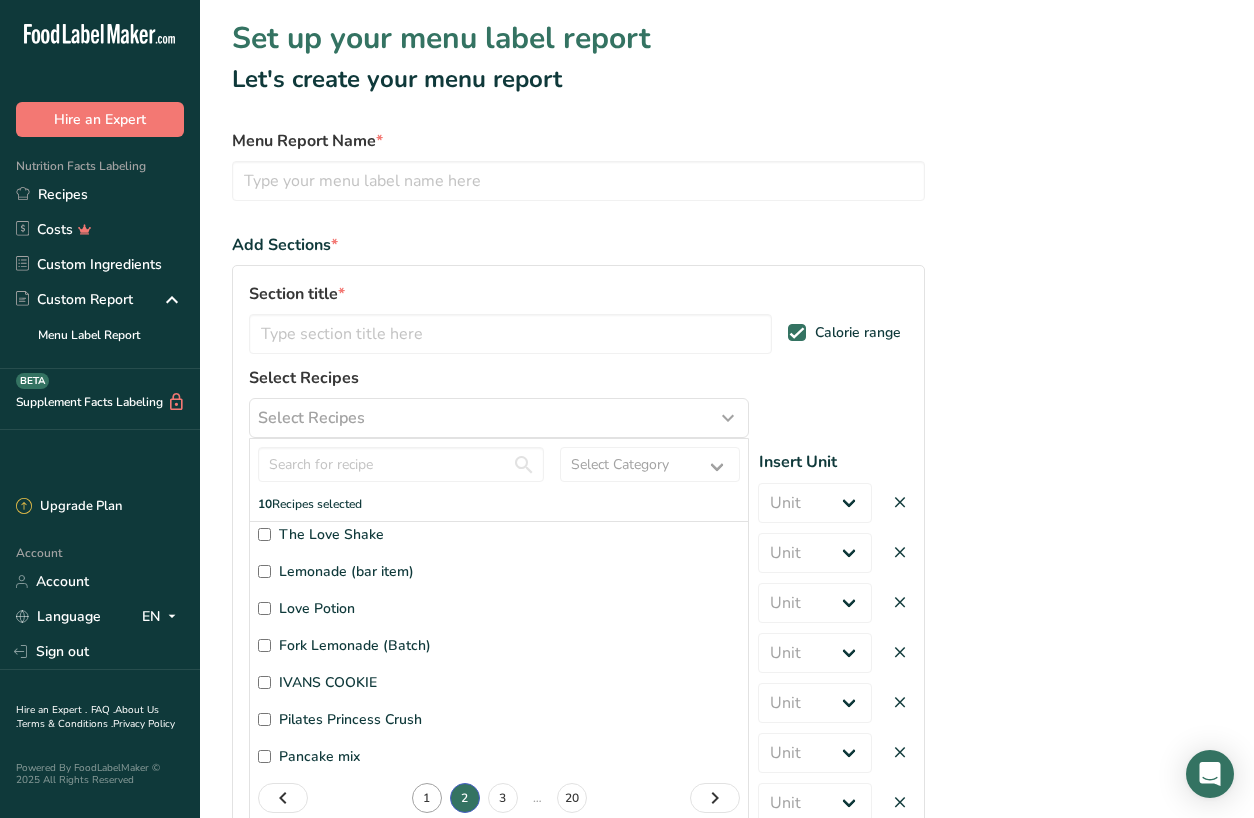 click on "1" at bounding box center [427, 798] 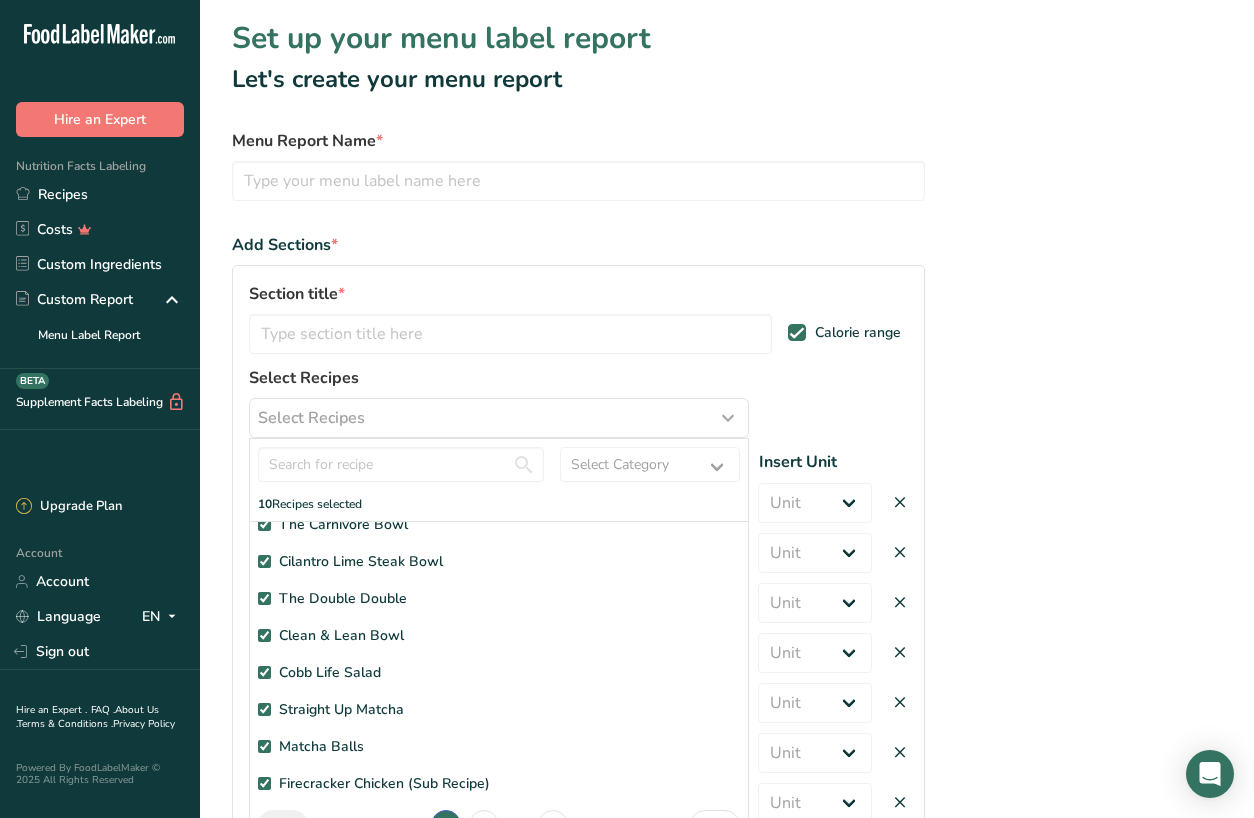 scroll, scrollTop: 122, scrollLeft: 0, axis: vertical 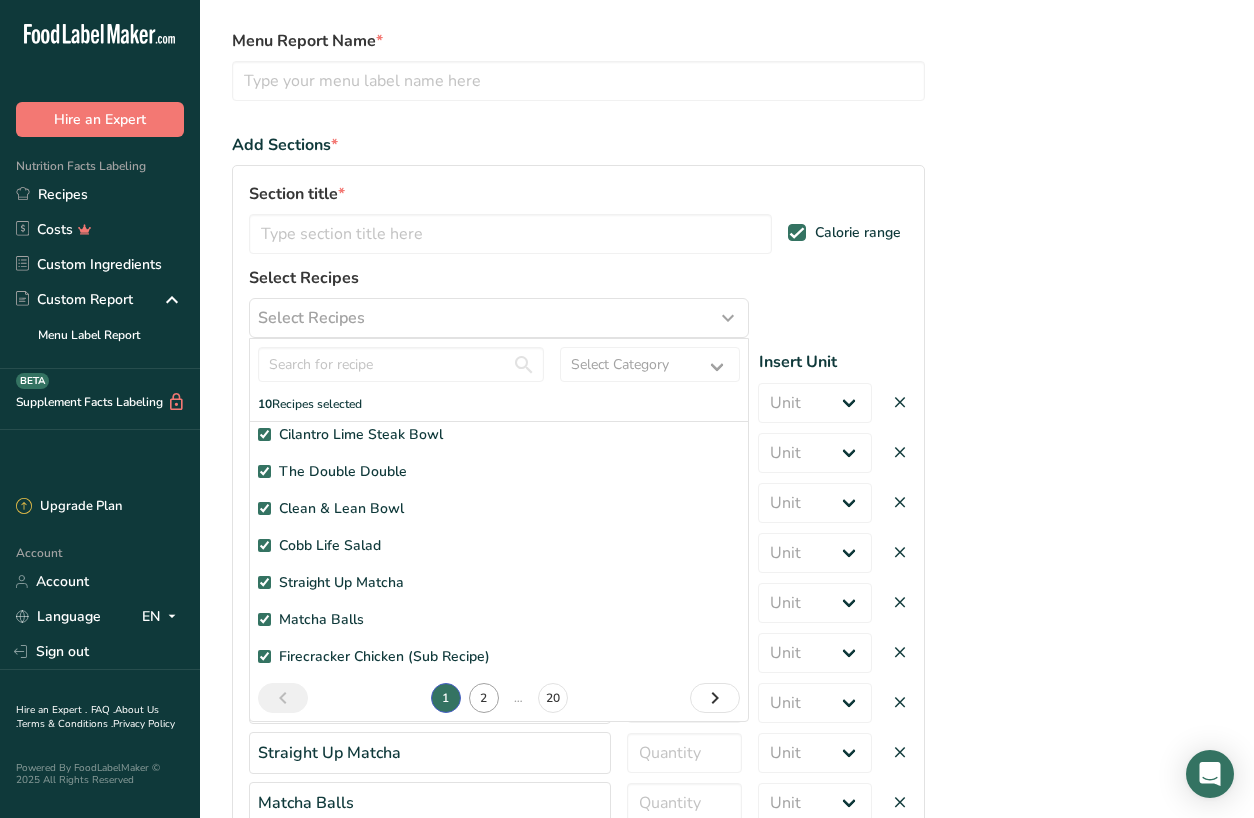 click on "2" at bounding box center [484, 698] 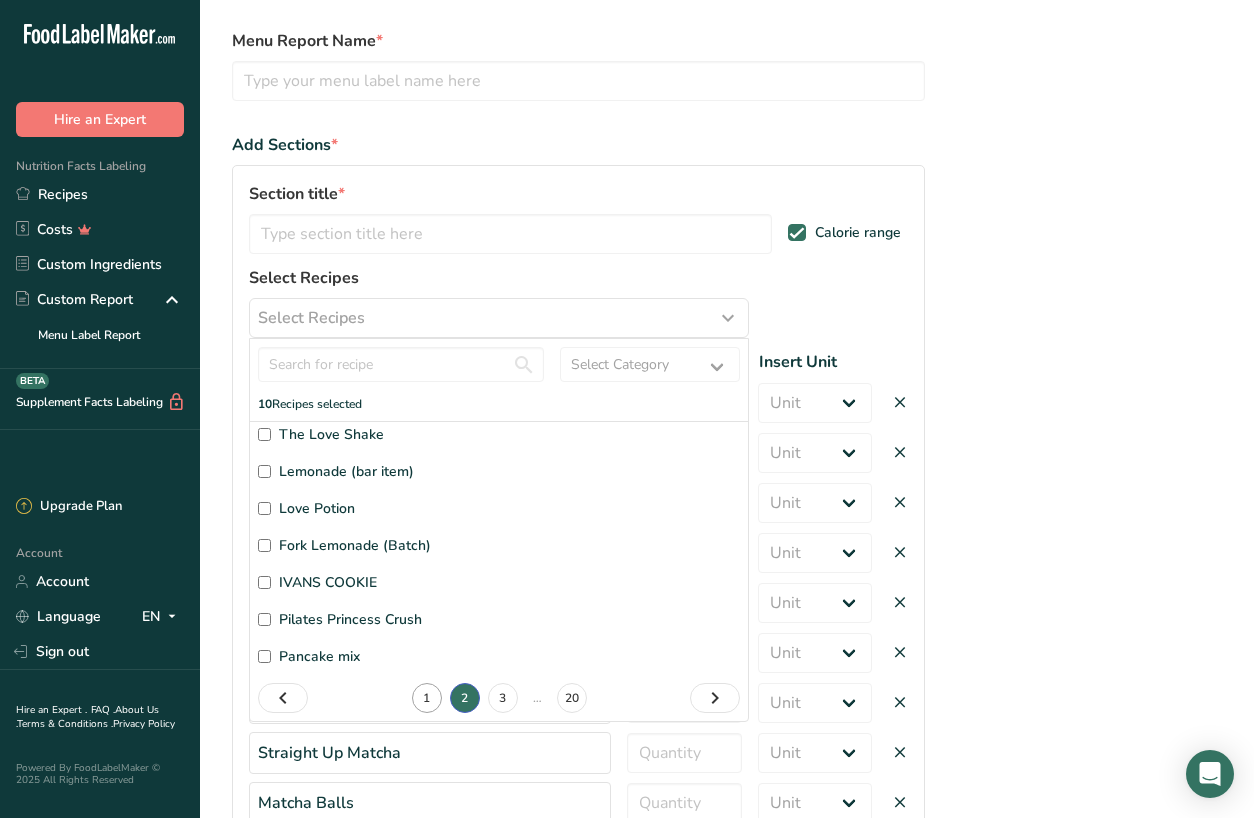click on "1" at bounding box center (427, 698) 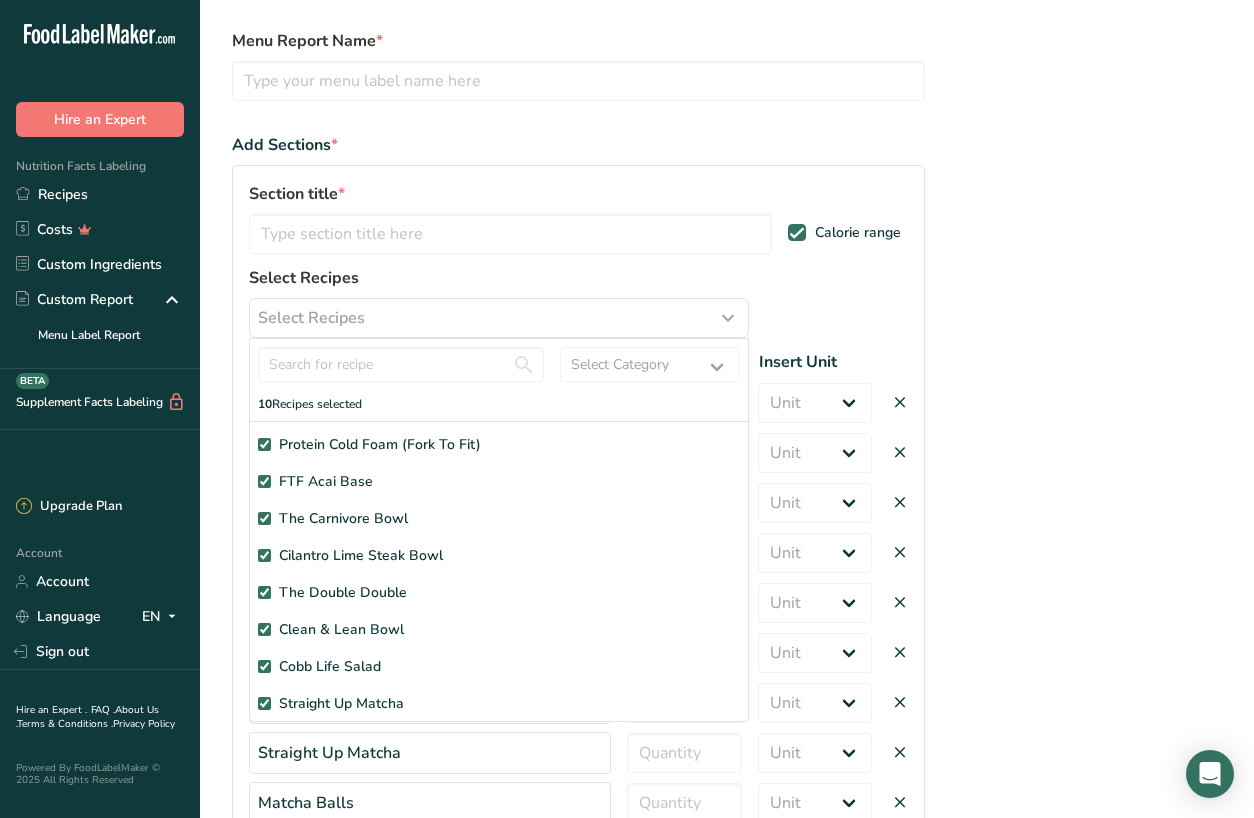 scroll, scrollTop: 0, scrollLeft: 0, axis: both 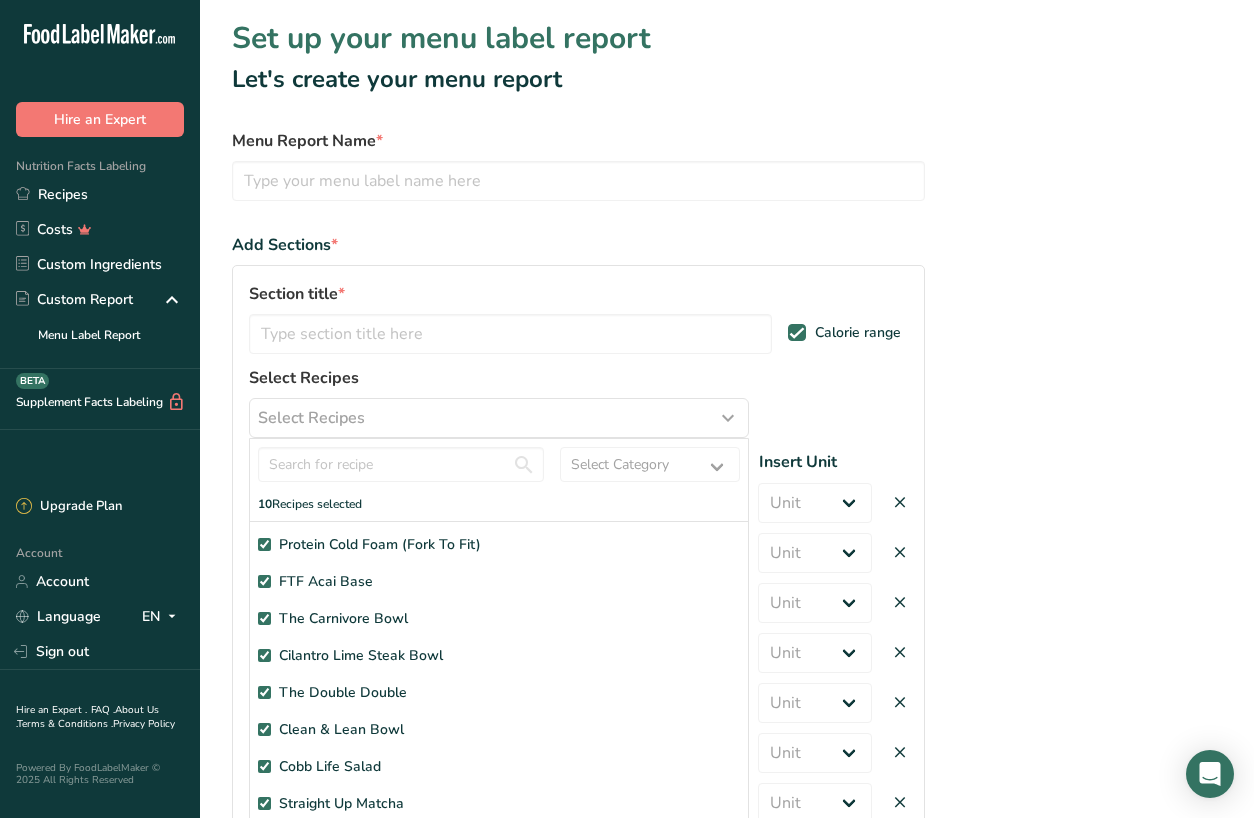 click on "The Carnivore Bowl" at bounding box center (264, 618) 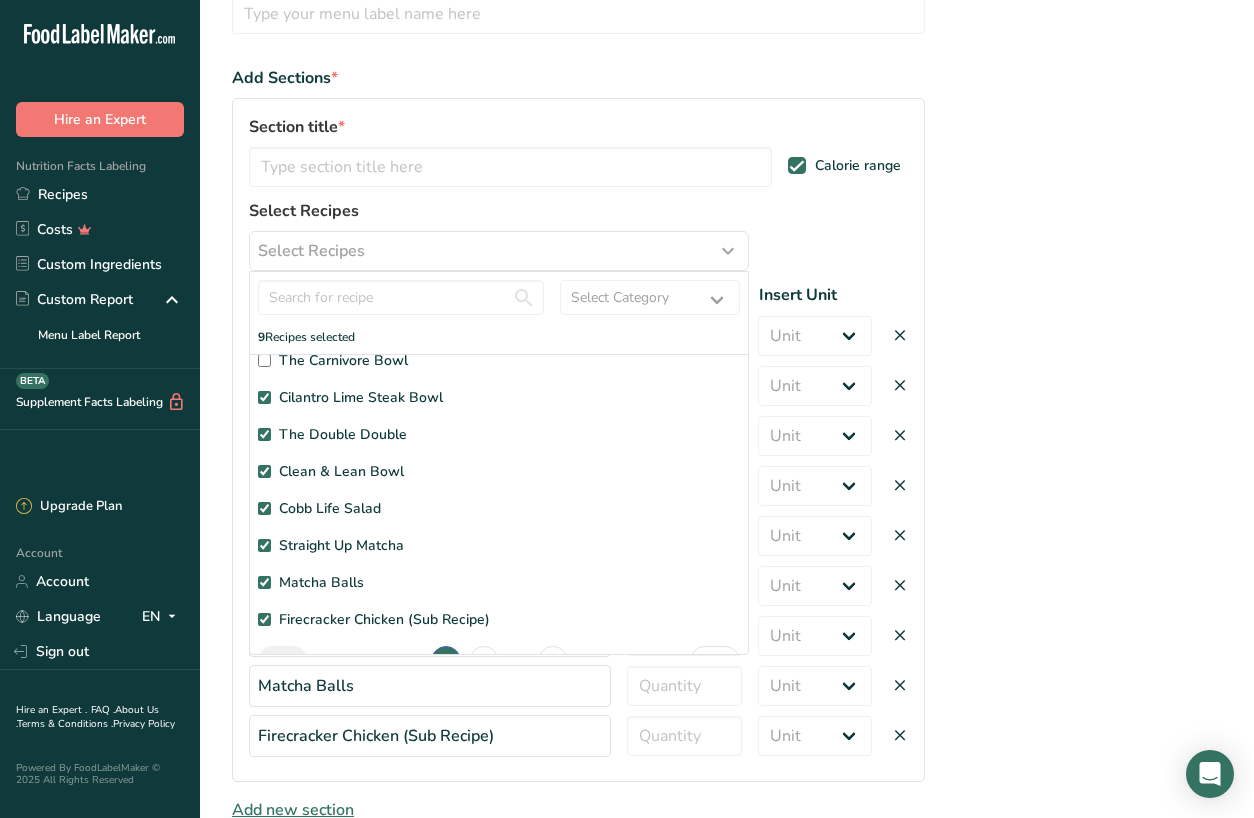 click on "The Carnivore Bowl" at bounding box center [264, 360] 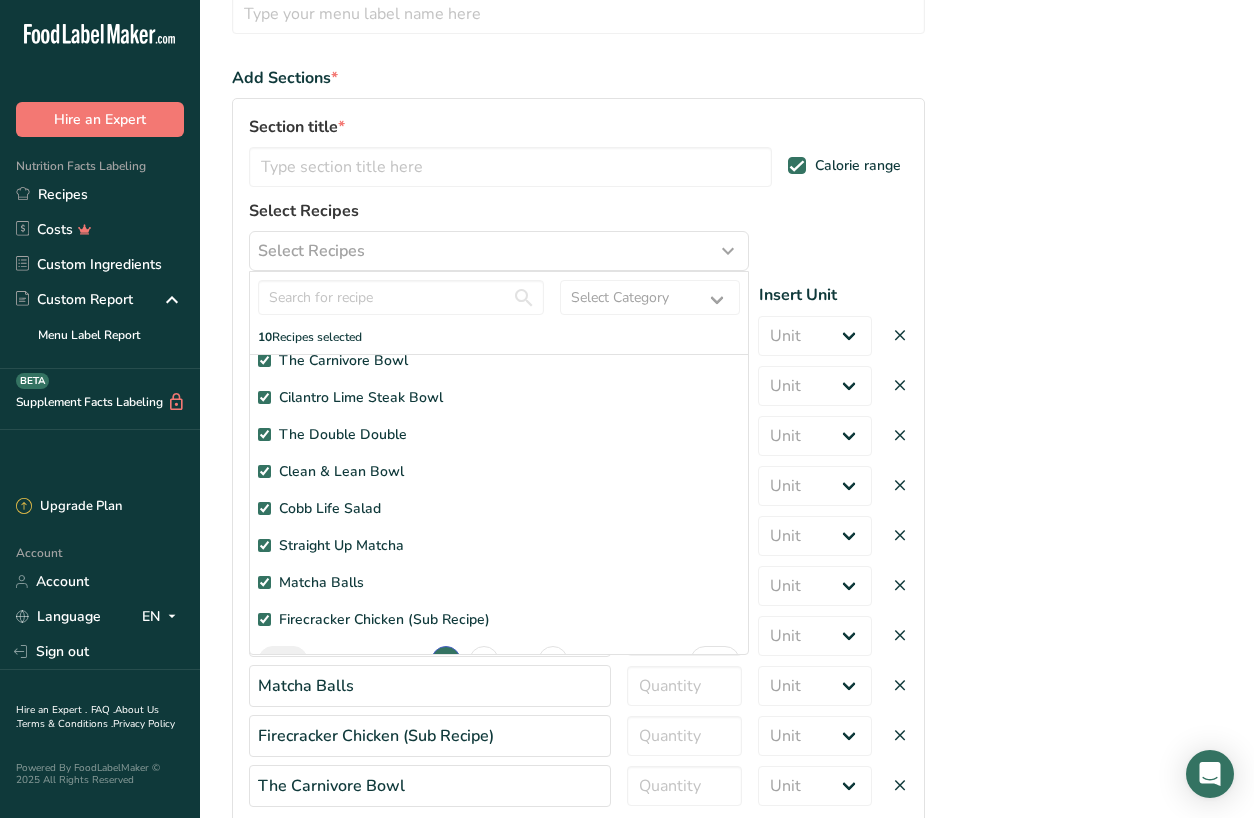 click on "The Carnivore Bowl" at bounding box center (264, 360) 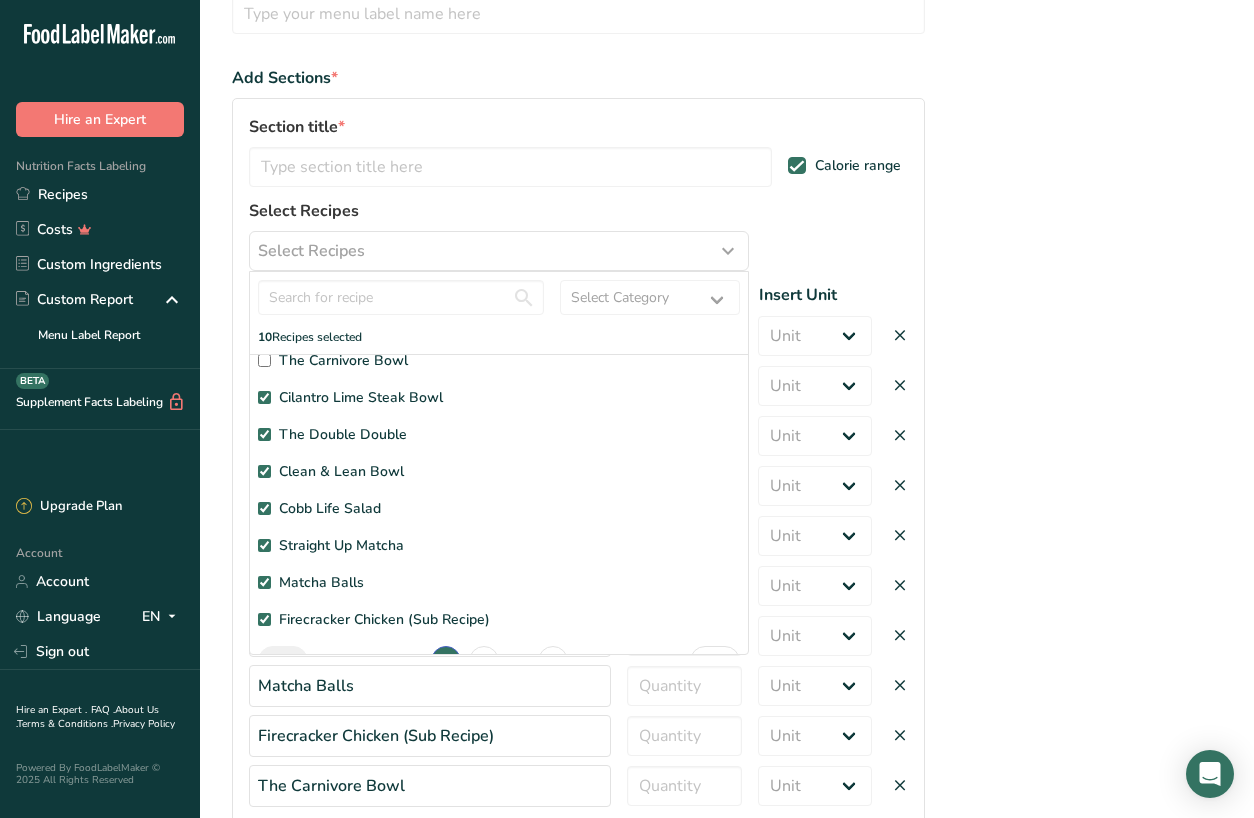 checkbox on "false" 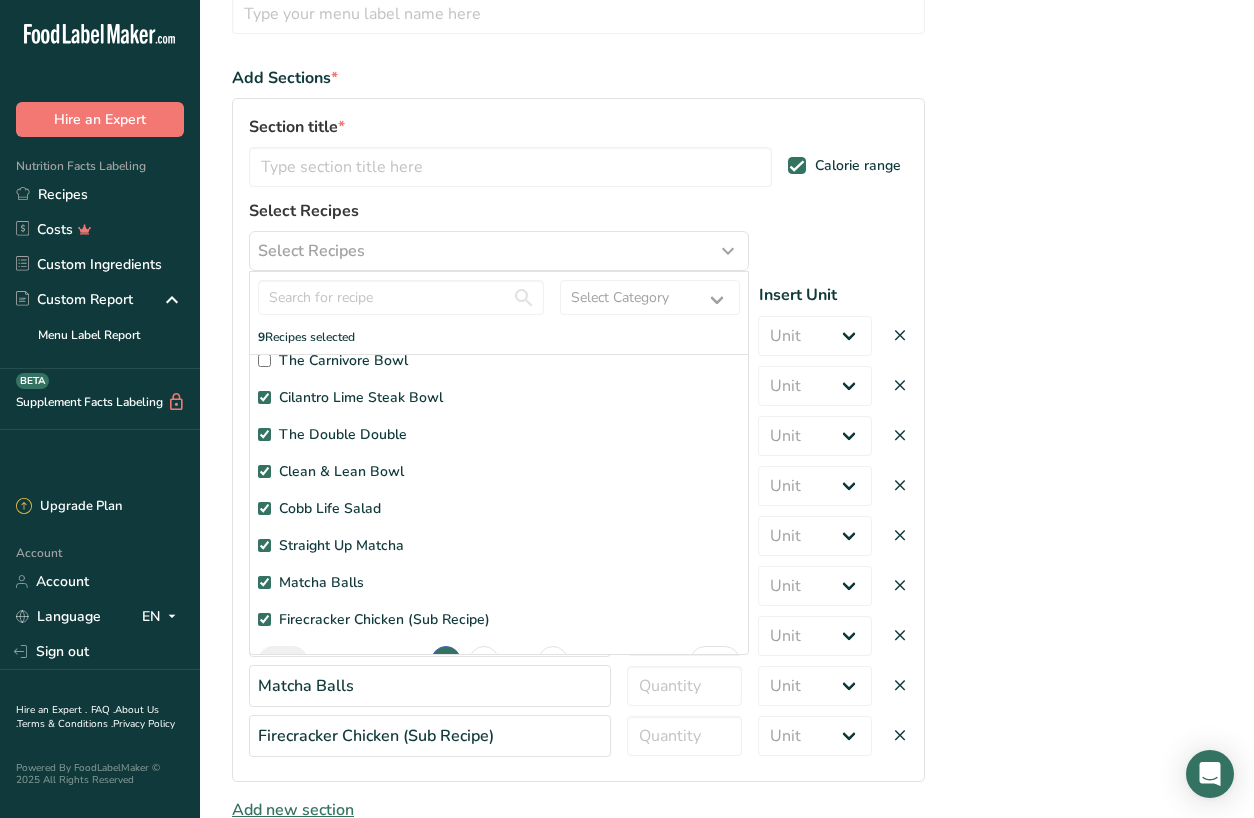 click on "Cilantro Lime Steak Bowl" at bounding box center (264, 397) 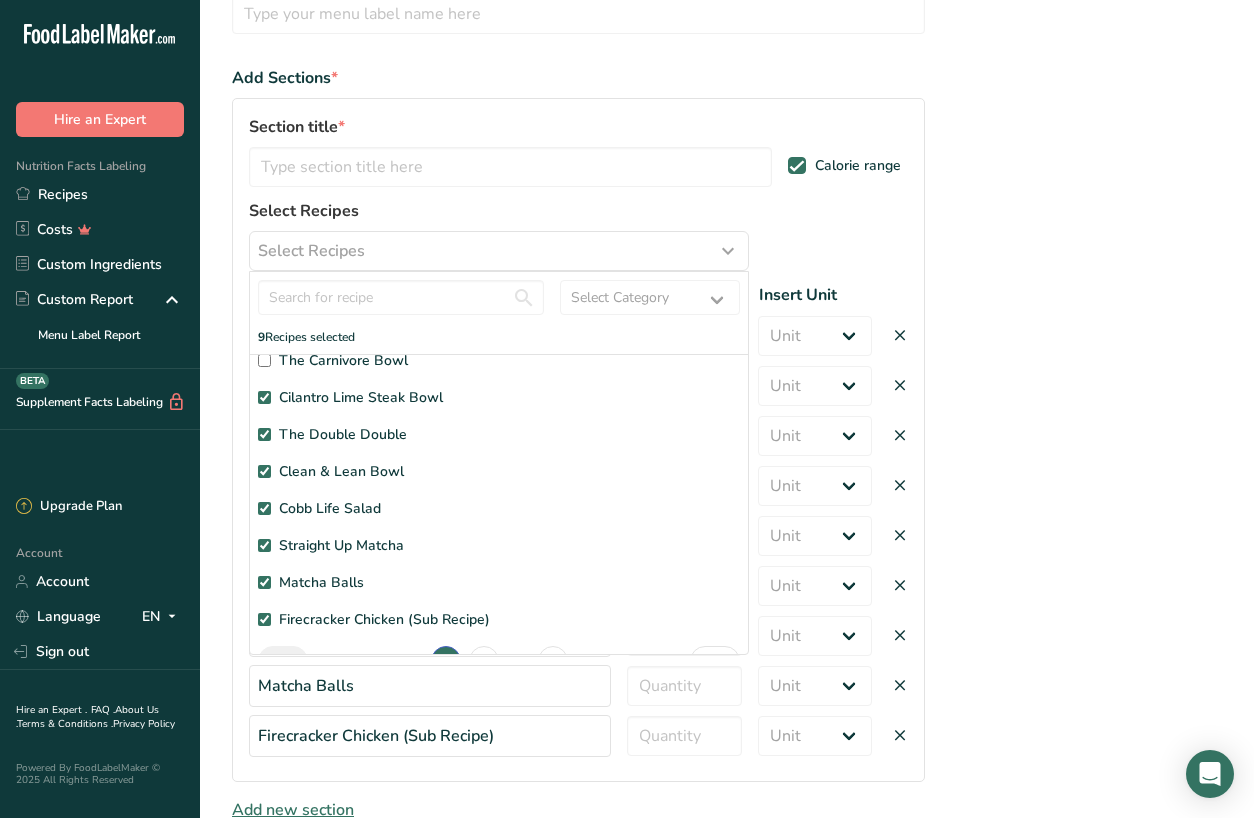 checkbox on "false" 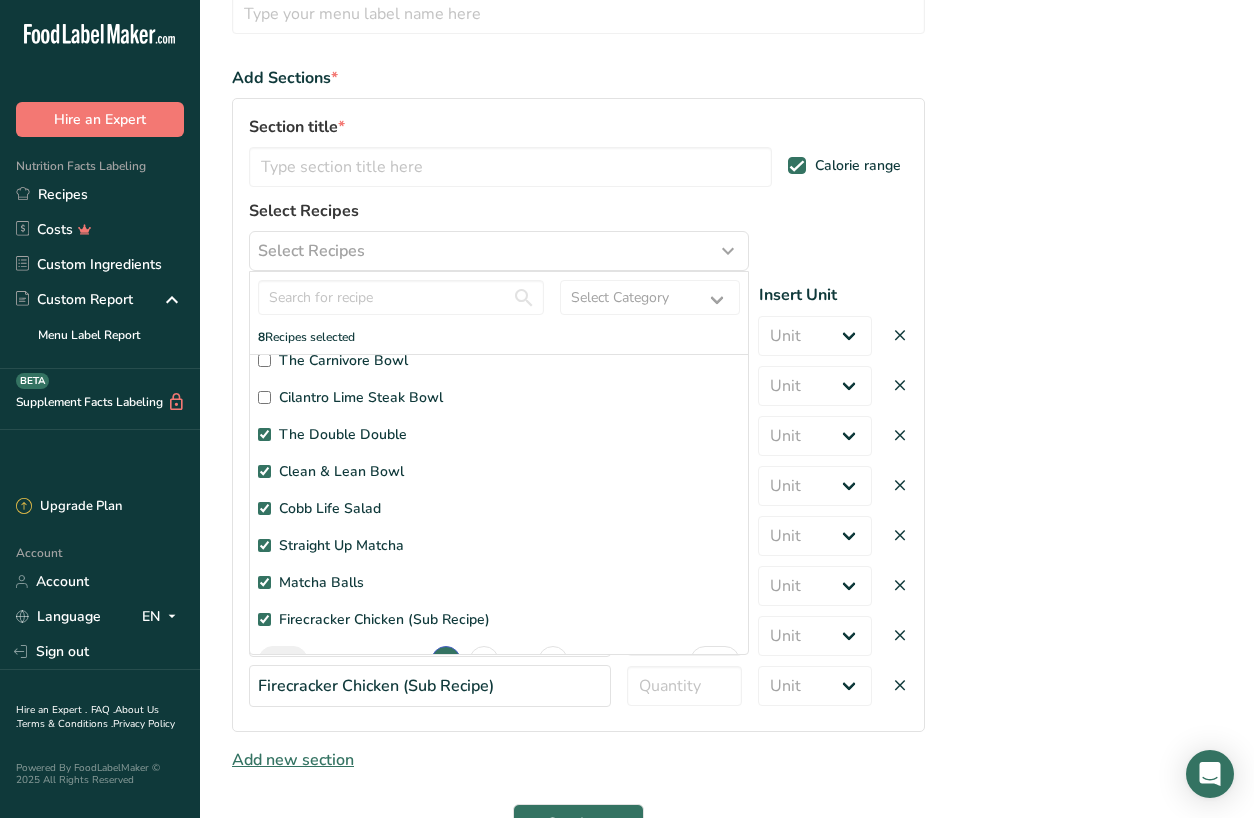 click on "The Double Double" at bounding box center (264, 434) 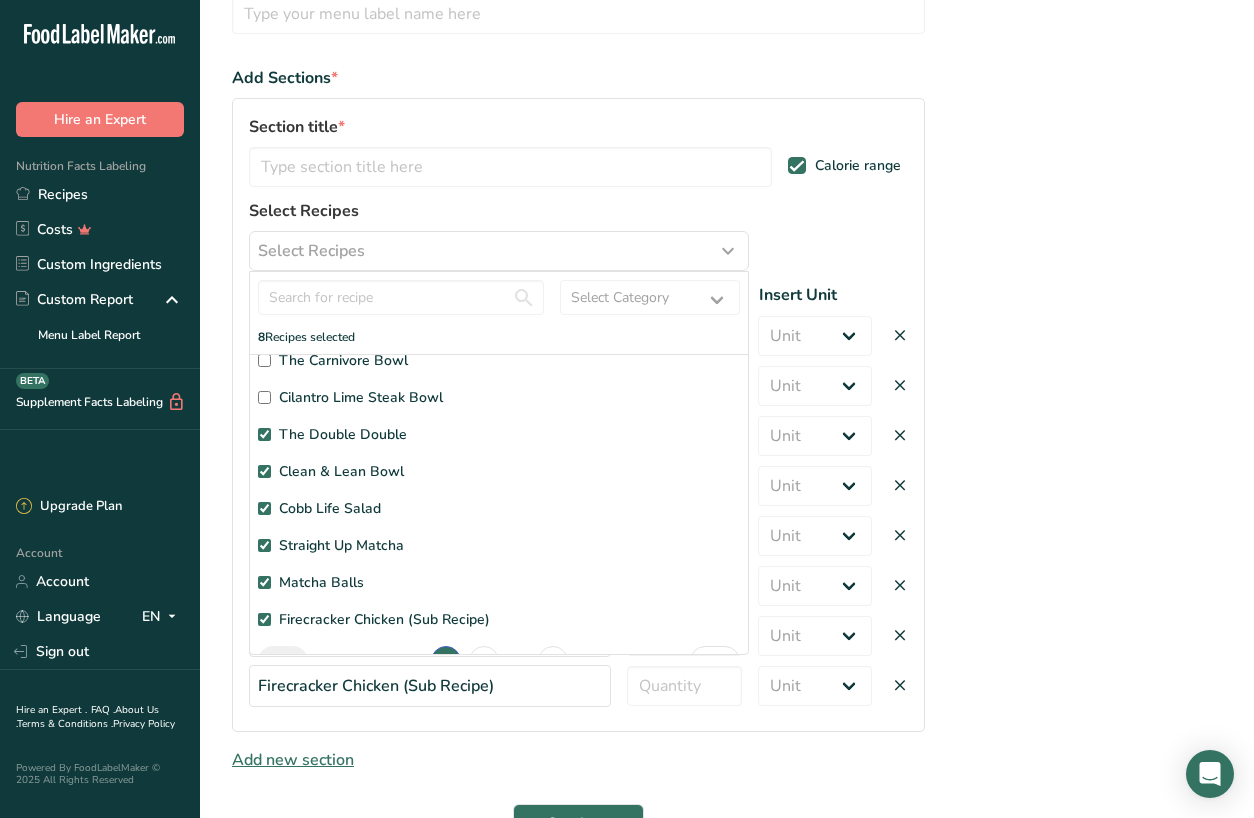 checkbox on "false" 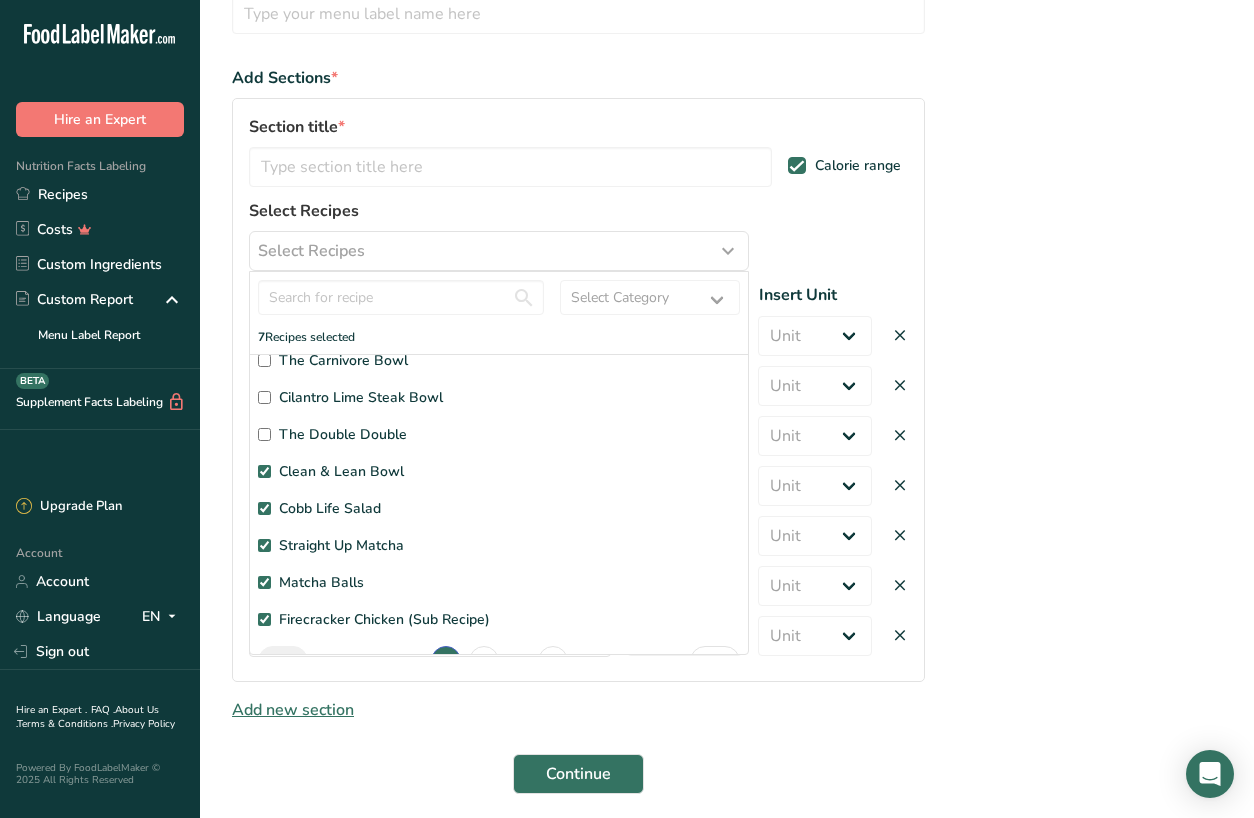 click on "Clean & Lean Bowl" at bounding box center [264, 471] 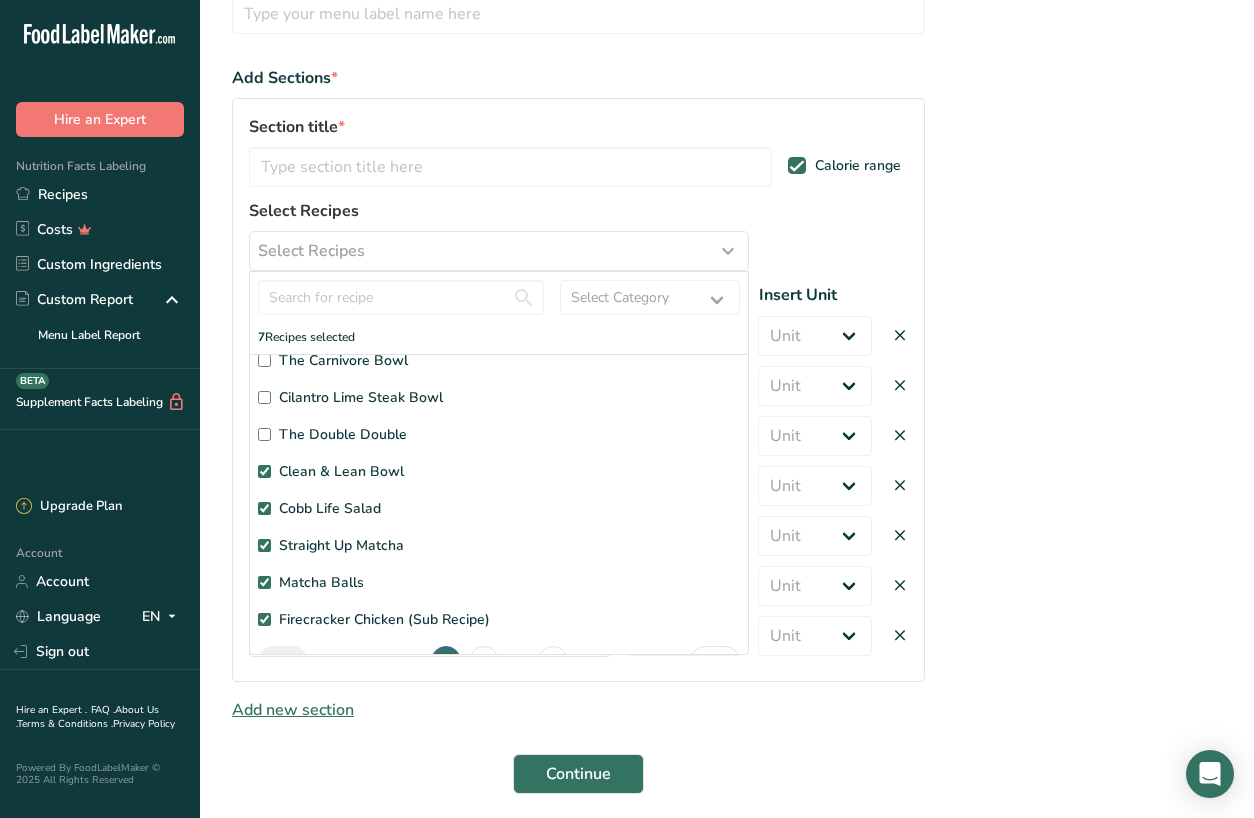 checkbox on "false" 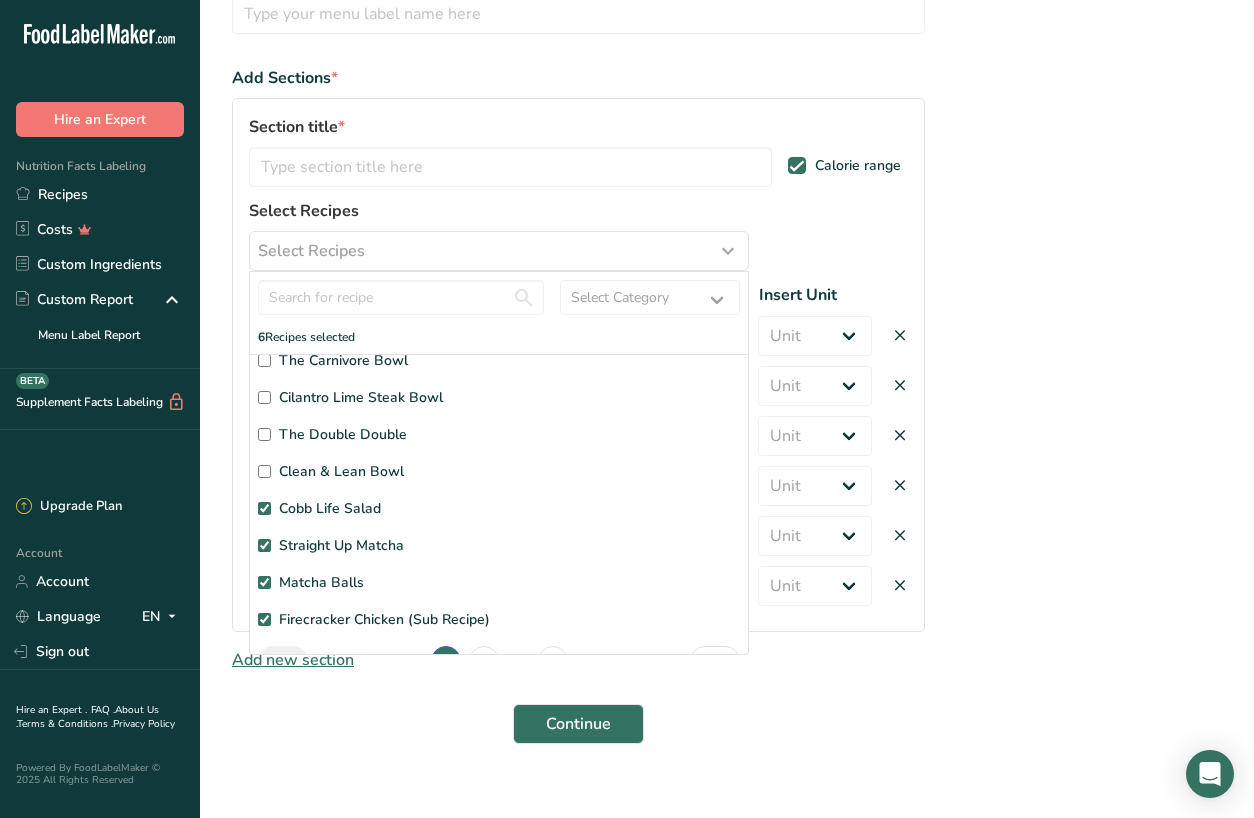 click on "Protein Cold Foam (Fork To Fit)
FTF Acai Base
The Carnivore Bowl
Cilantro Lime Steak Bowl
The Double Double
Clean & Lean Bowl
Cobb Life Salad
Straight Up Matcha
Matcha Balls
Firecracker Chicken (Sub Recipe)" at bounding box center [499, 461] 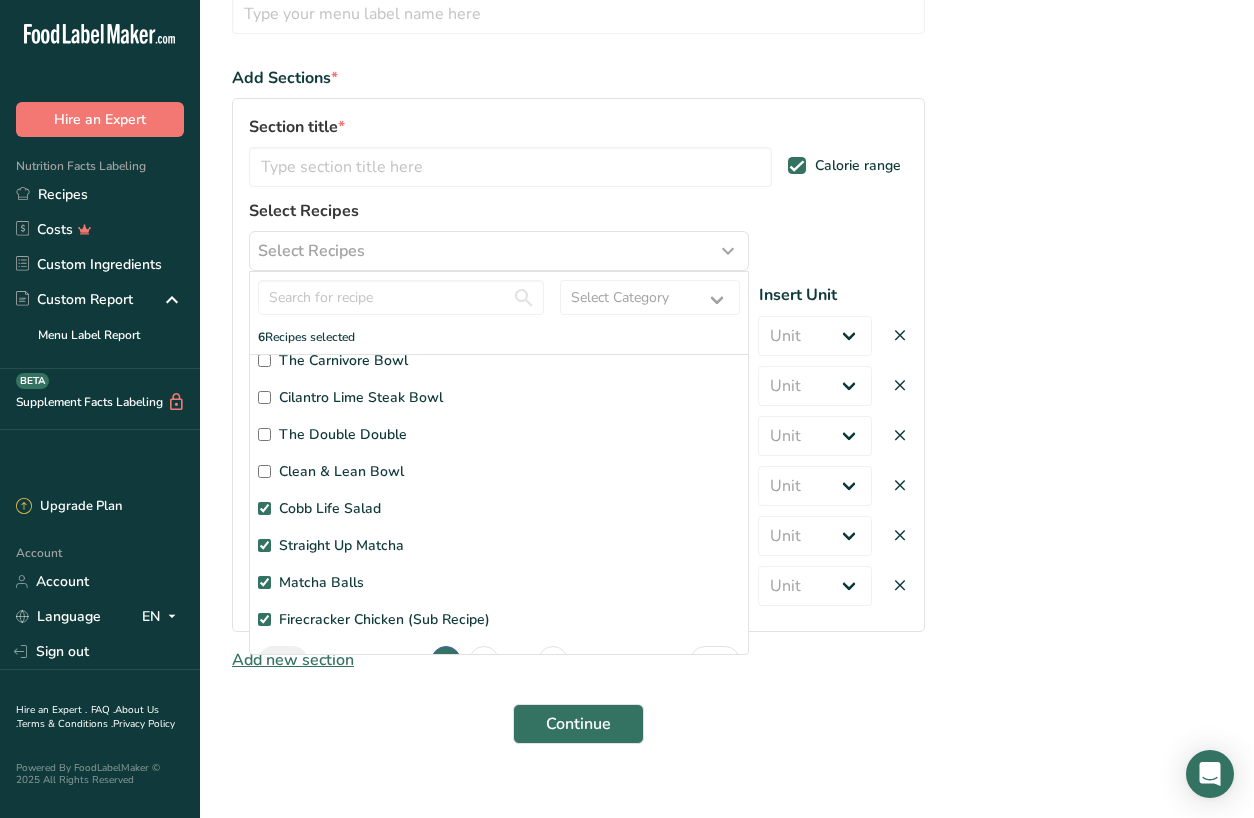 click on "Cobb Life Salad" at bounding box center (264, 508) 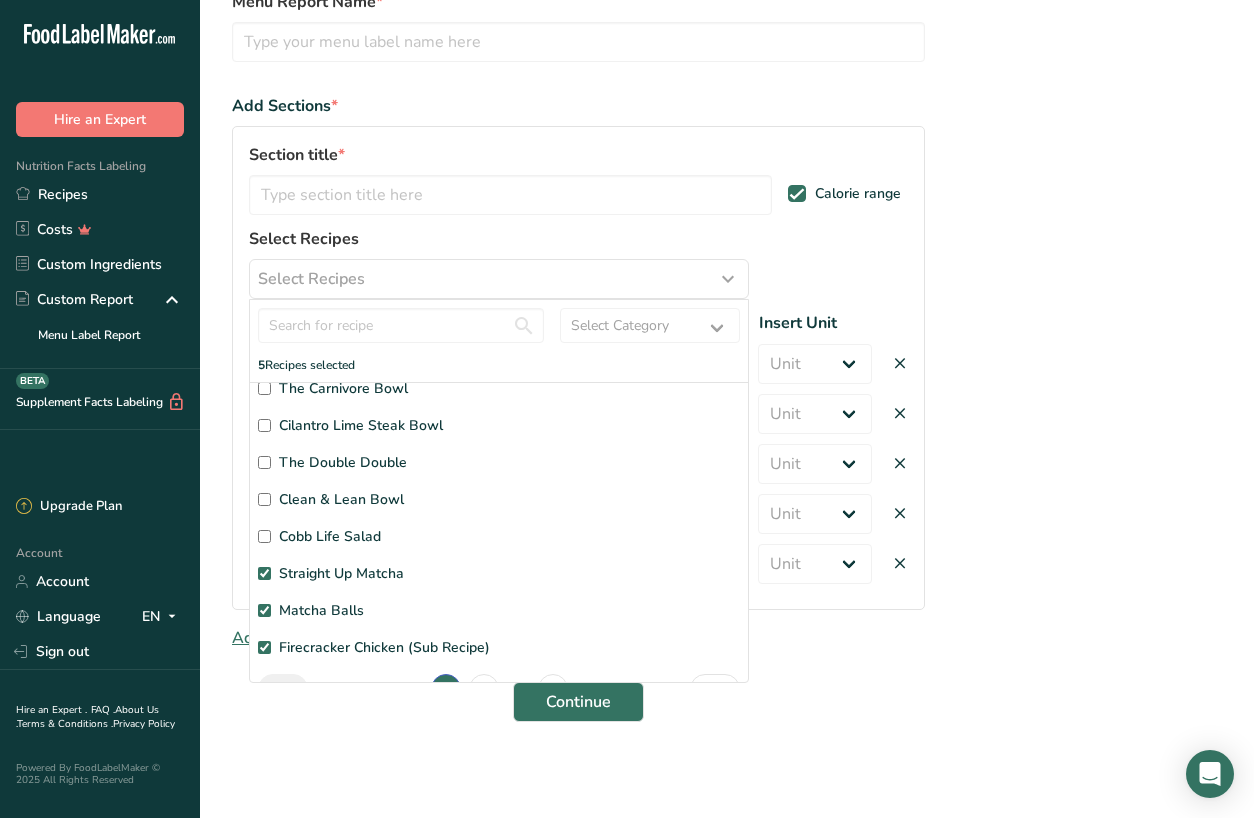 click on "Straight Up Matcha" at bounding box center (264, 573) 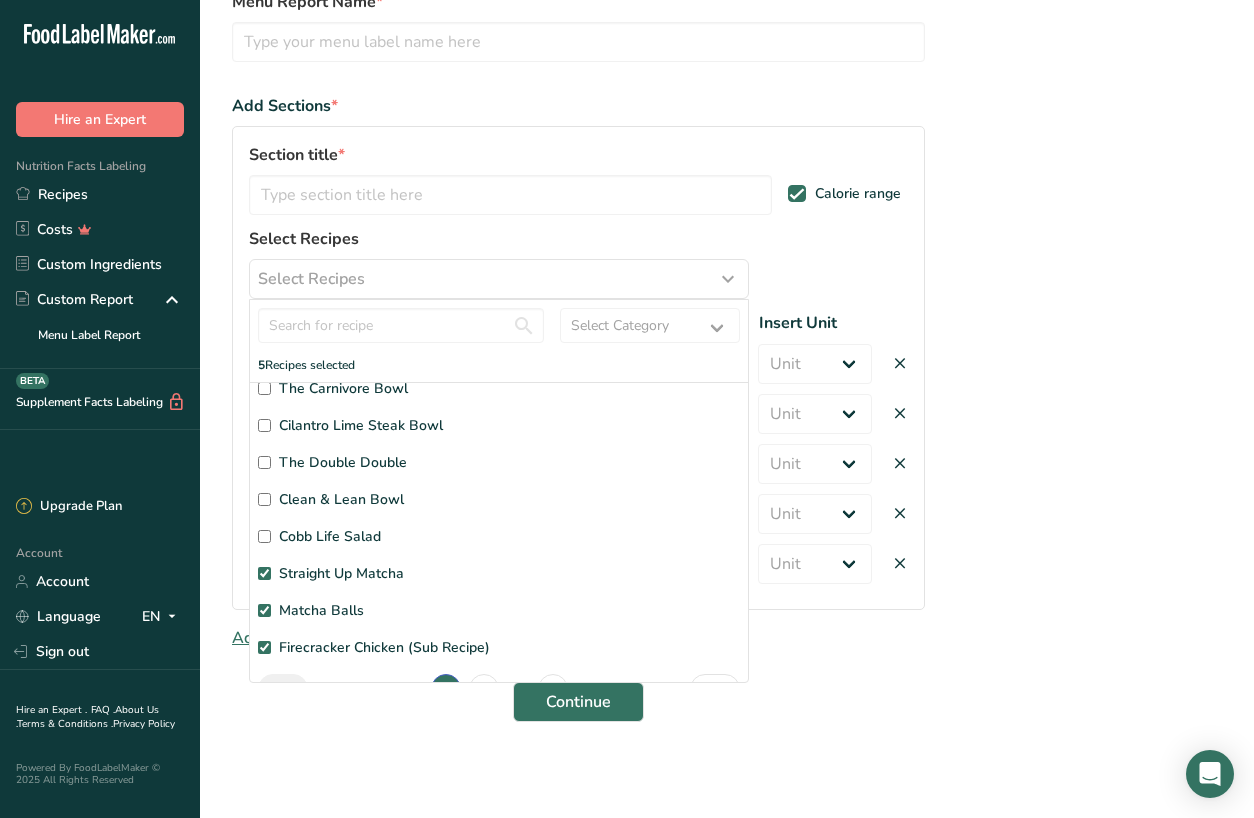 checkbox on "false" 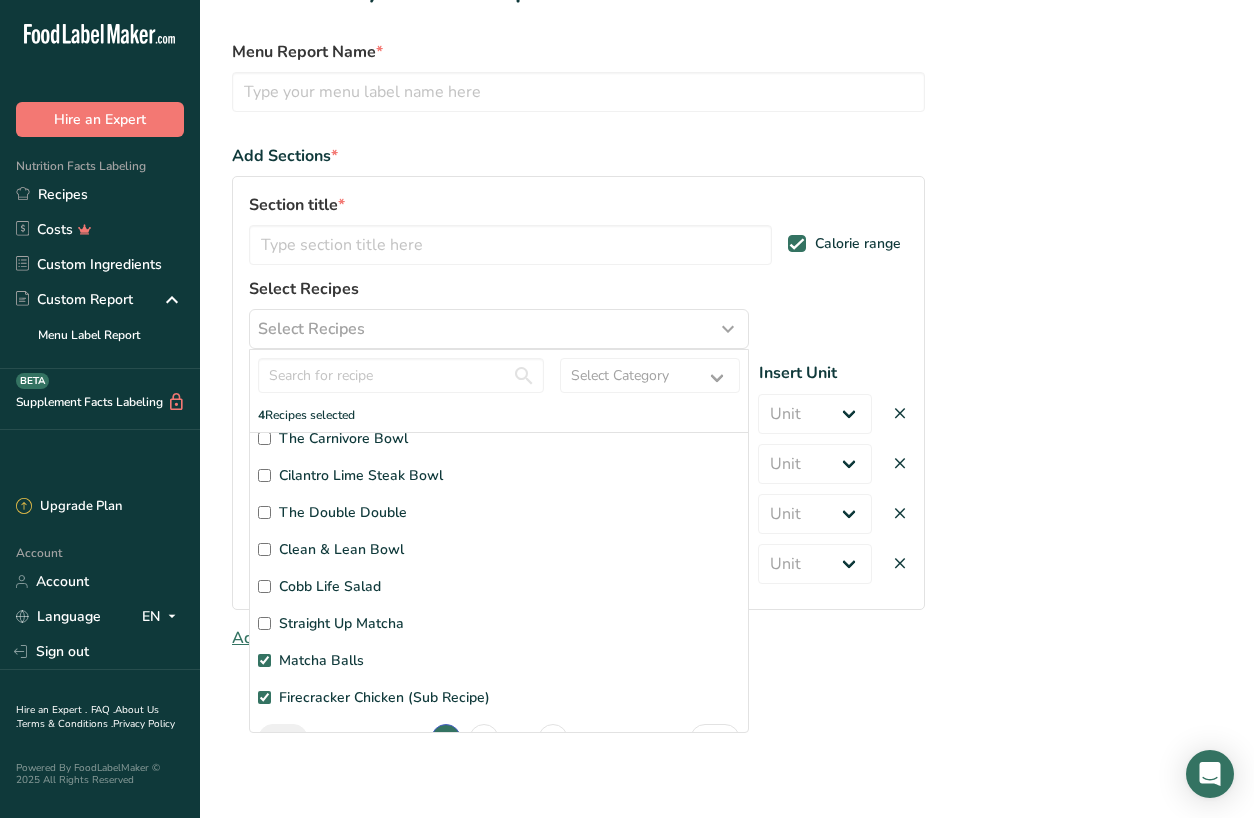 click on "Matcha Balls" at bounding box center [264, 660] 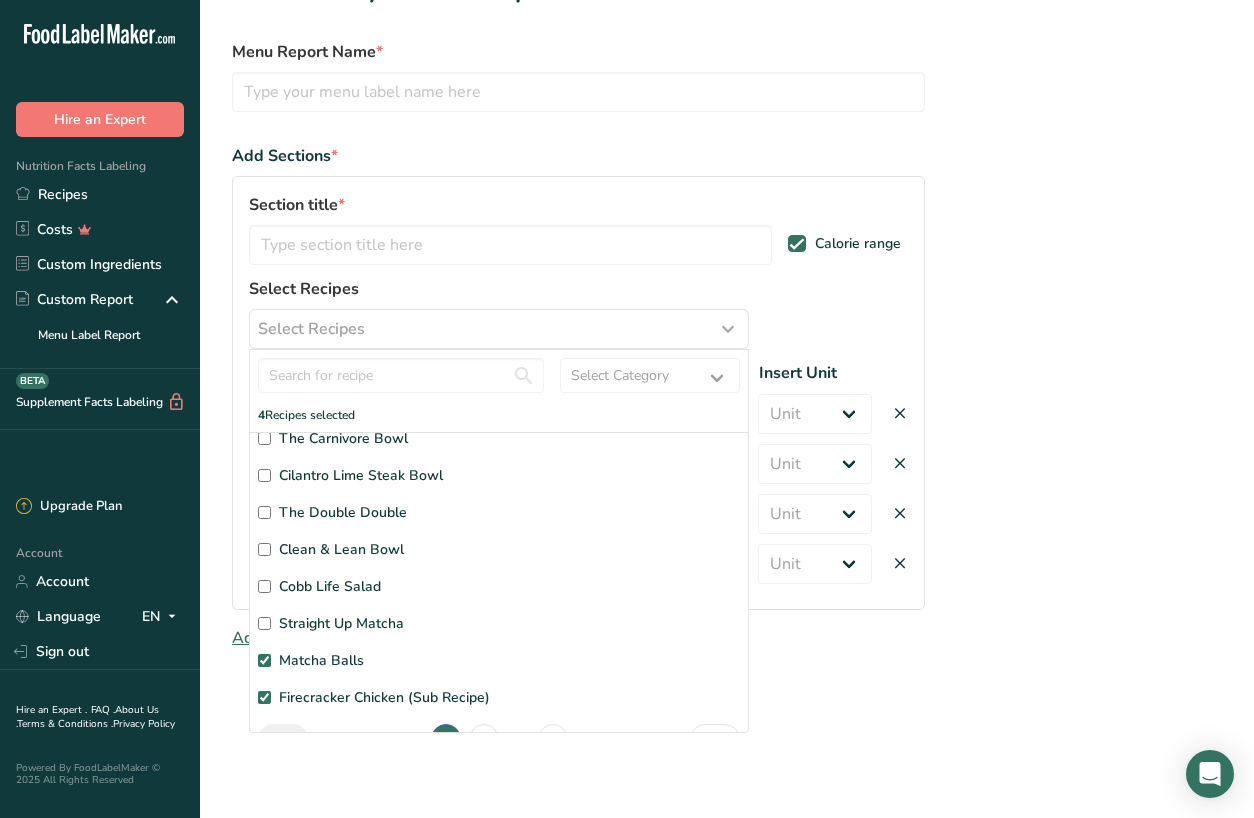 checkbox on "false" 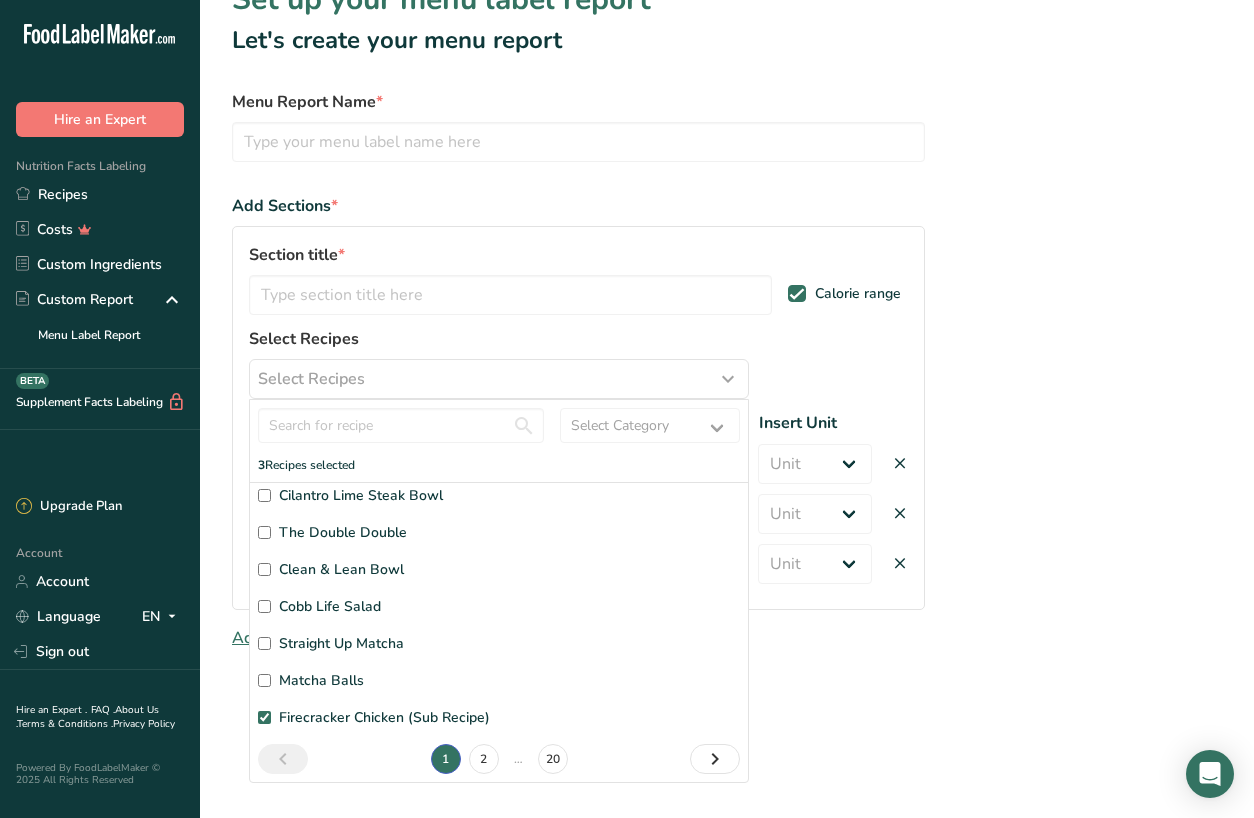 click on "Firecracker Chicken (Sub Recipe)" at bounding box center [264, 717] 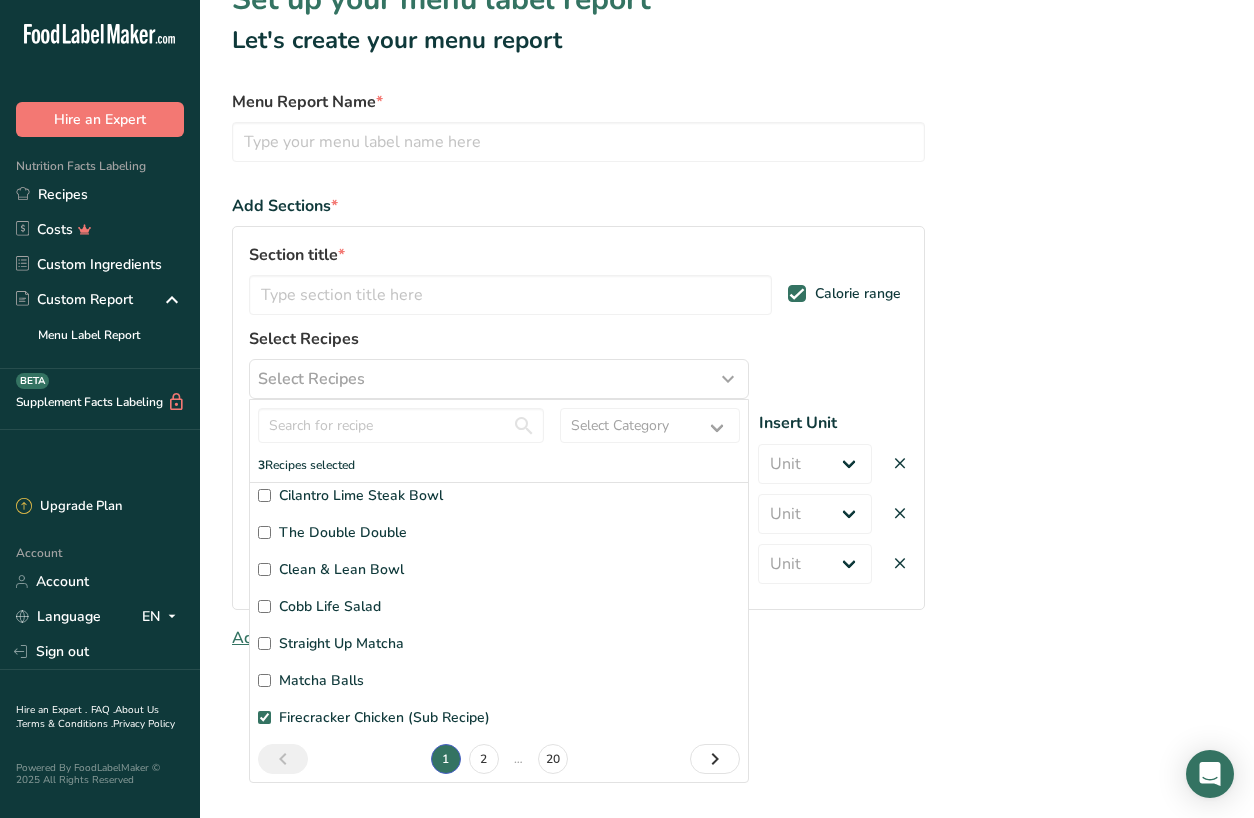 checkbox on "false" 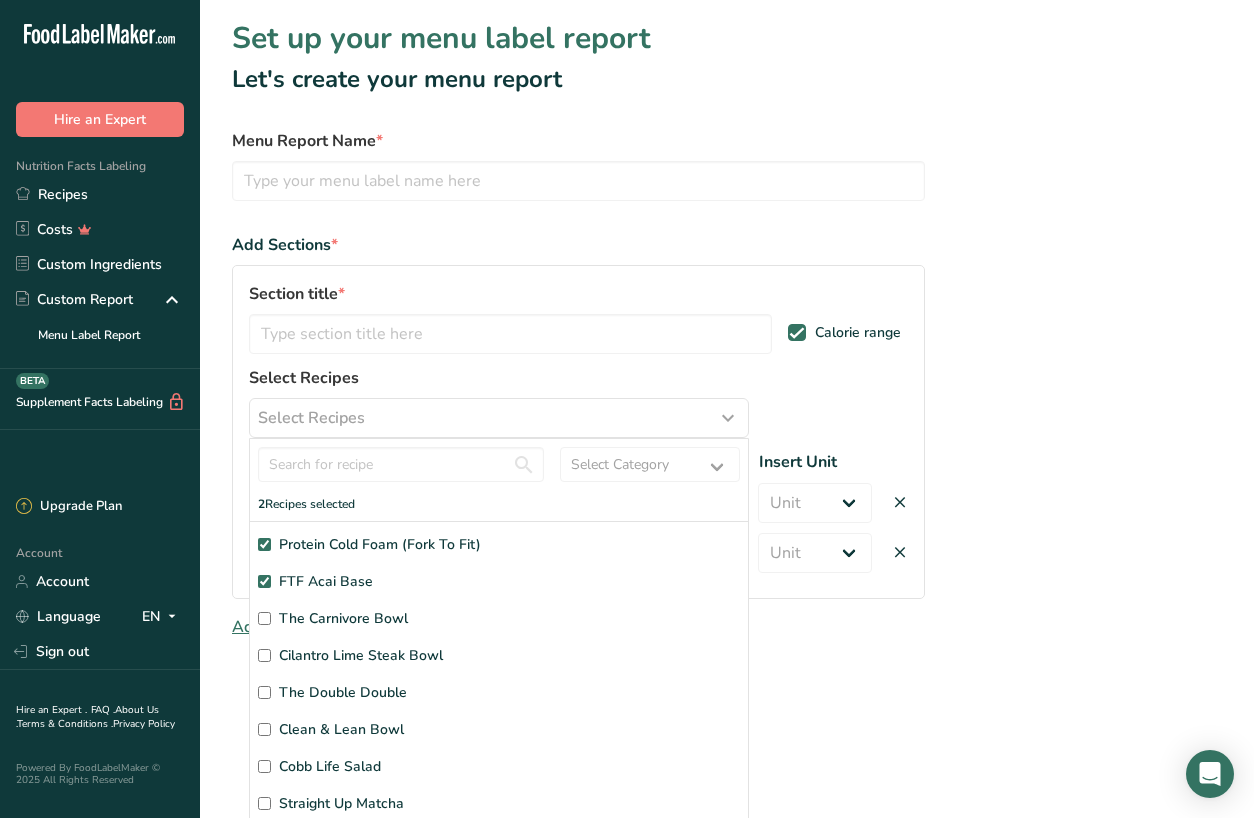 click on "Protein Cold Foam (Fork To Fit)" at bounding box center [264, 544] 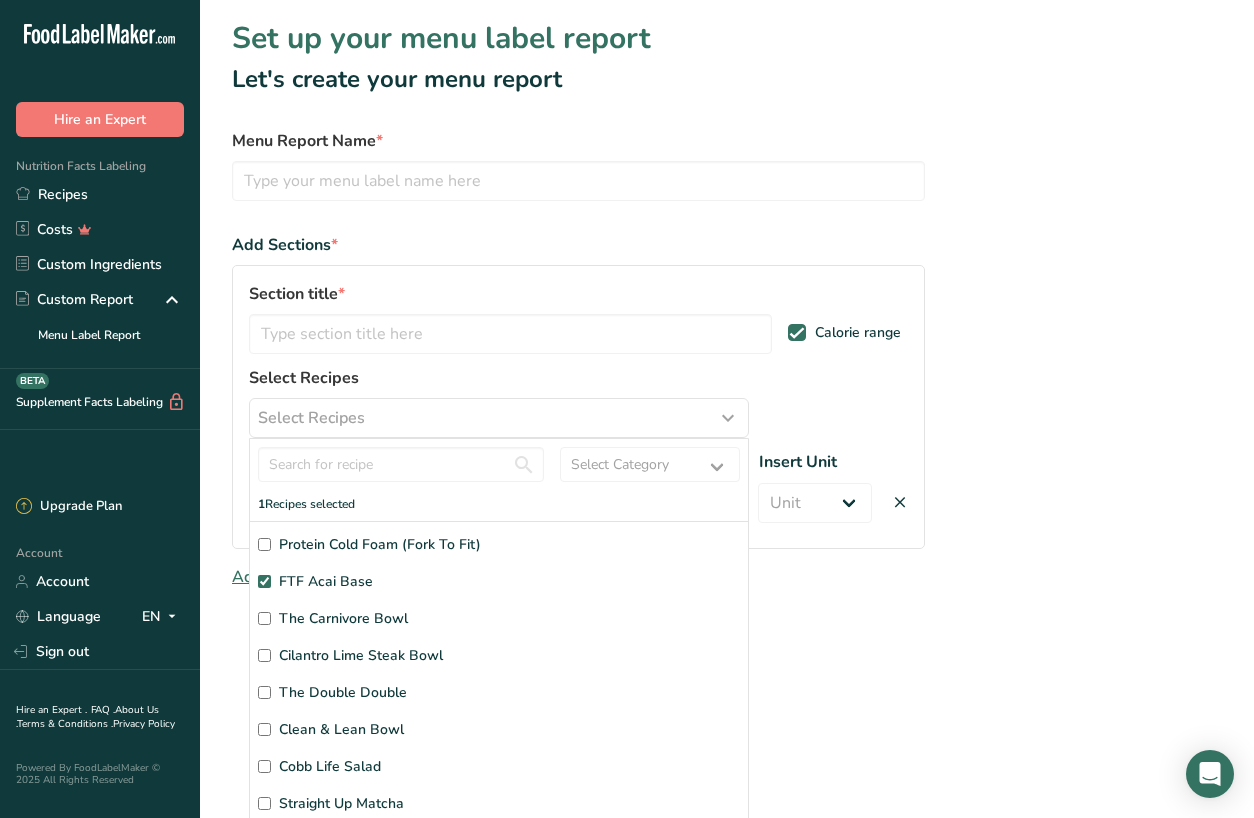 click on "Protein Cold Foam (Fork To Fit)
FTF Acai Base
The Carnivore Bowl
Cilantro Lime Steak Bowl
The Double Double
Clean & Lean Bowl
Cobb Life Salad
Straight Up Matcha
Matcha Balls
Firecracker Chicken (Sub Recipe)" at bounding box center (499, 719) 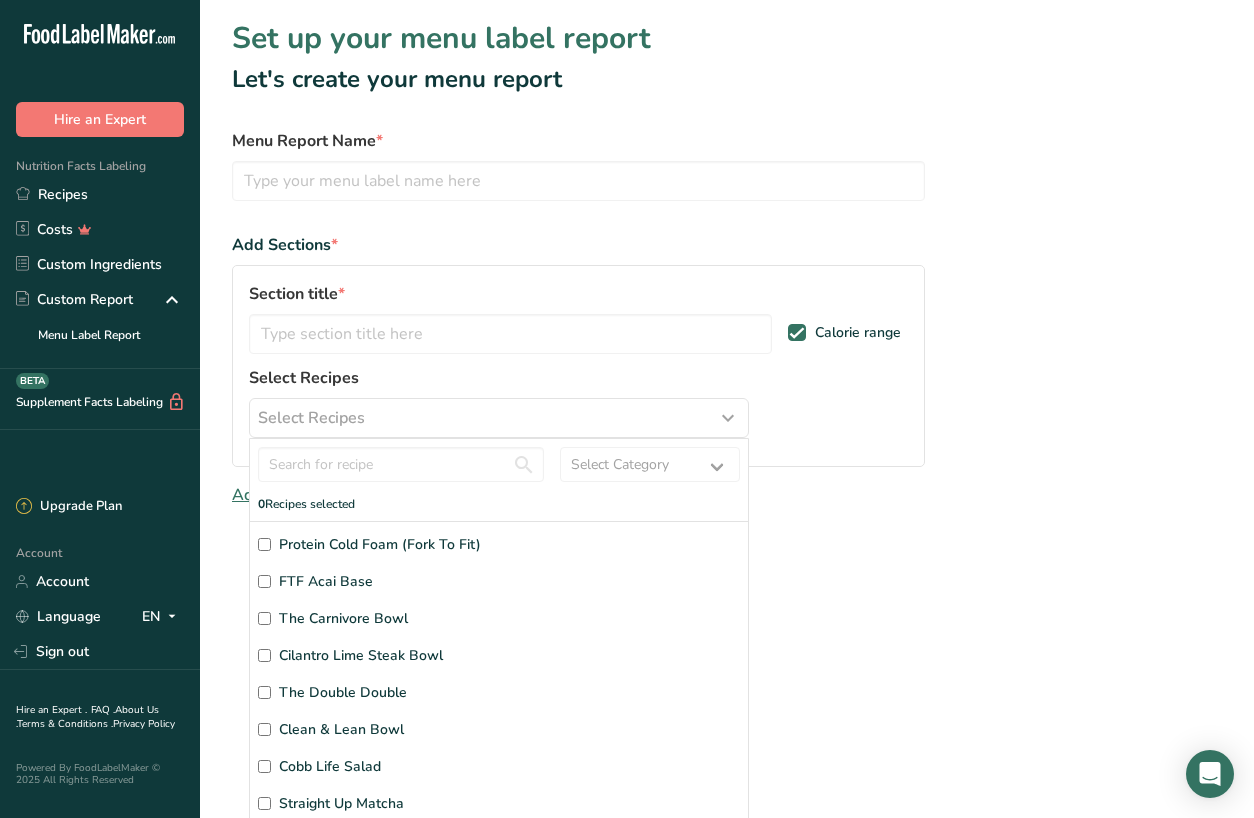 click on "FTF Acai Base" at bounding box center [264, 581] 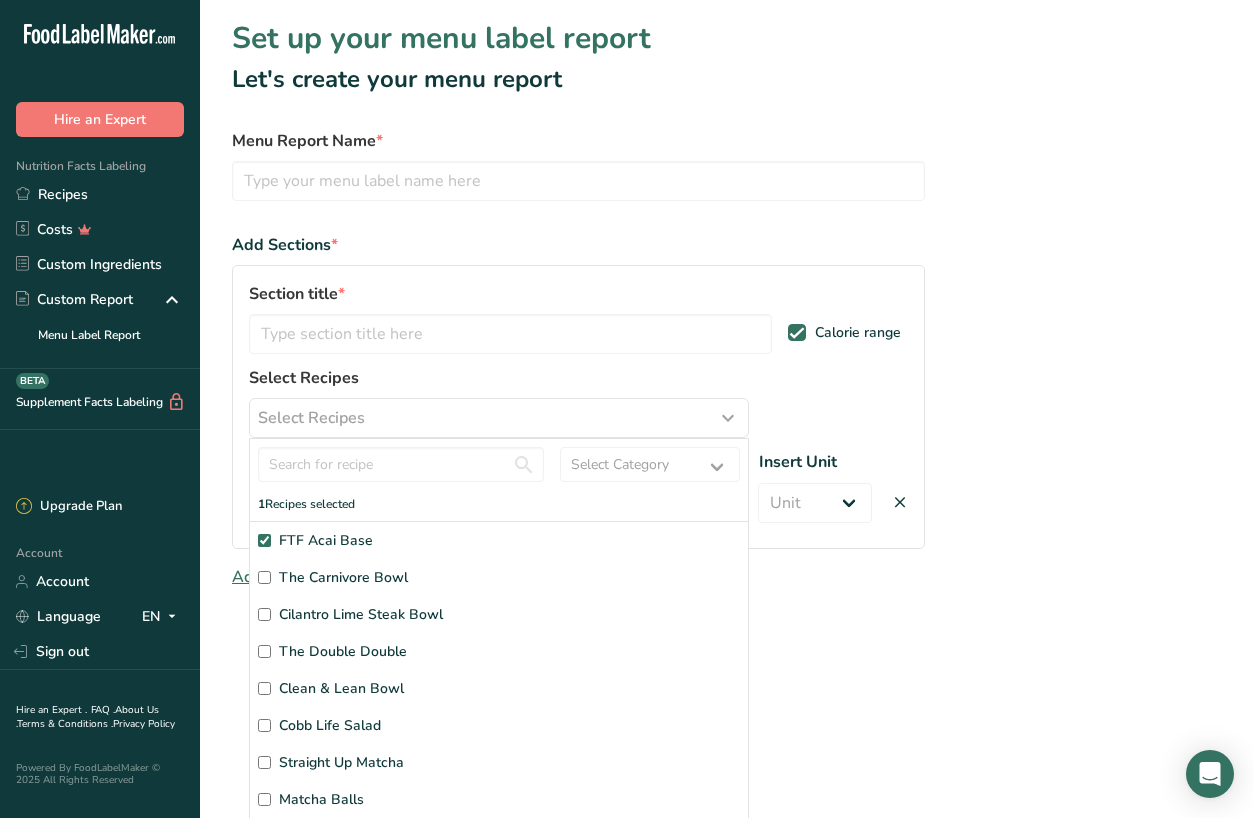 click on "FTF Acai Base" at bounding box center (264, 540) 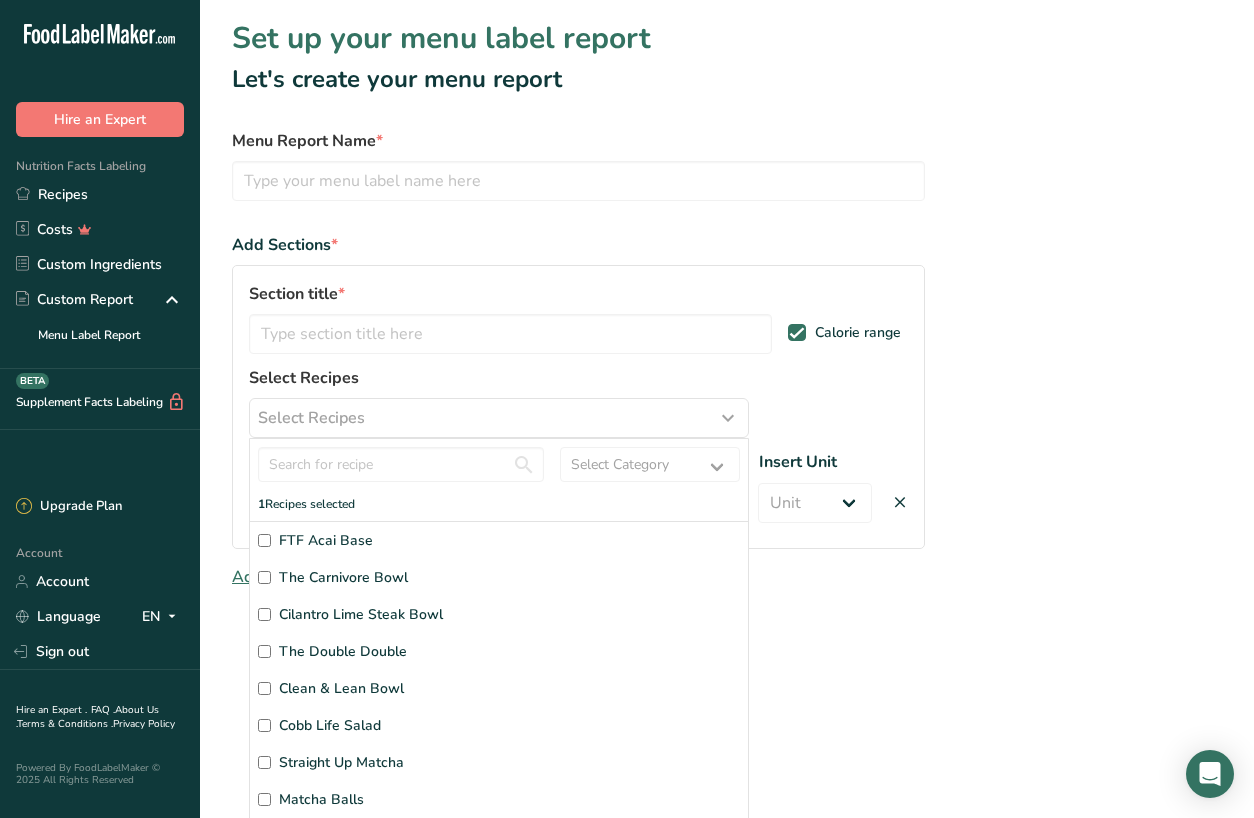 checkbox on "false" 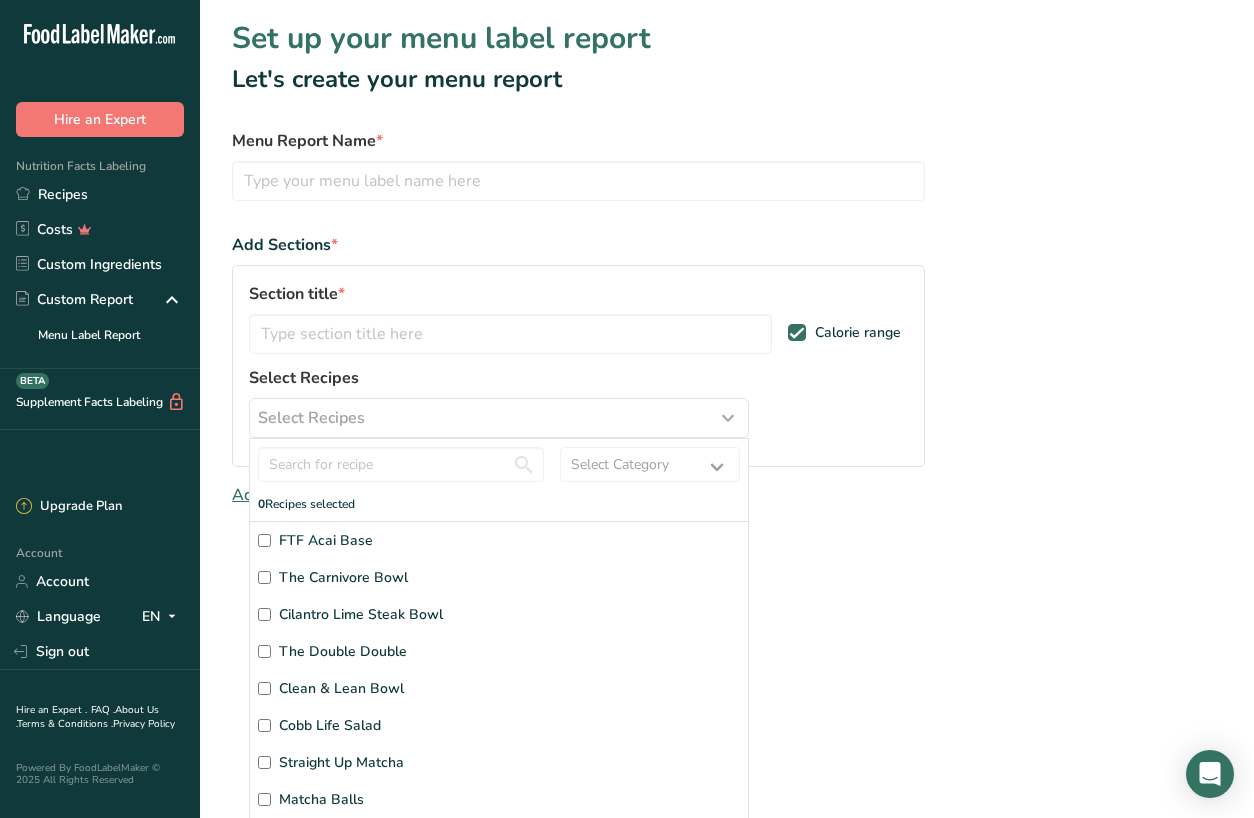 click on "The Carnivore Bowl" at bounding box center (264, 577) 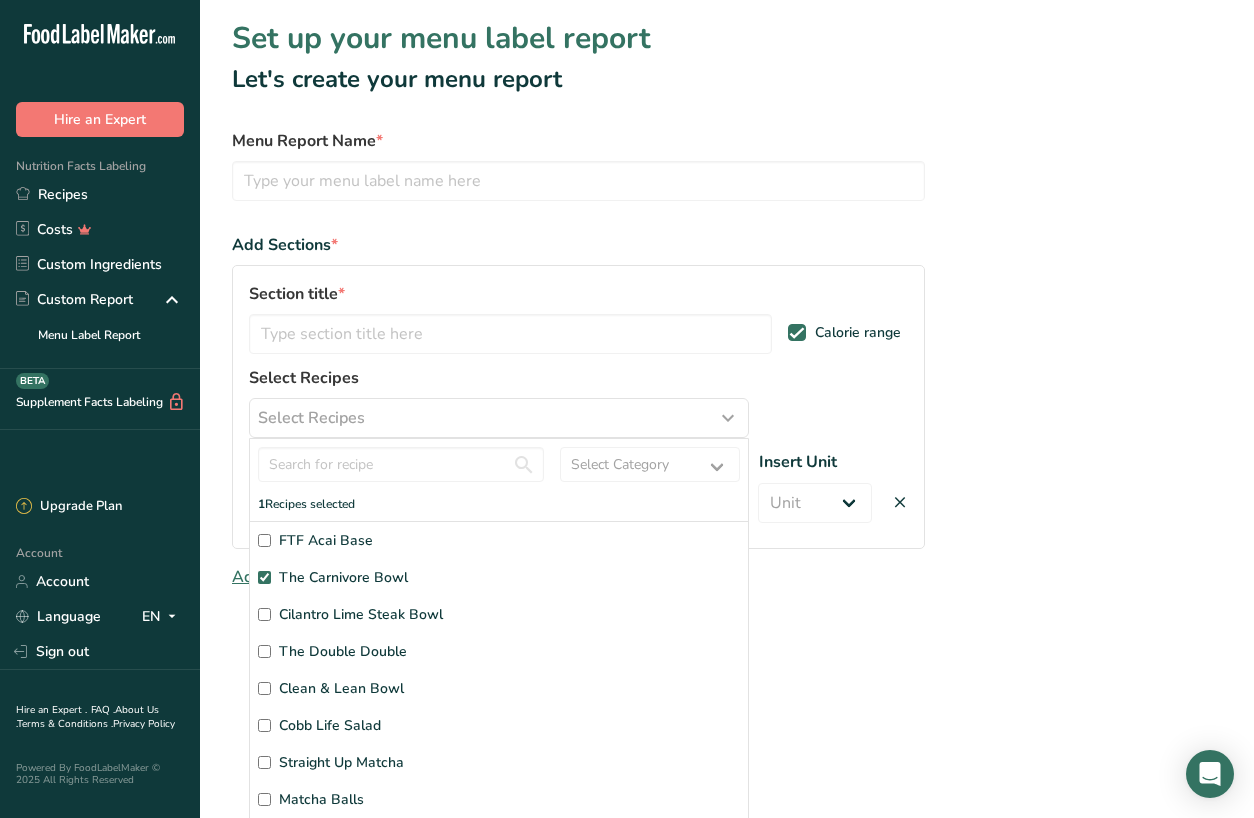 click on "The Carnivore Bowl" at bounding box center [264, 577] 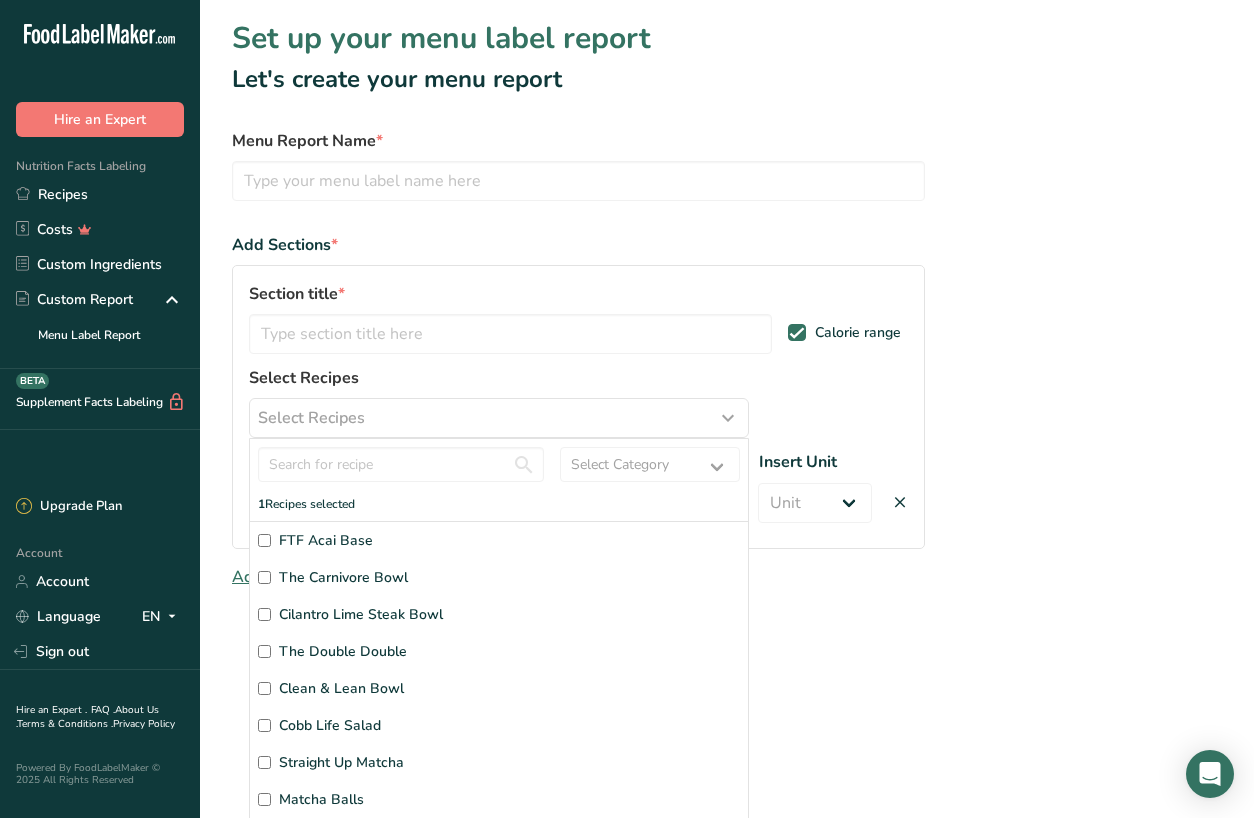 checkbox on "false" 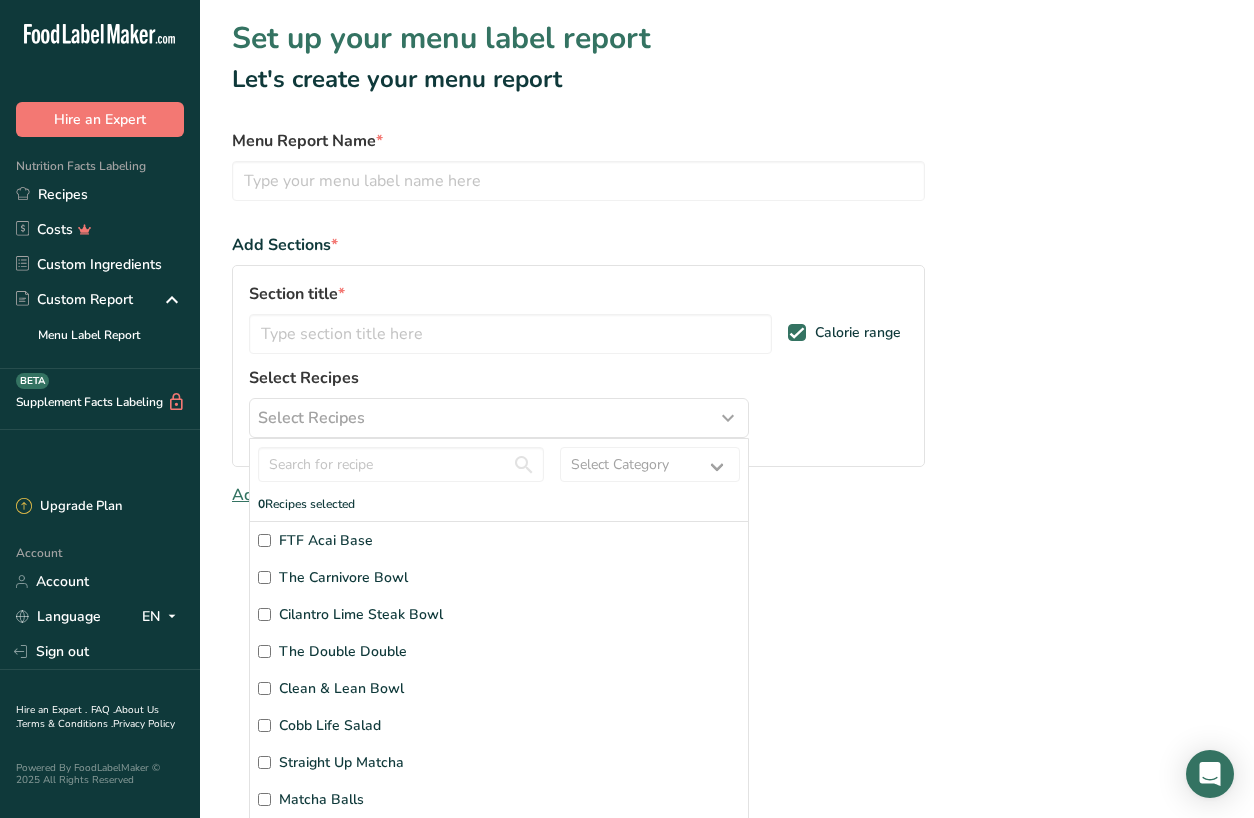 click on "Set up your menu label report
Let's create your menu report
Menu Report Name *
Add Sections *
Section title *
Calorie range
Select Recipes Select Recipes        Select Category
All
Baked Goods
Beverages
Confectionery
Cooked Meals, Salads, & Sauces
Dairy
Snacks
0
Recipes selected
Protein Cold Foam (Fork To Fit)
FTF Acai Base
The Carnivore Bowl
Cilantro Lime Steak Bowl
The Double Double
Clean & Lean Bowl
1 2 20" at bounding box center [727, 305] 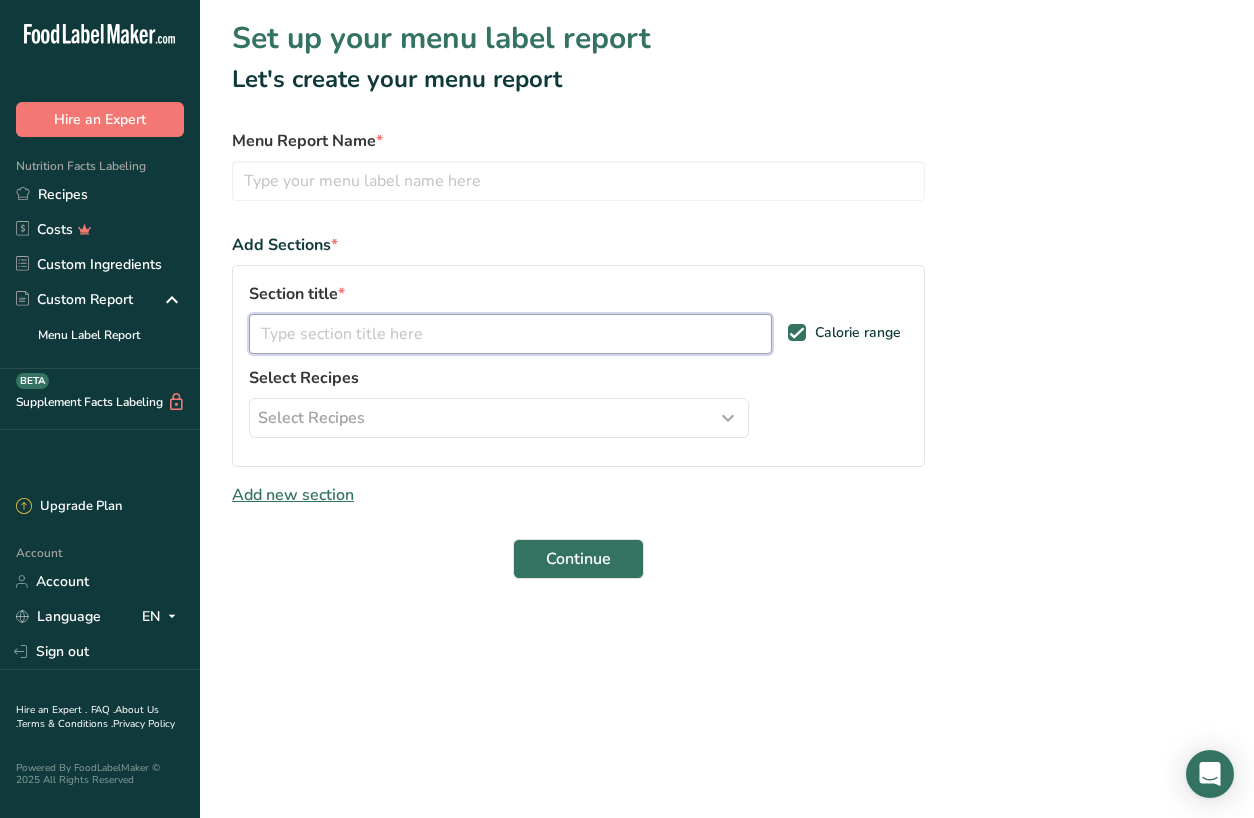 click at bounding box center [510, 334] 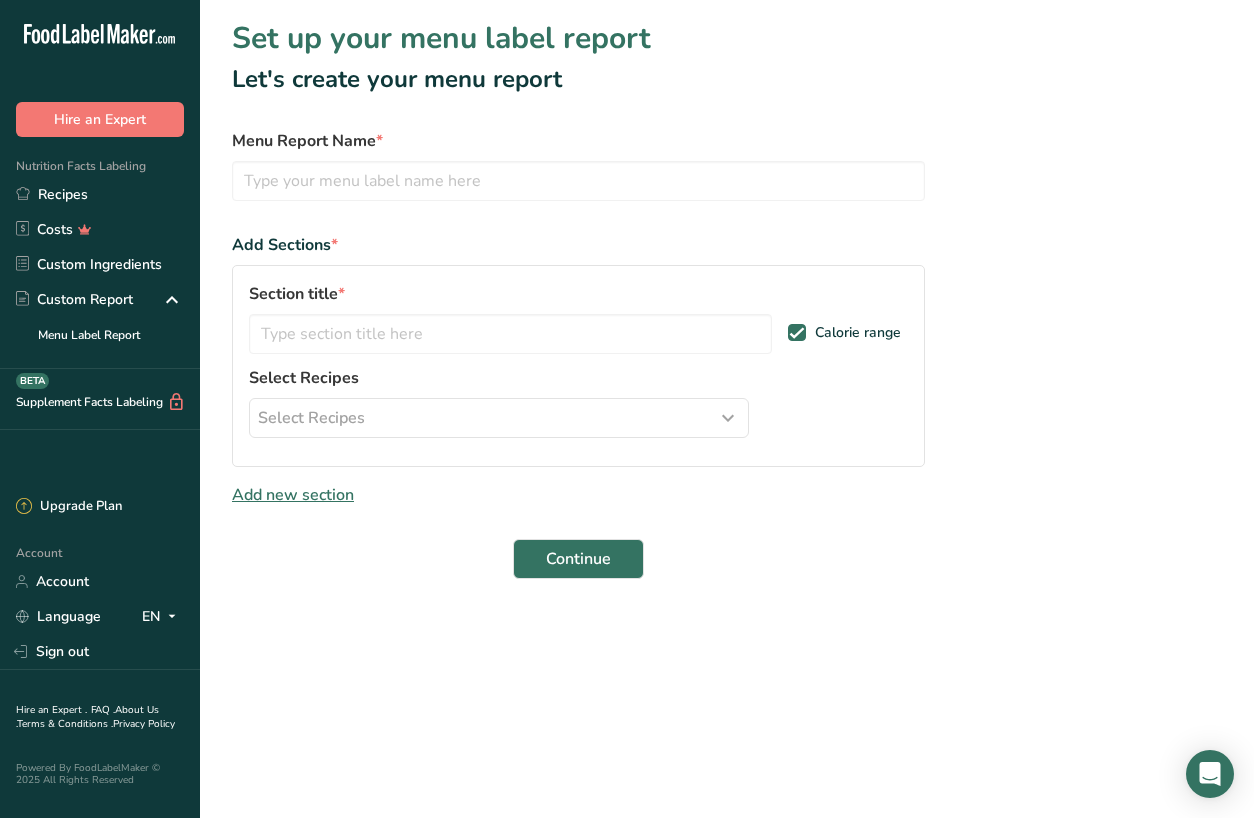click on "Set up your menu label report
Let's create your menu report
Menu Report Name *
Add Sections *
Section title *
Calorie range
Select Recipes Select Recipes        Select Category
All
Baked Goods
Beverages
Confectionery
Cooked Meals, Salads, & Sauces
Dairy
Snacks
0
Recipes selected
Protein Cold Foam (Fork To Fit)
FTF Acai Base
The Carnivore Bowl
Cilantro Lime Steak Bowl
The Double Double
Clean & Lean Bowl" at bounding box center (627, 409) 